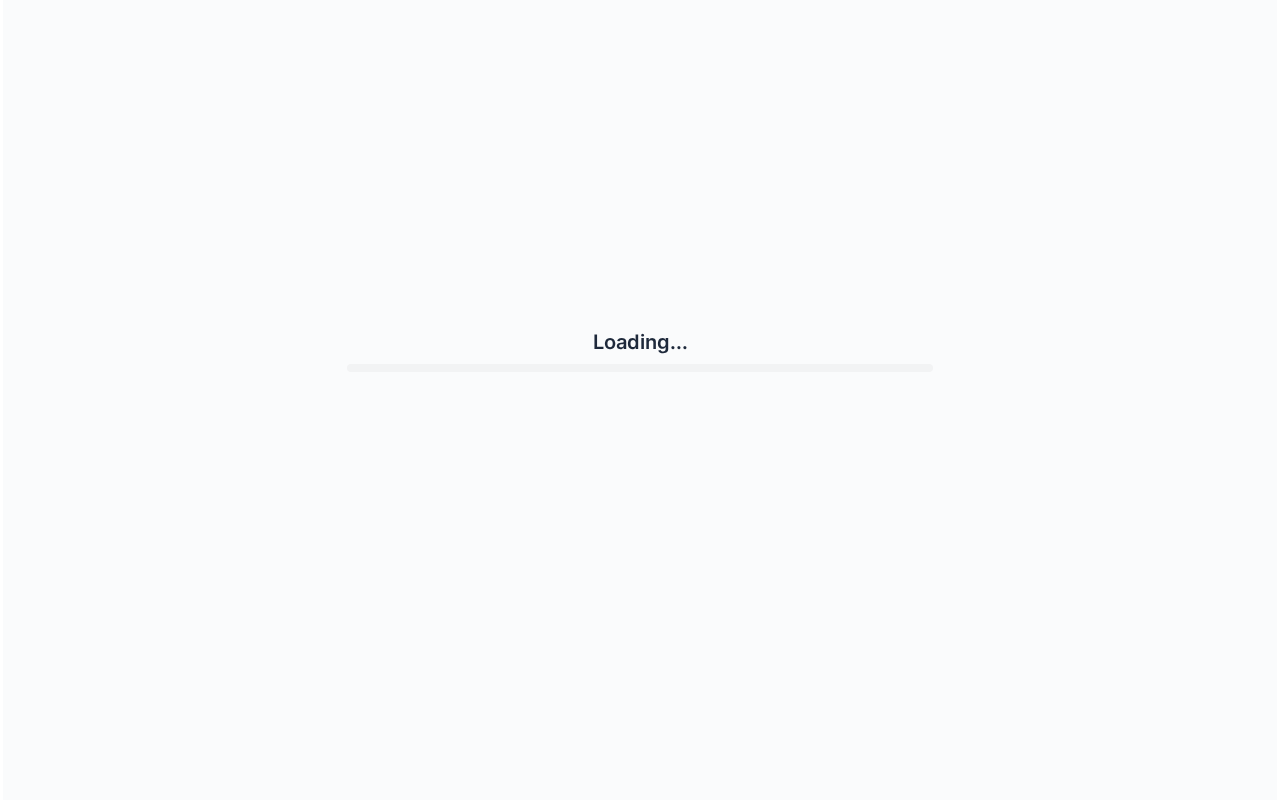 scroll, scrollTop: 0, scrollLeft: 0, axis: both 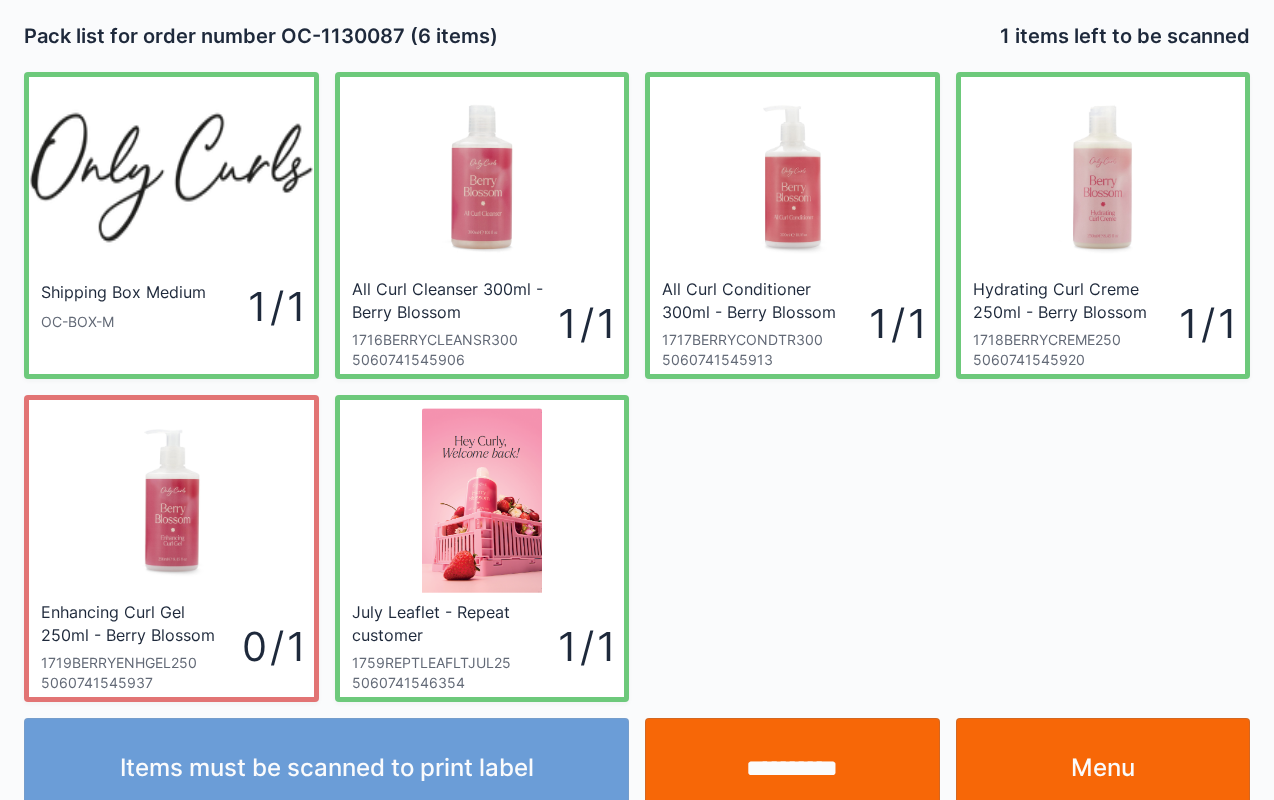 click on "**********" at bounding box center [792, 768] 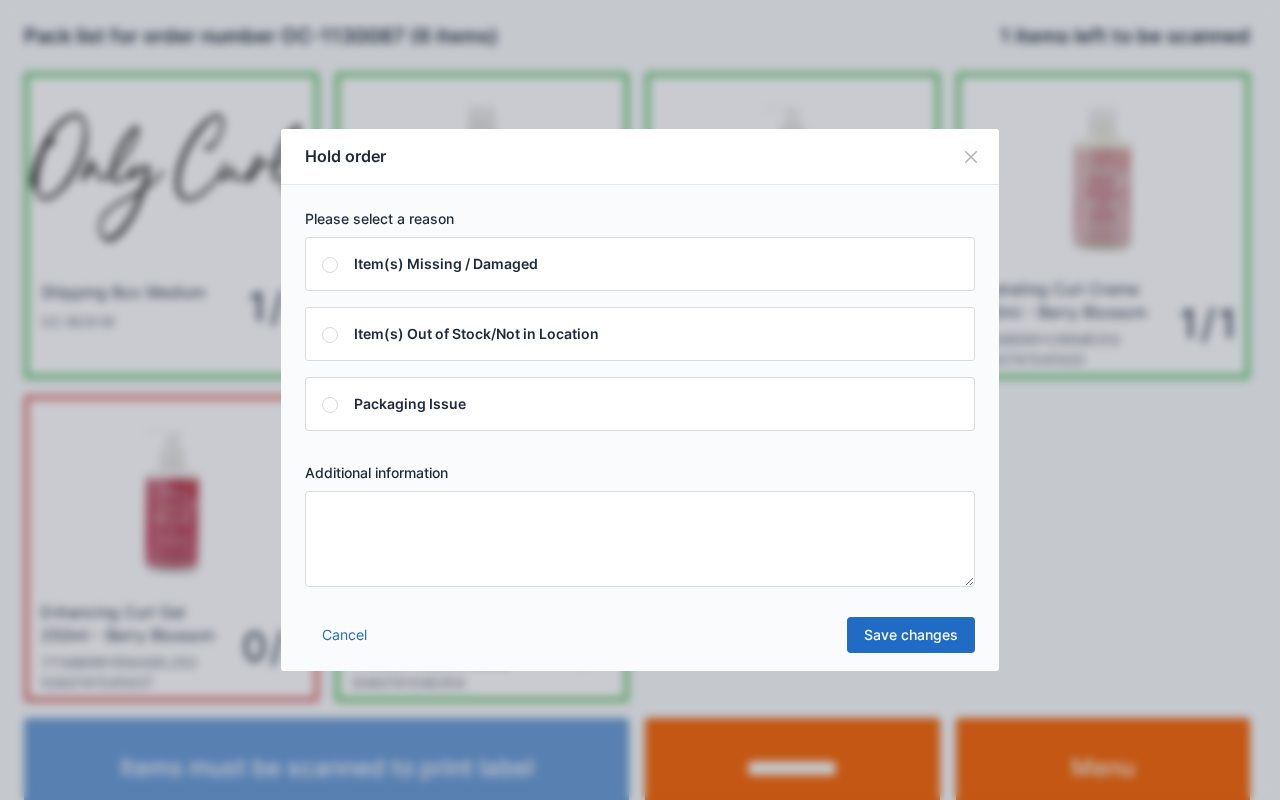 click at bounding box center (640, 539) 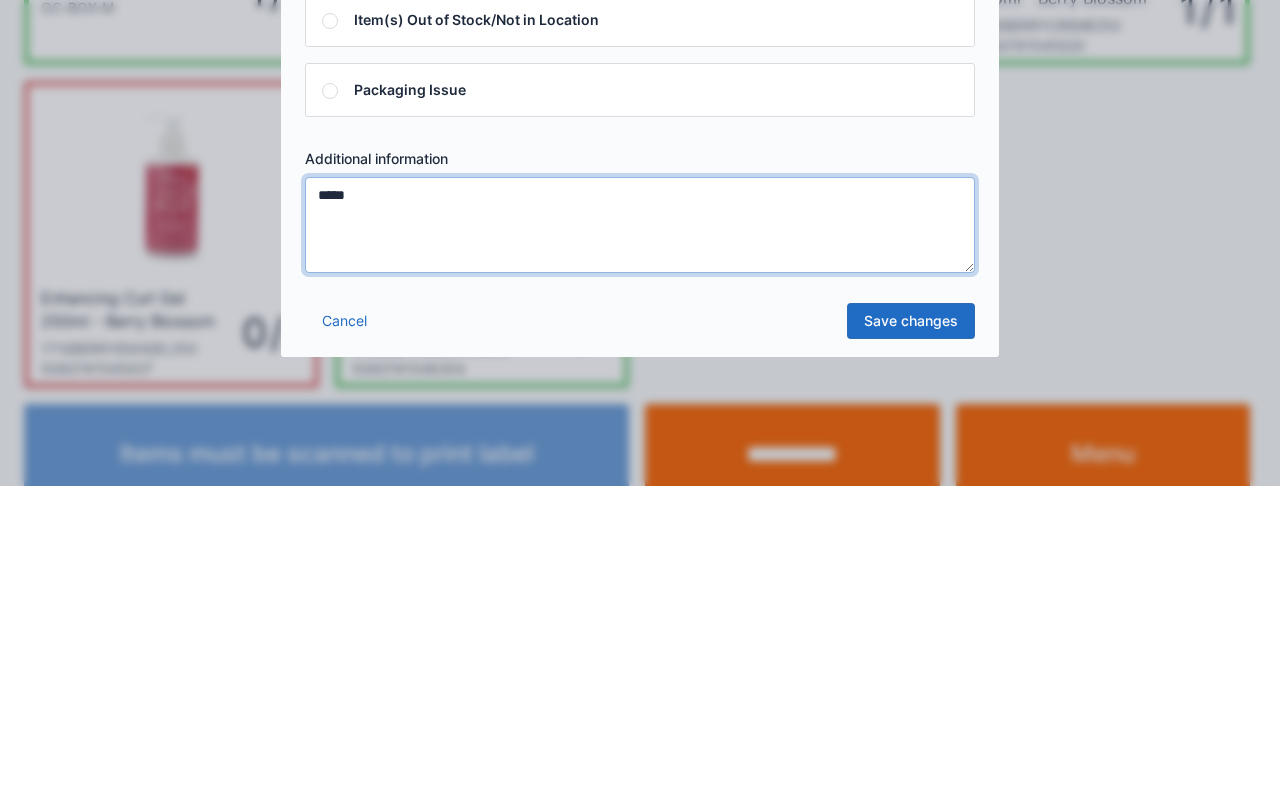 type on "*****" 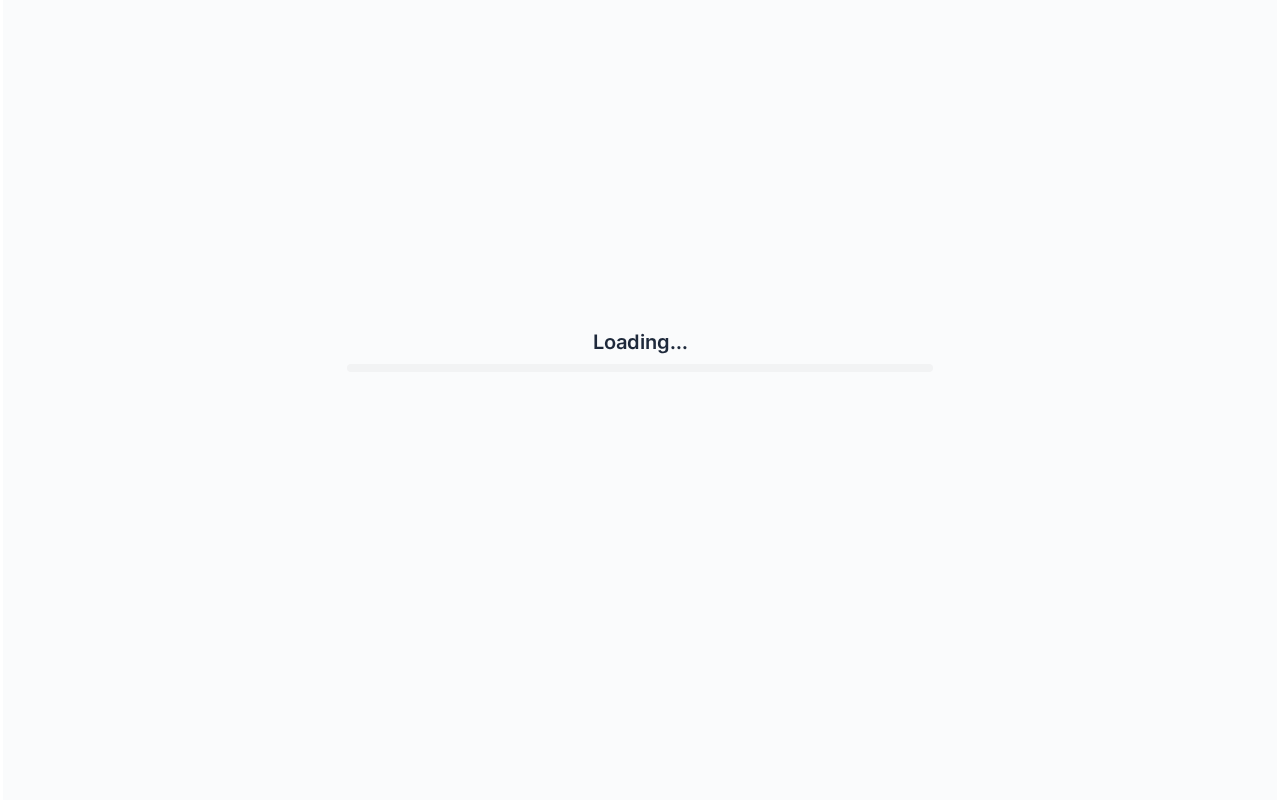 scroll, scrollTop: 0, scrollLeft: 0, axis: both 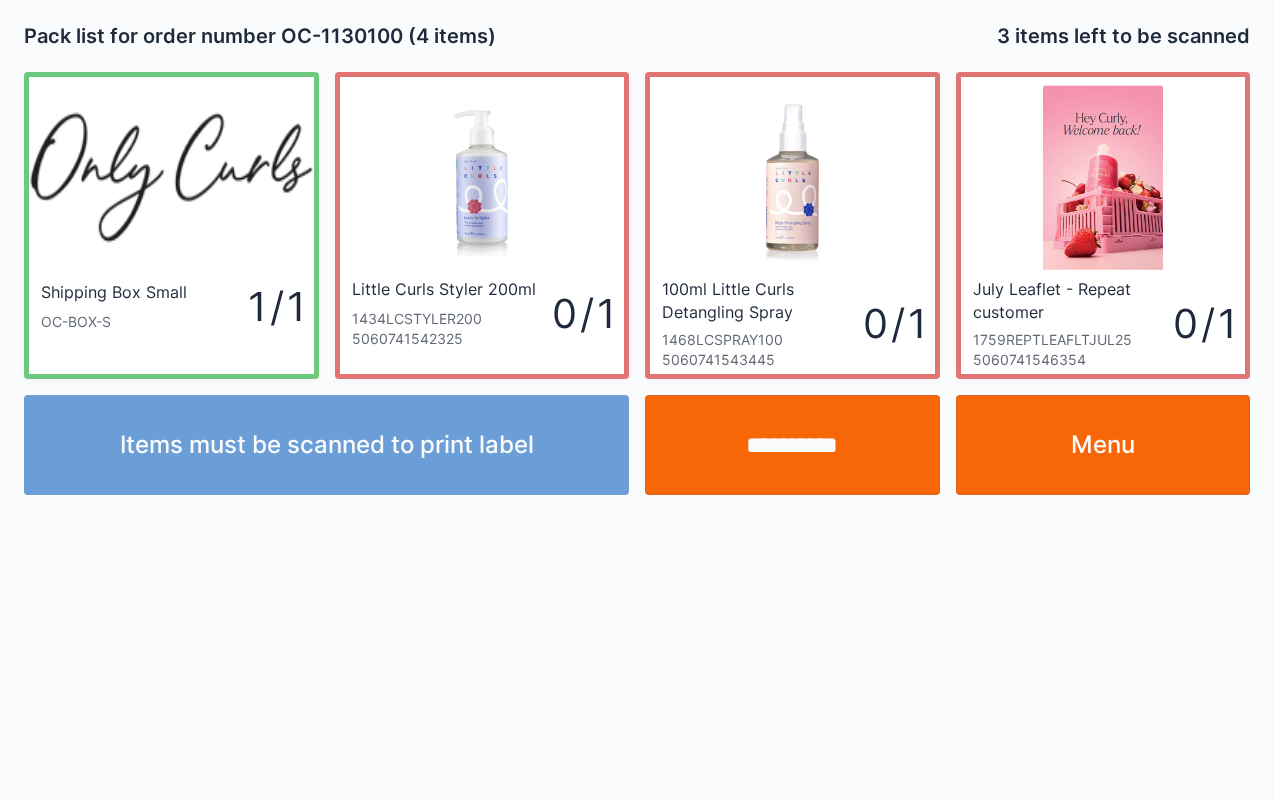 click on "Menu" at bounding box center [1103, 445] 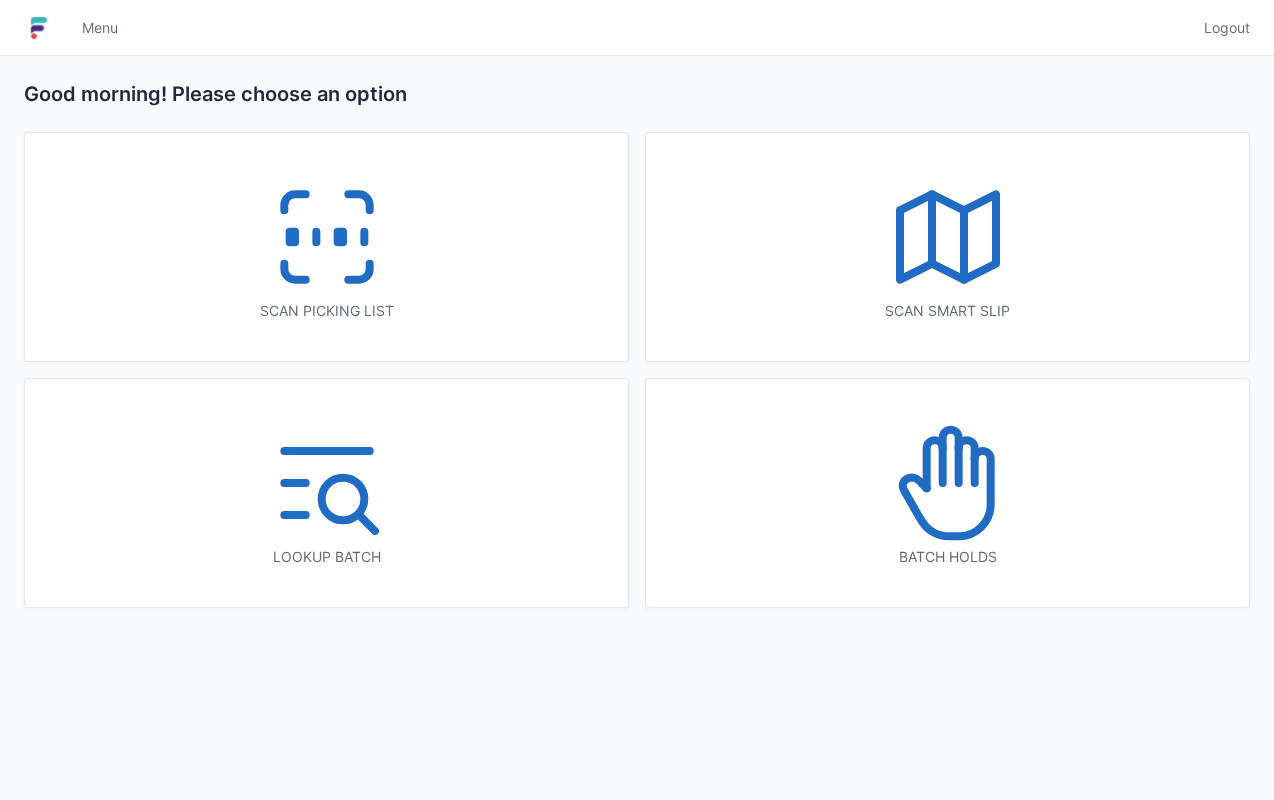 scroll, scrollTop: 0, scrollLeft: 0, axis: both 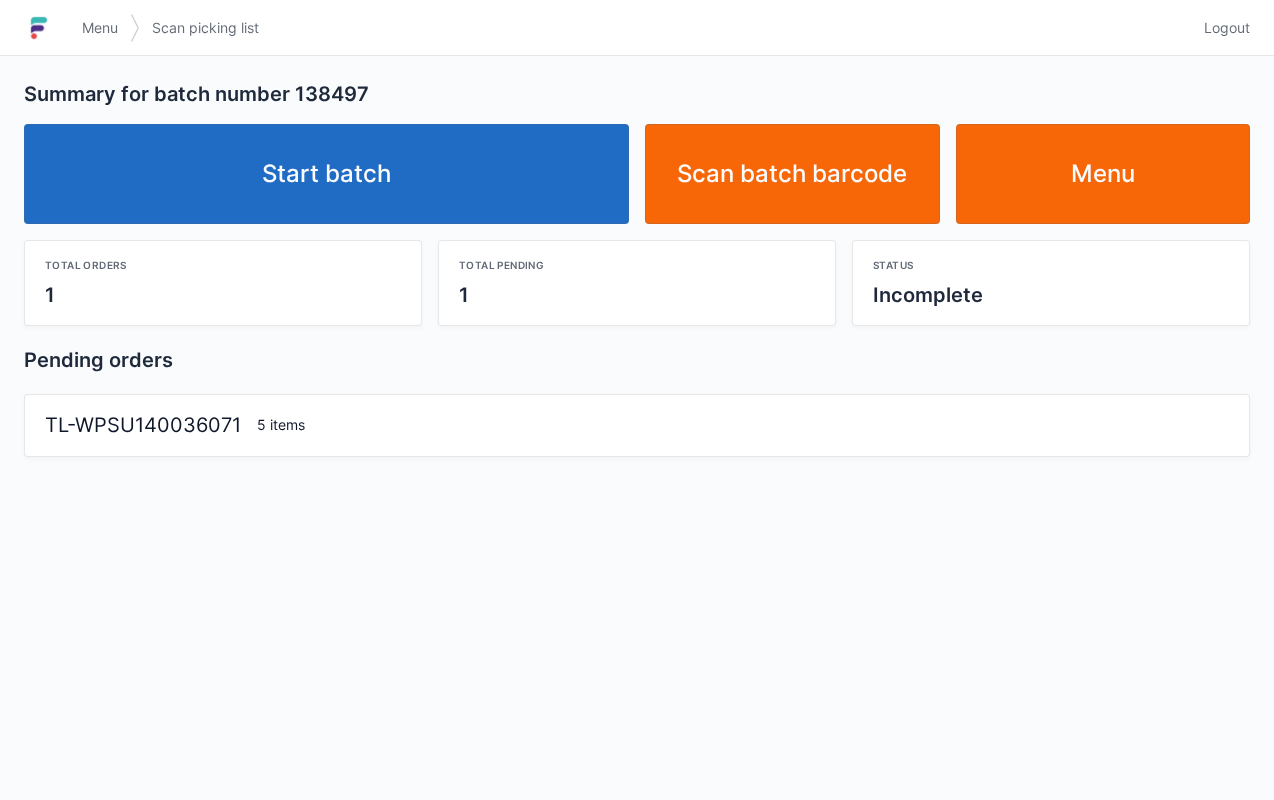 click on "Start batch" at bounding box center [326, 174] 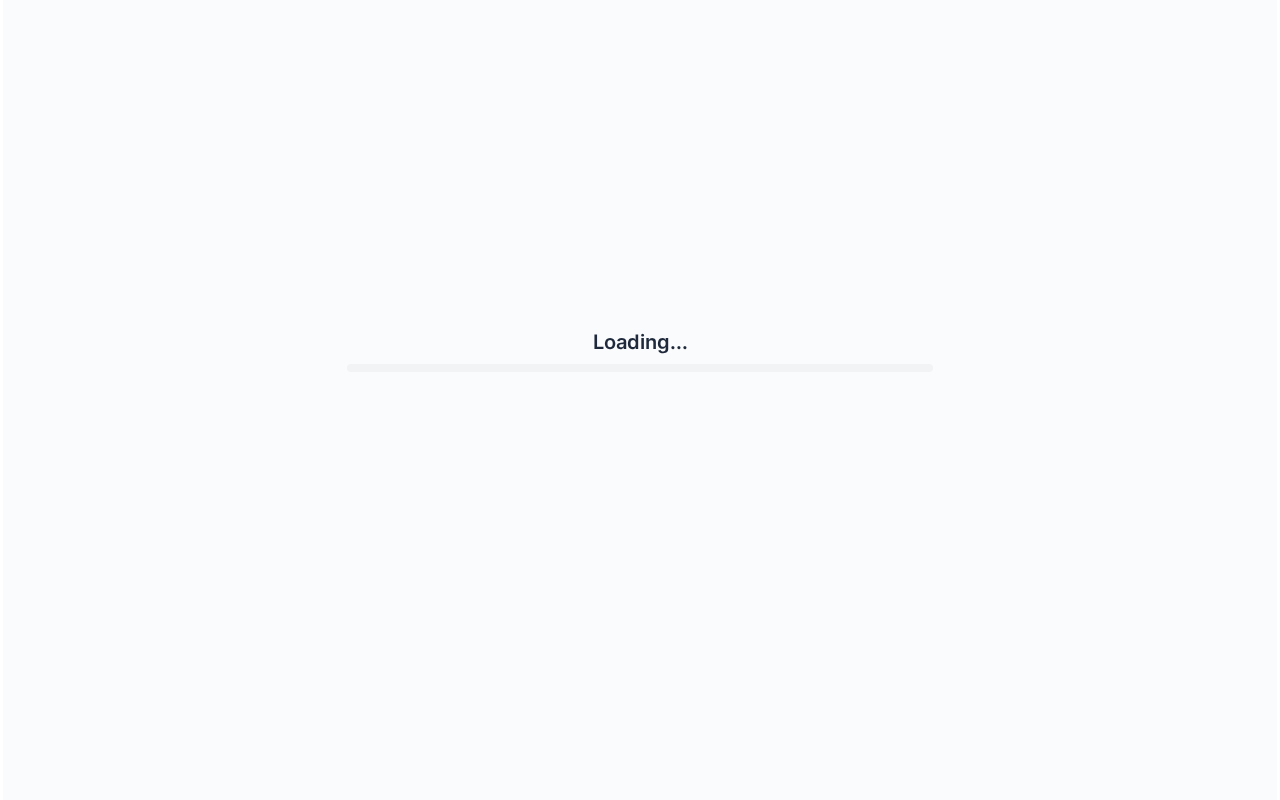 scroll, scrollTop: 0, scrollLeft: 0, axis: both 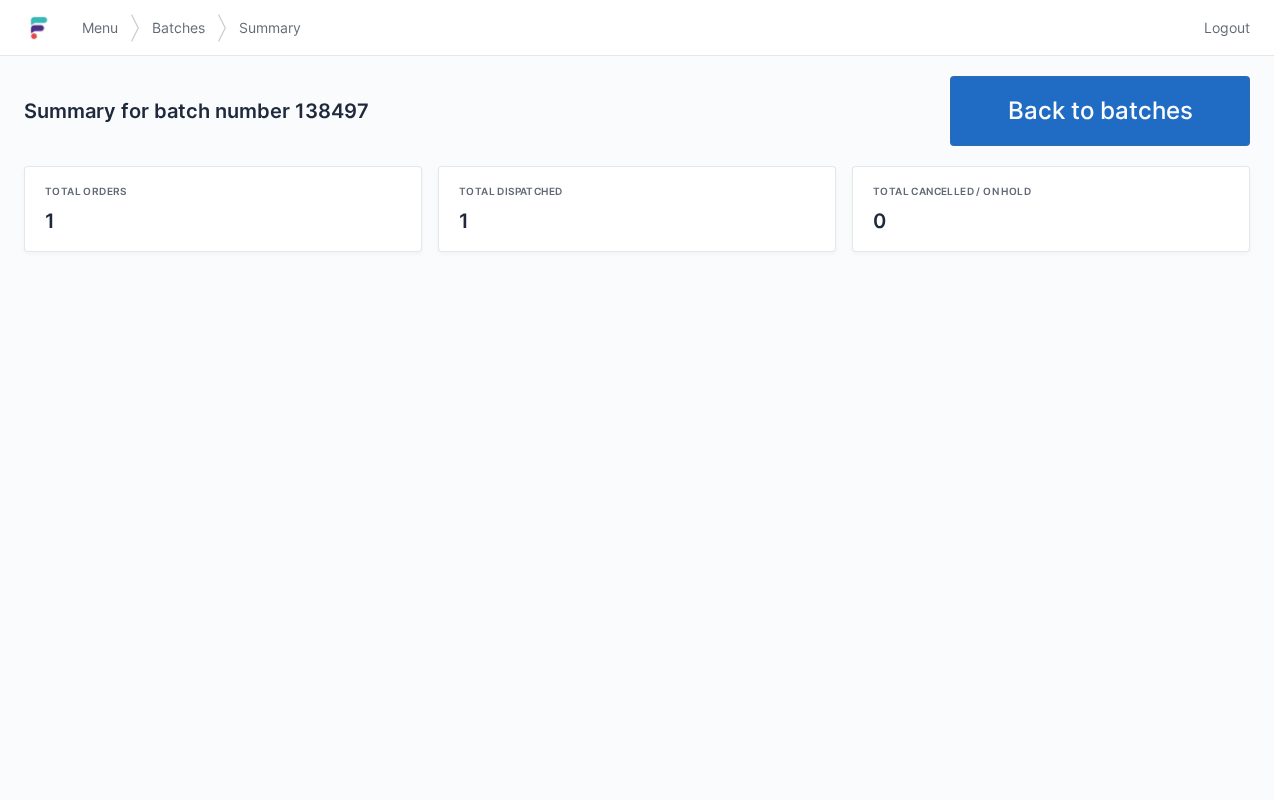 click on "Back to batches" at bounding box center (1100, 111) 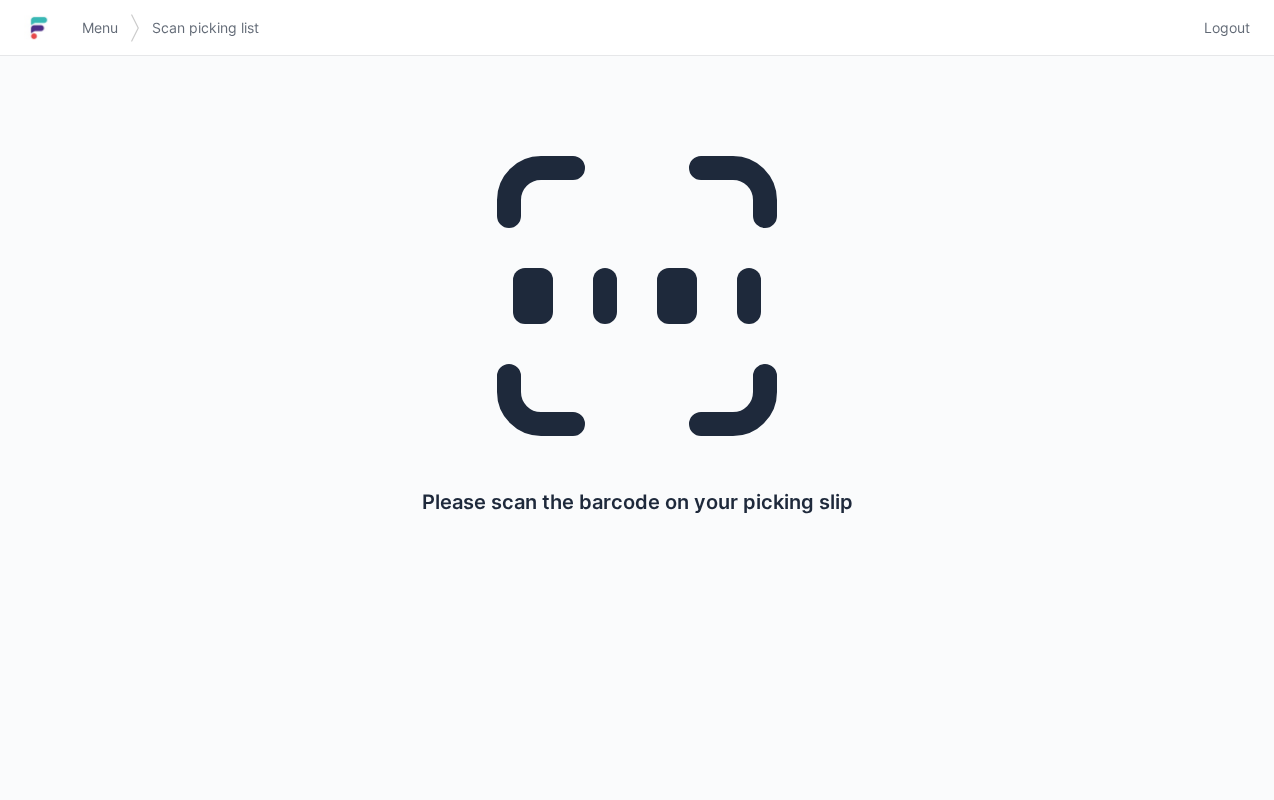 scroll, scrollTop: 0, scrollLeft: 0, axis: both 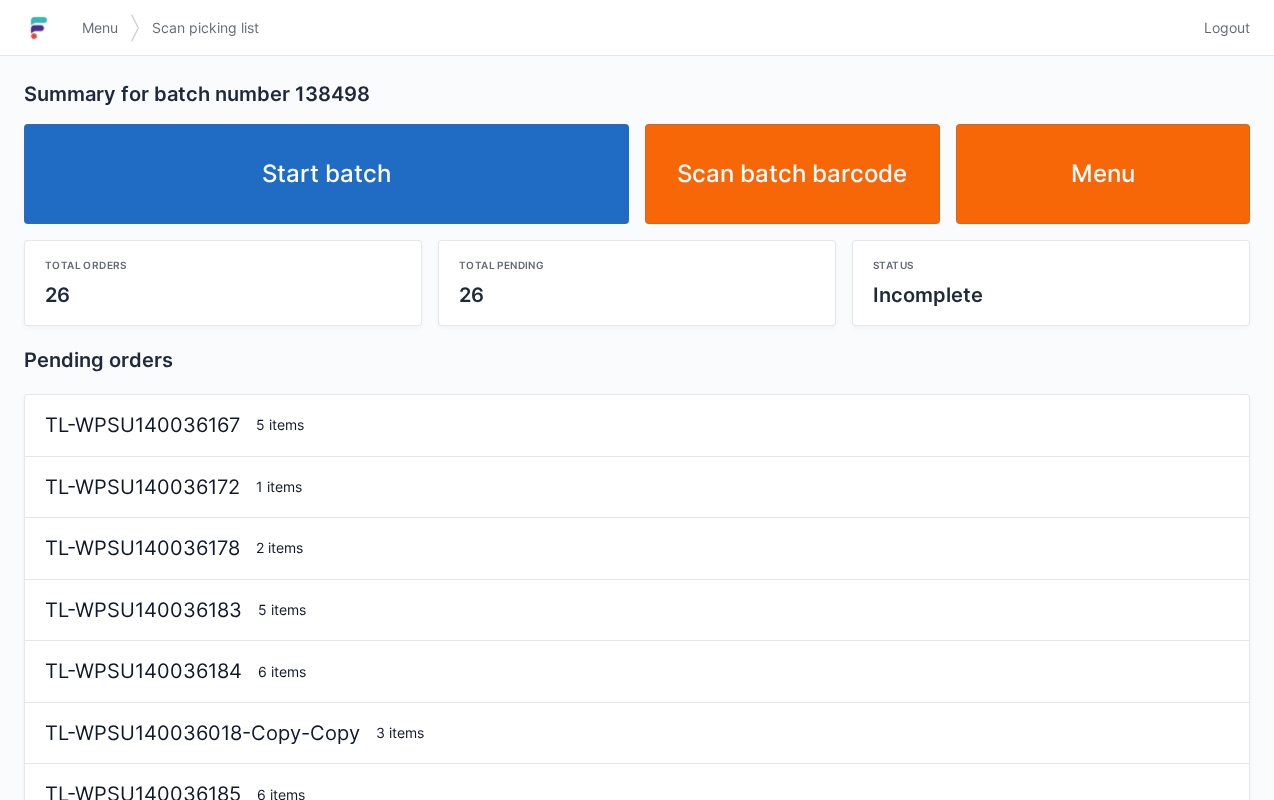 click on "Start batch" at bounding box center (326, 174) 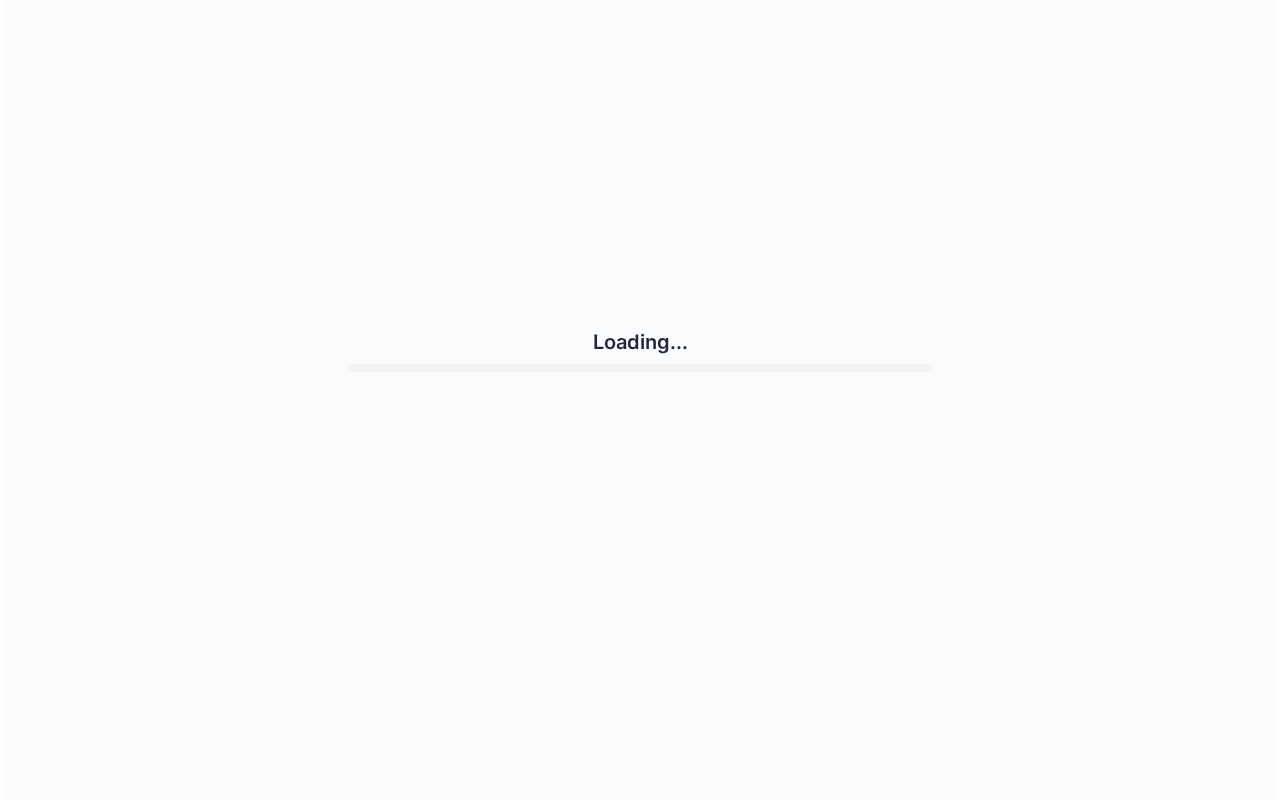 scroll, scrollTop: 0, scrollLeft: 0, axis: both 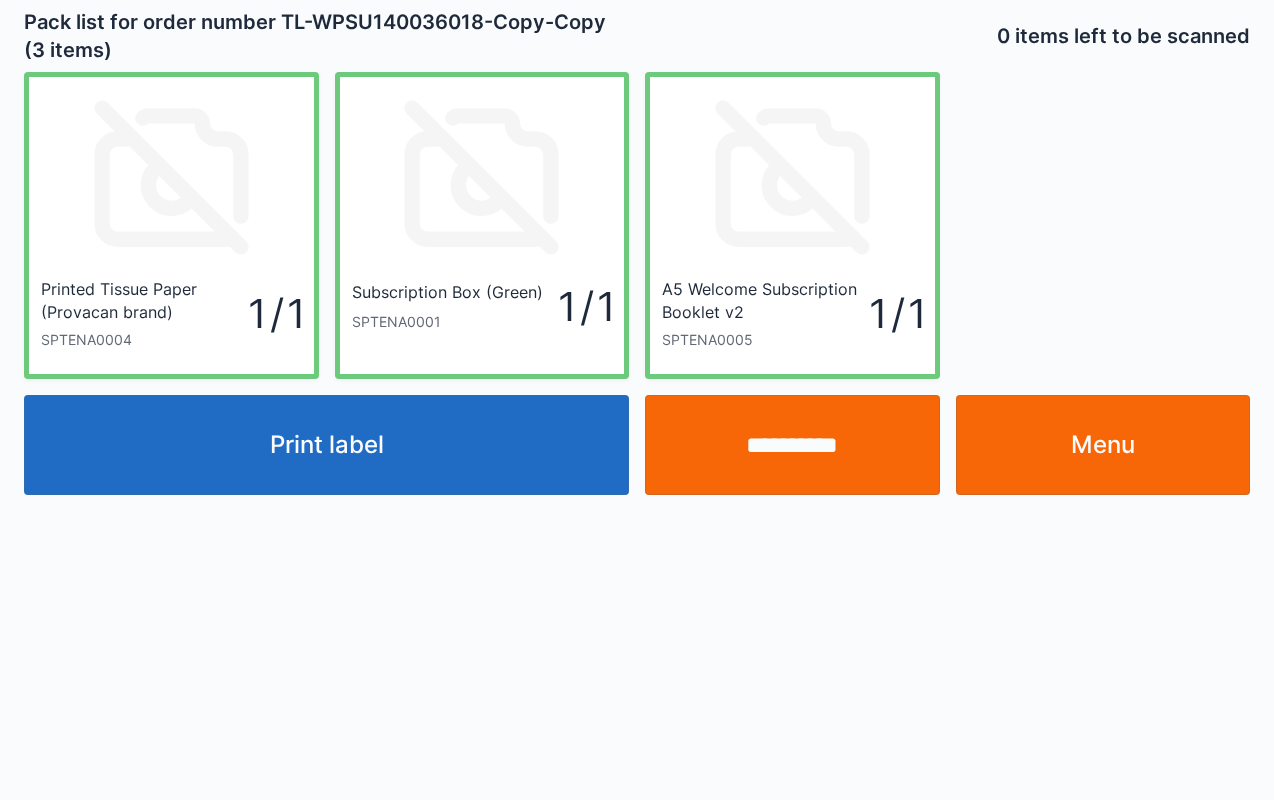 click on "**********" at bounding box center (792, 445) 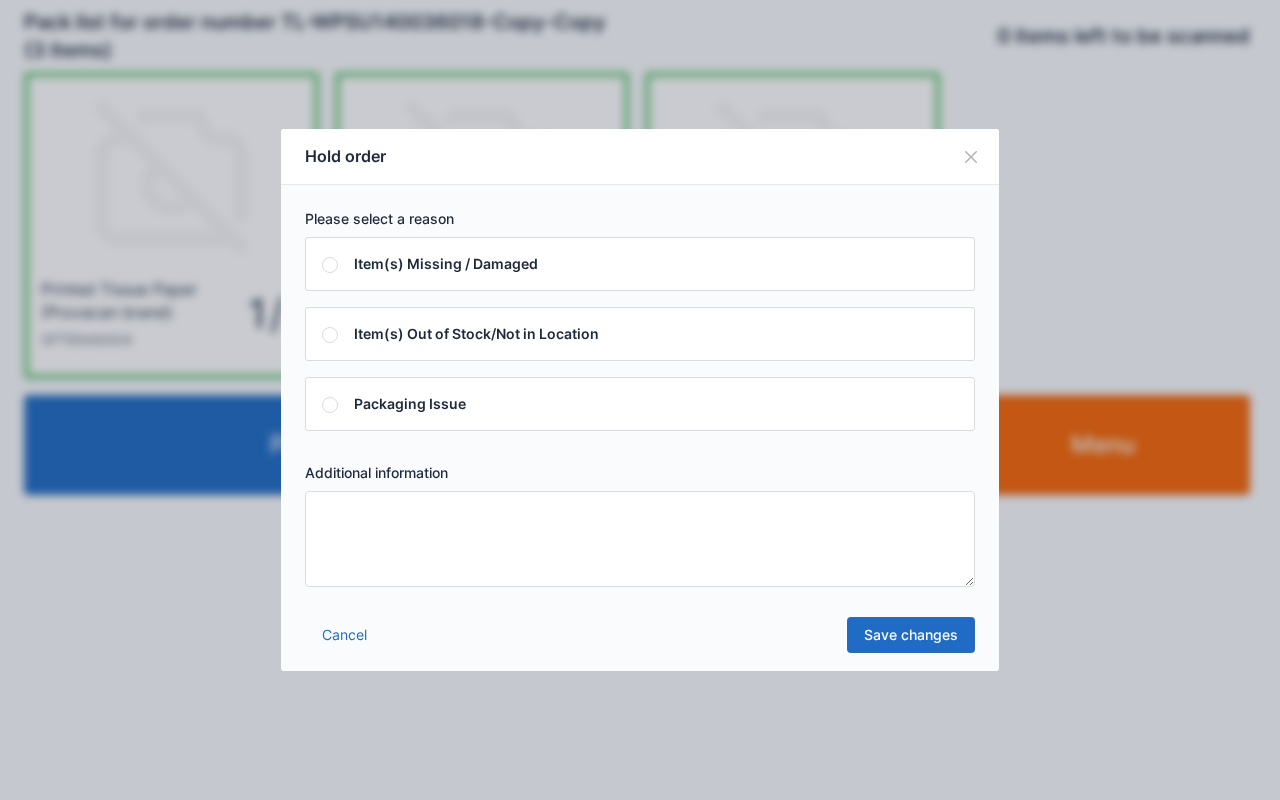 click at bounding box center [640, 539] 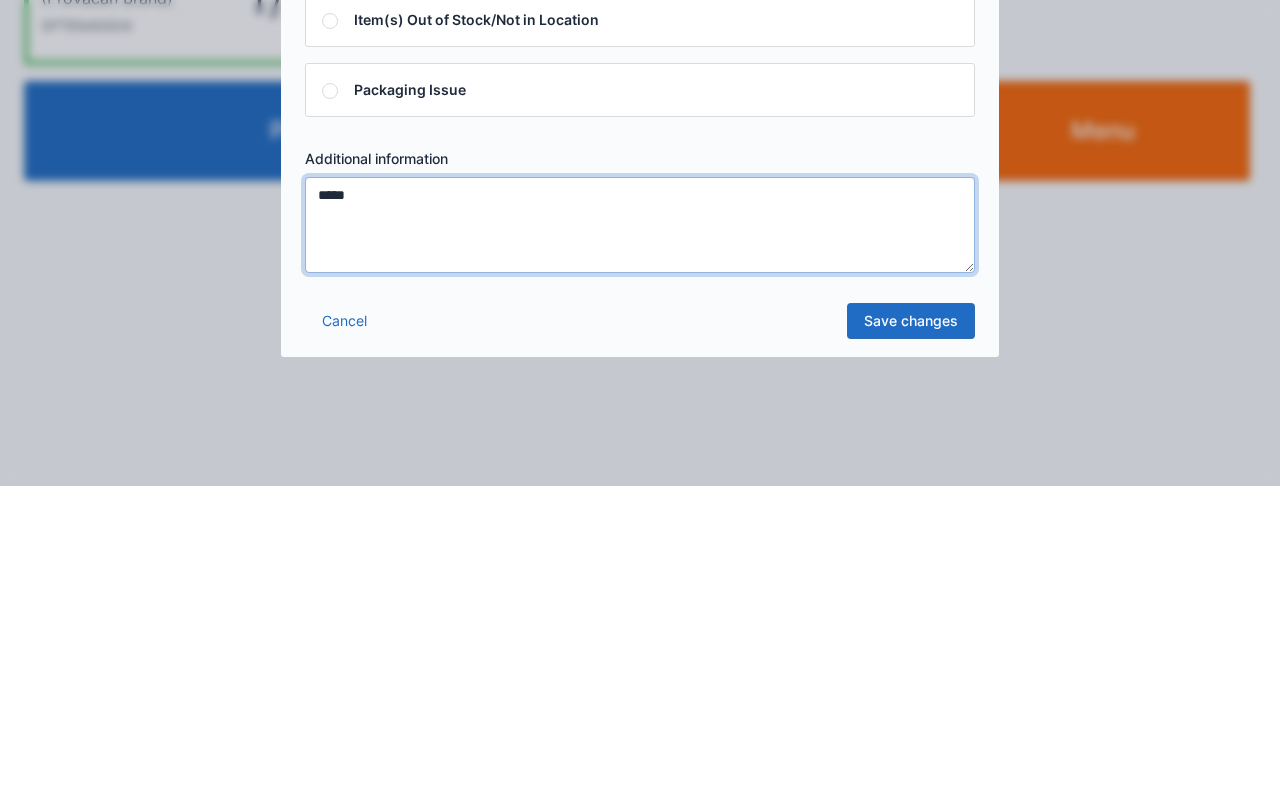 type on "*****" 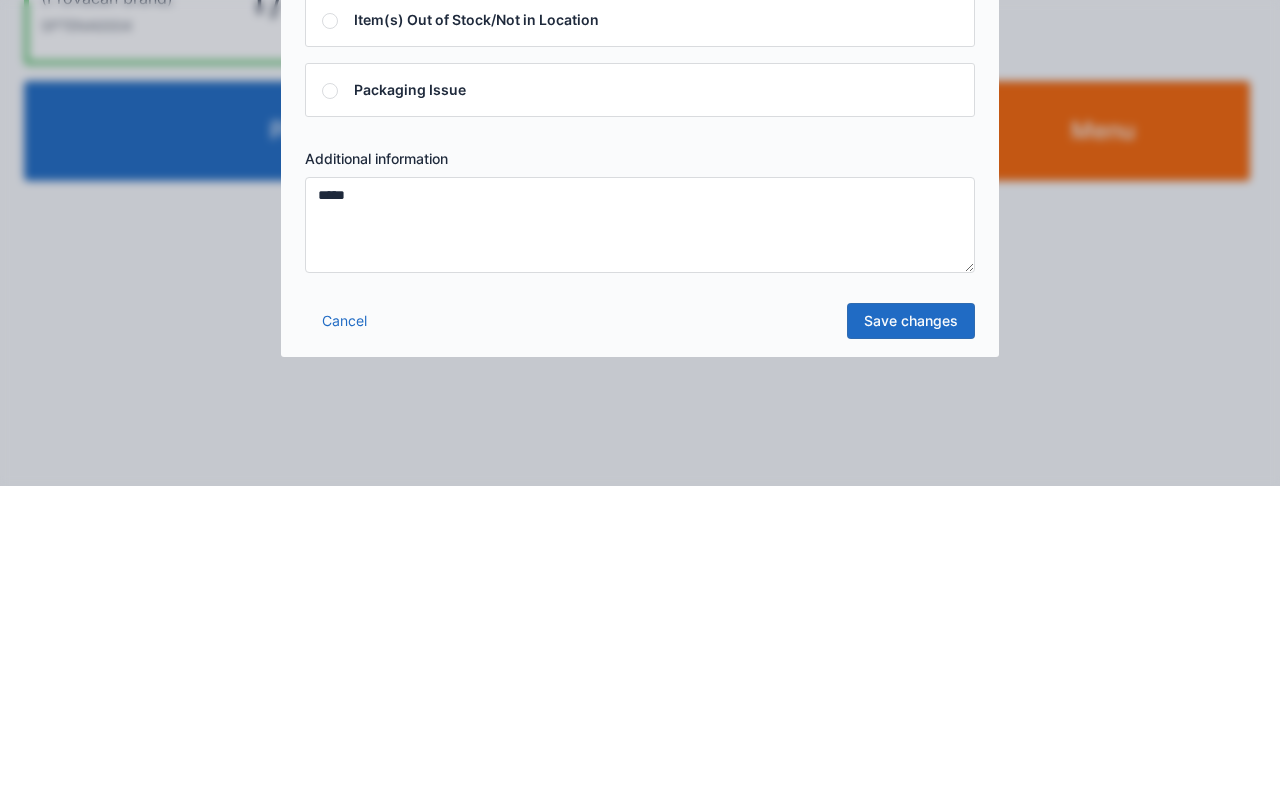 click on "Save changes" at bounding box center (911, 635) 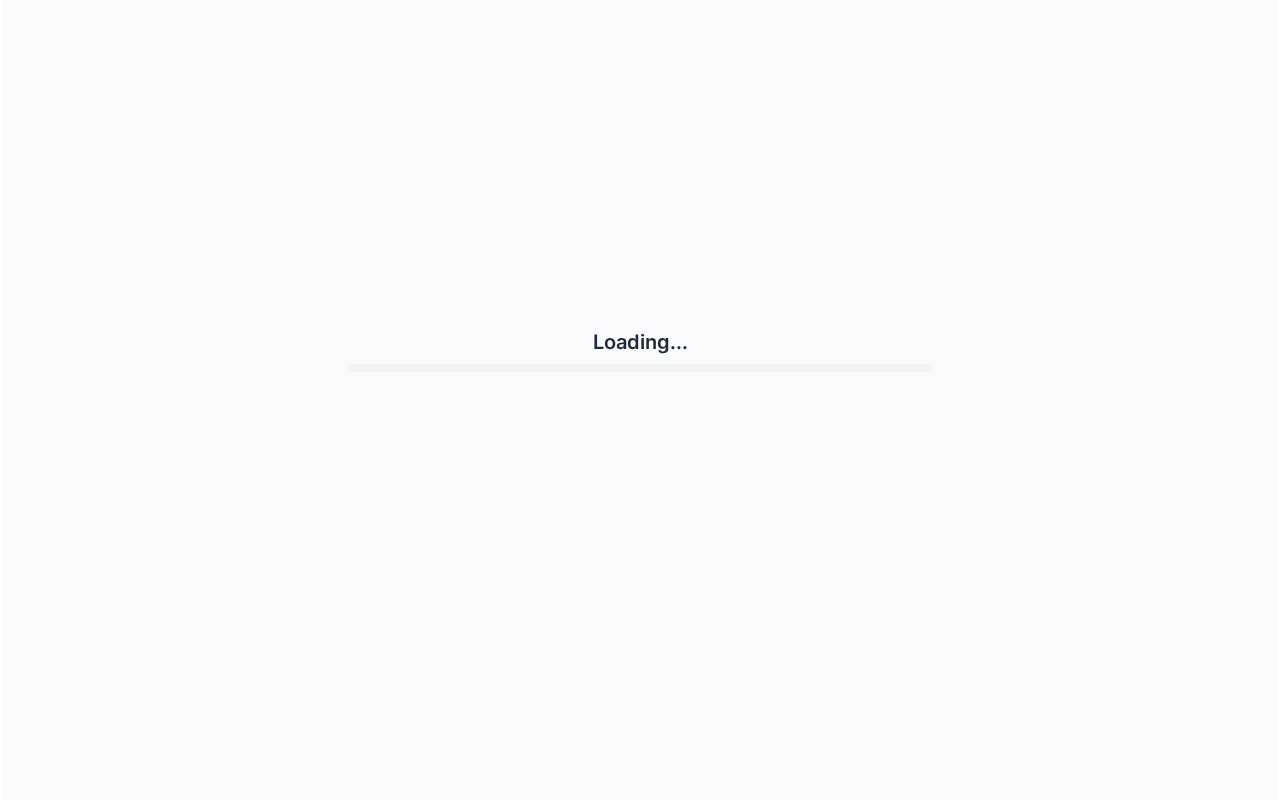 scroll, scrollTop: 0, scrollLeft: 0, axis: both 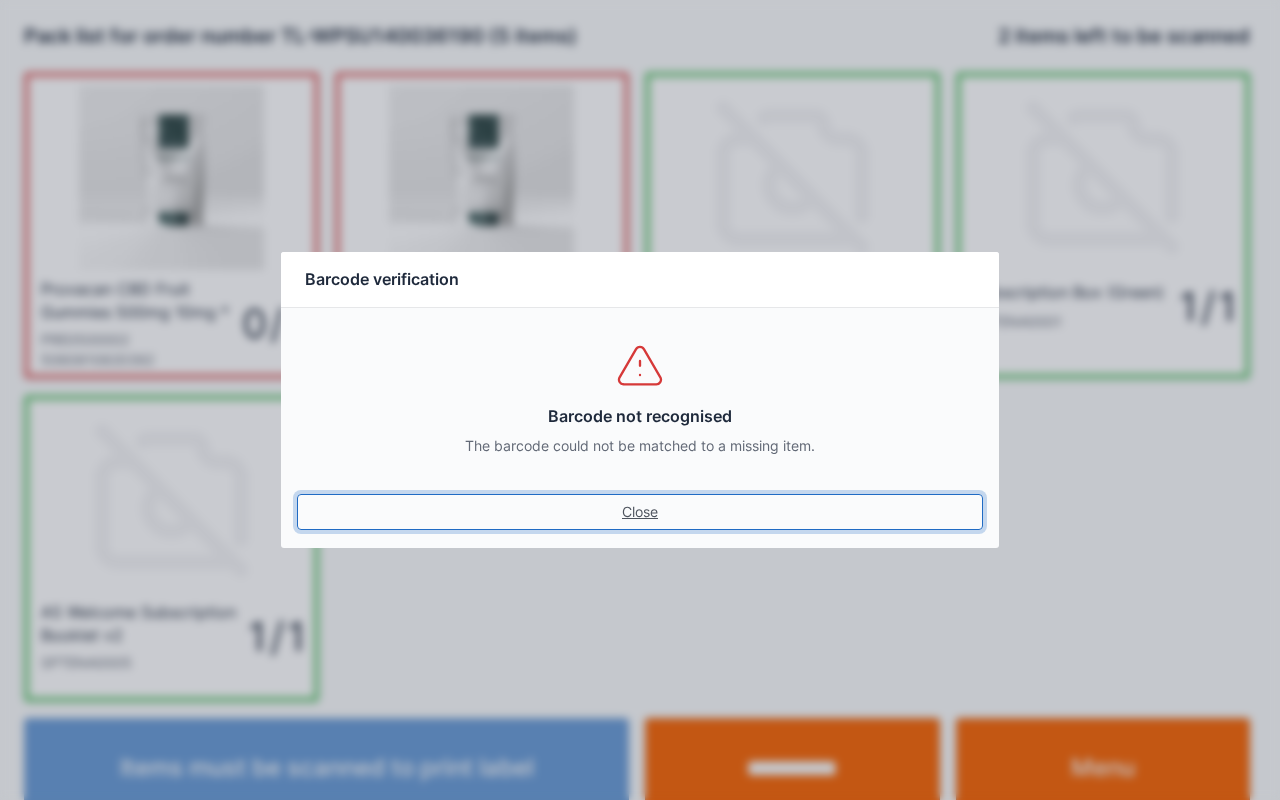 click on "Close" at bounding box center (640, 512) 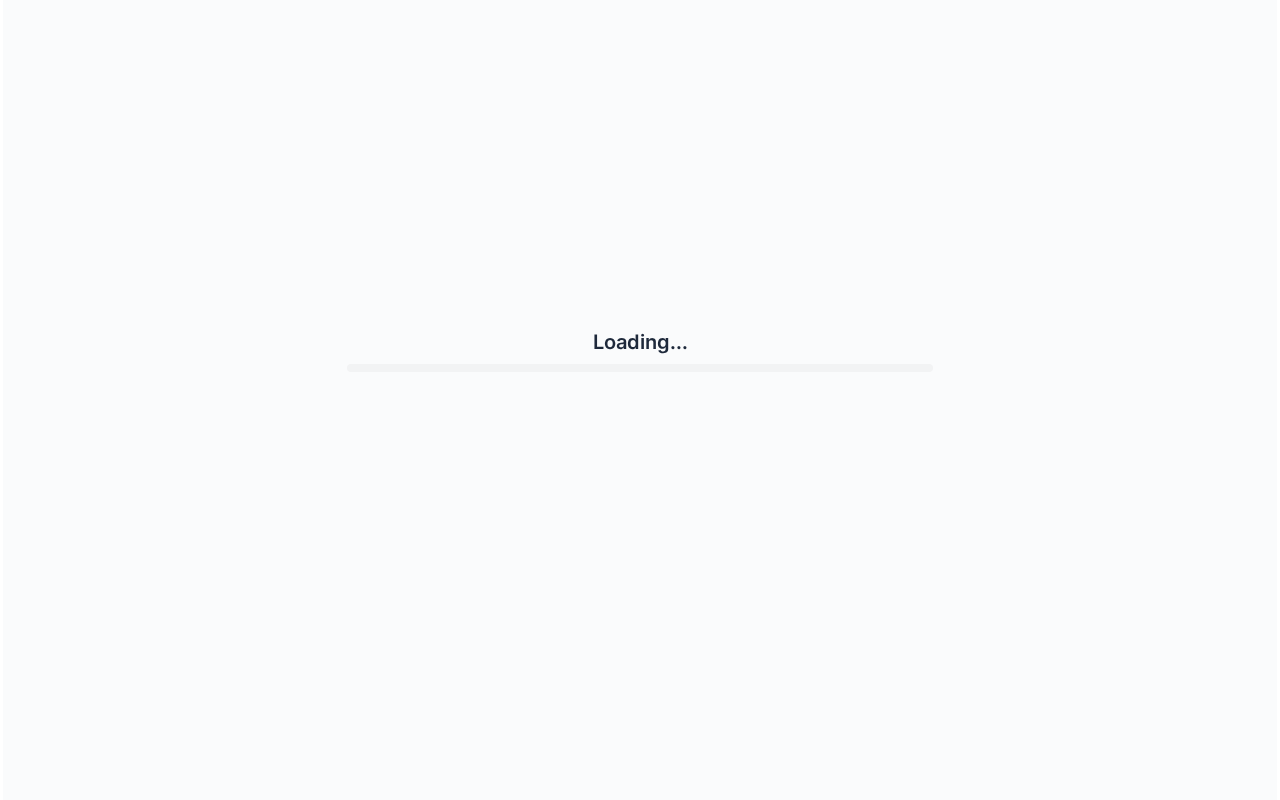 scroll, scrollTop: 0, scrollLeft: 0, axis: both 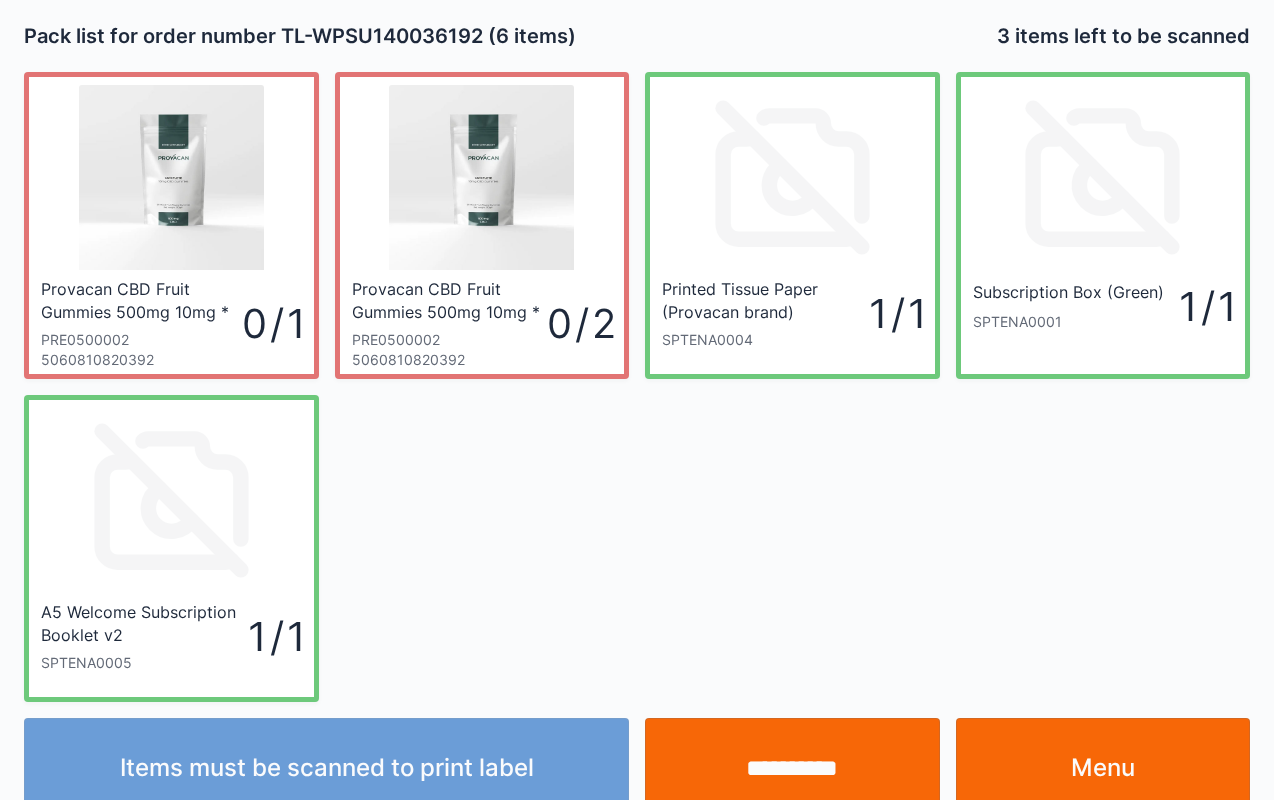click on "Menu" at bounding box center (1103, 768) 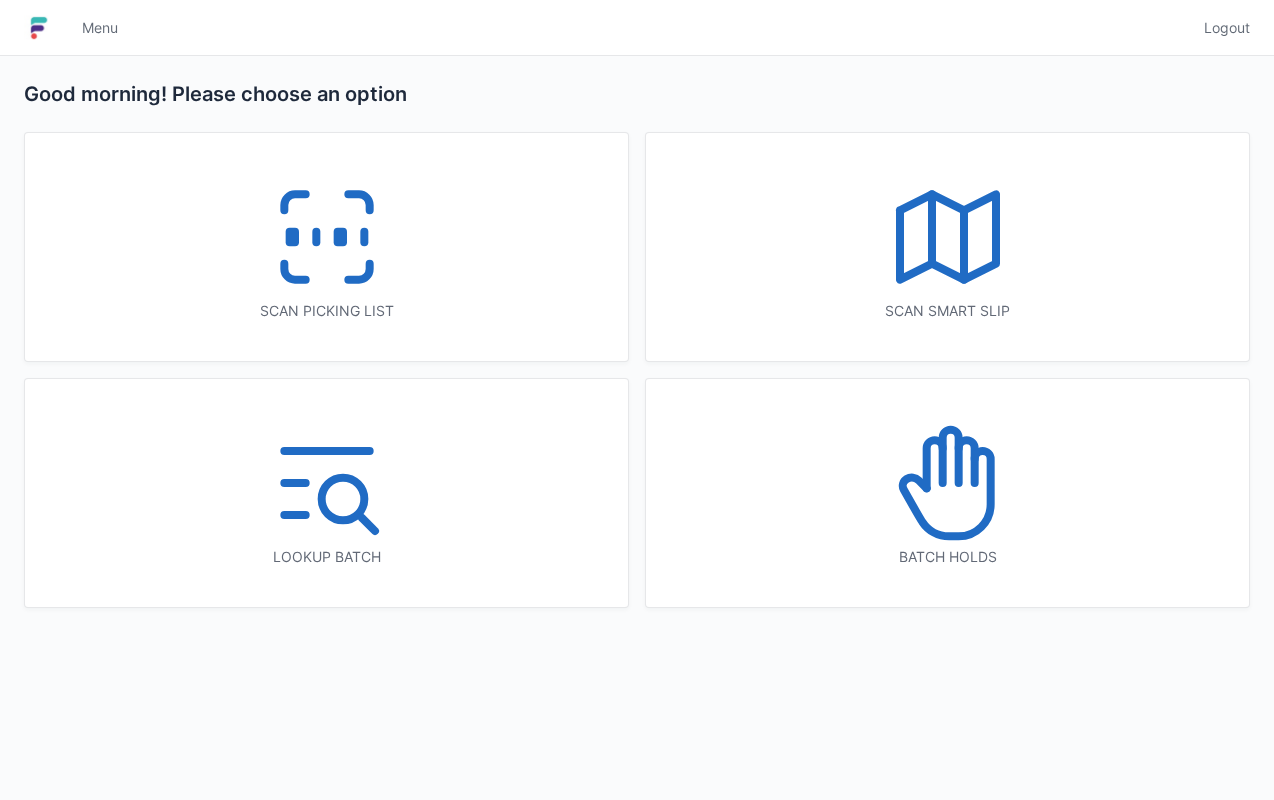 scroll, scrollTop: 0, scrollLeft: 0, axis: both 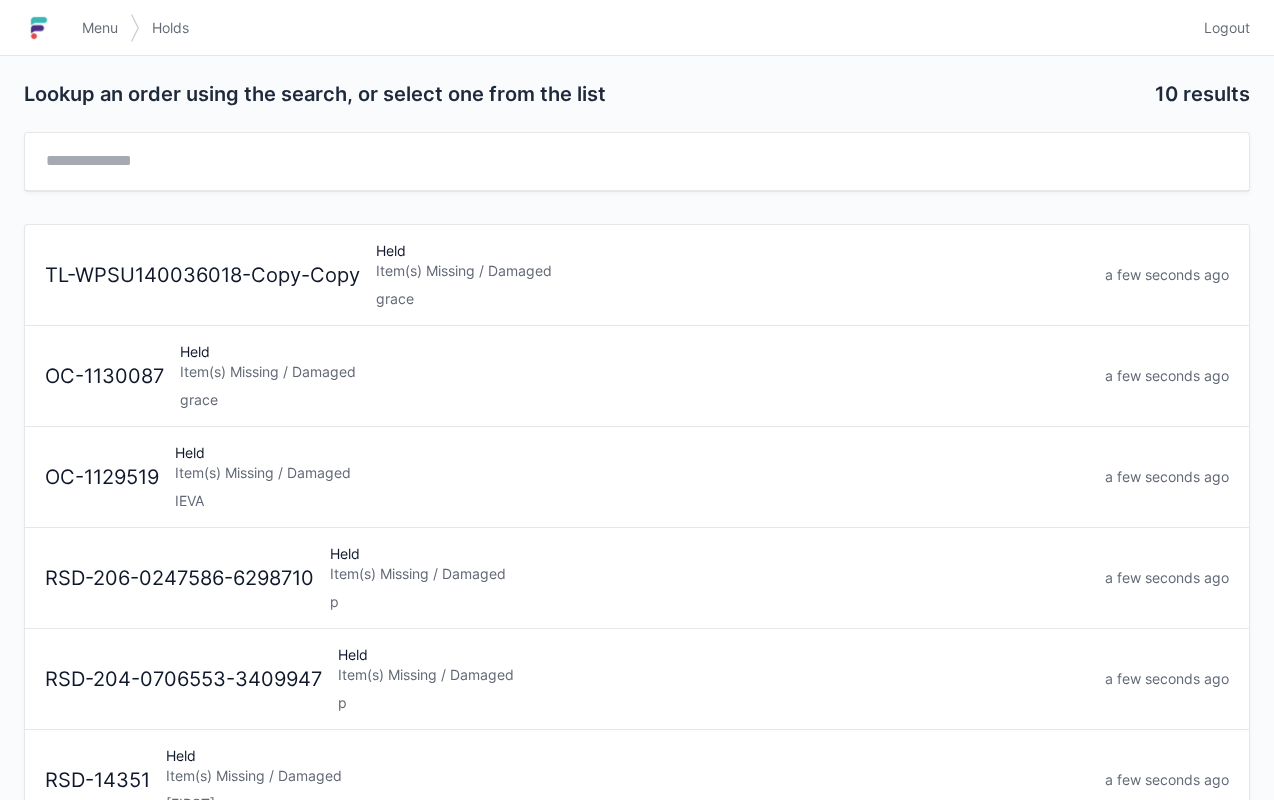 click on "grace" at bounding box center (732, 299) 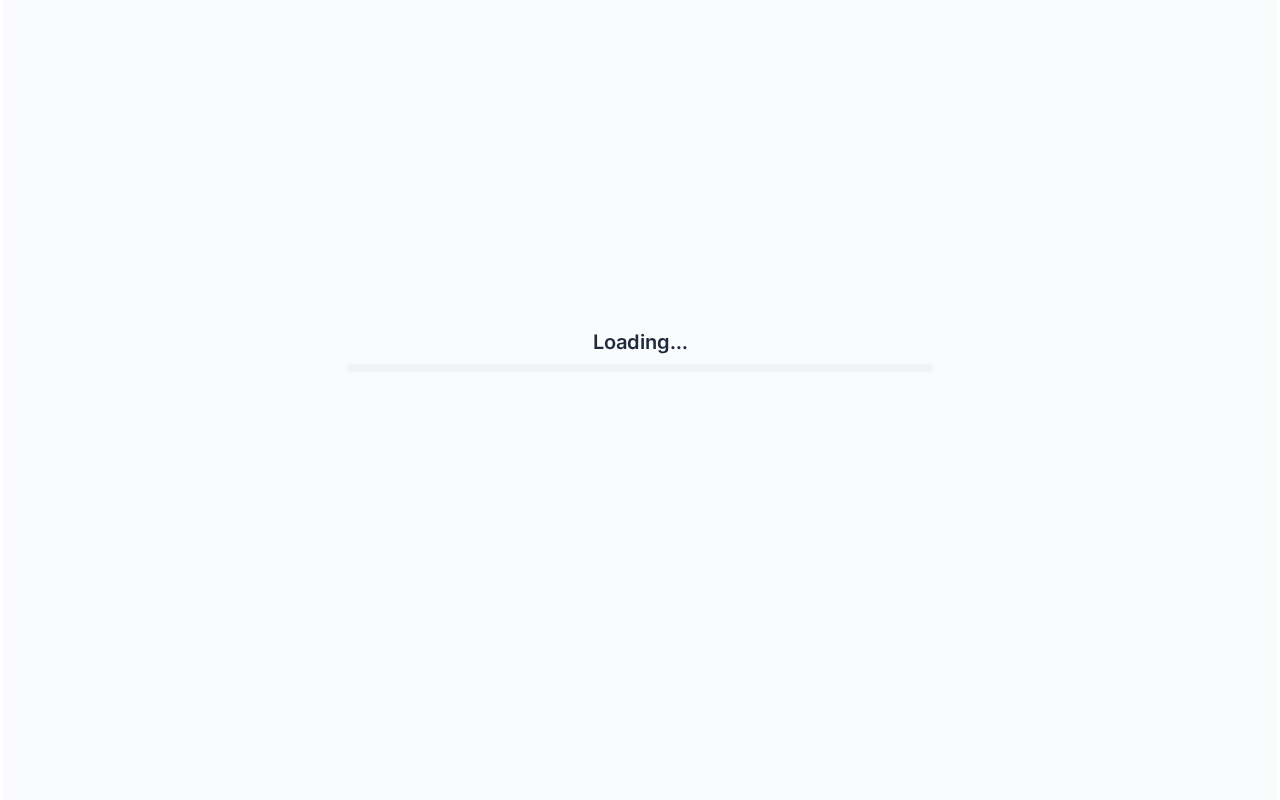 scroll, scrollTop: 0, scrollLeft: 0, axis: both 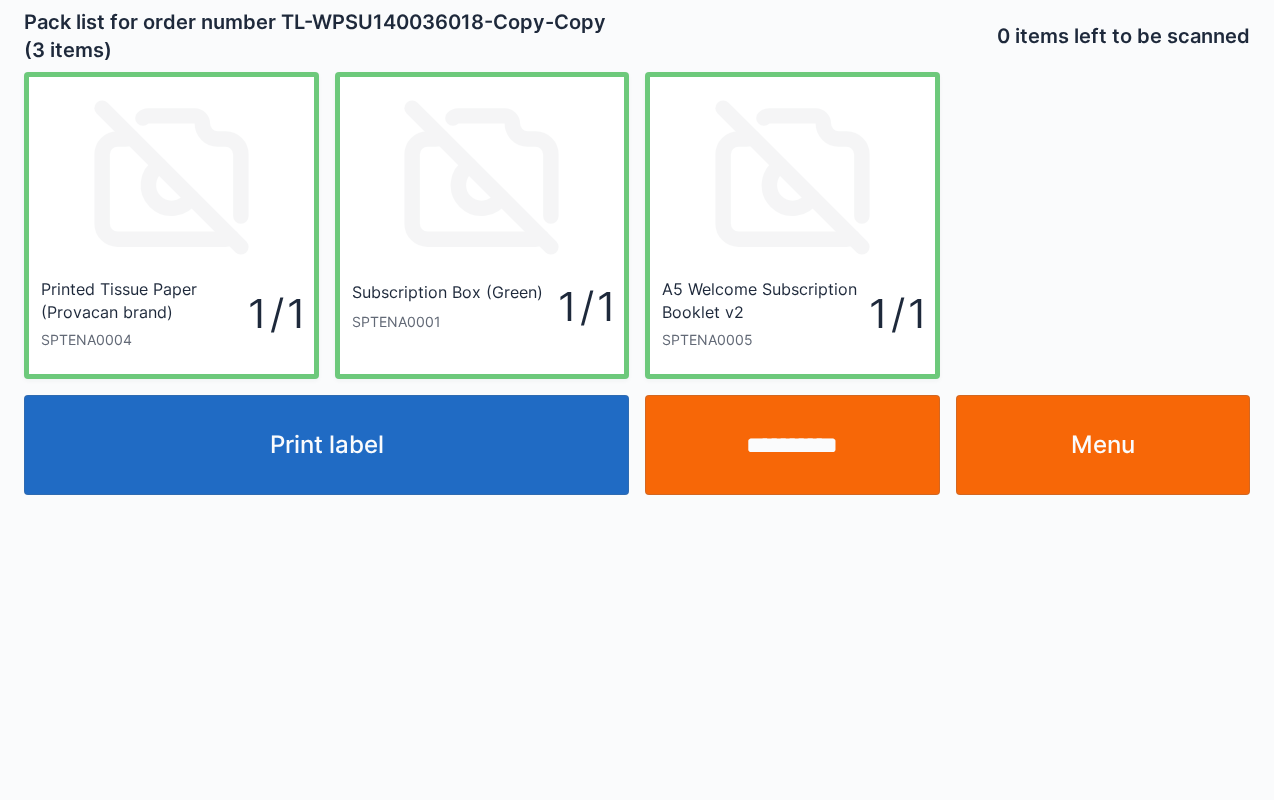 click on "Print label" at bounding box center (326, 445) 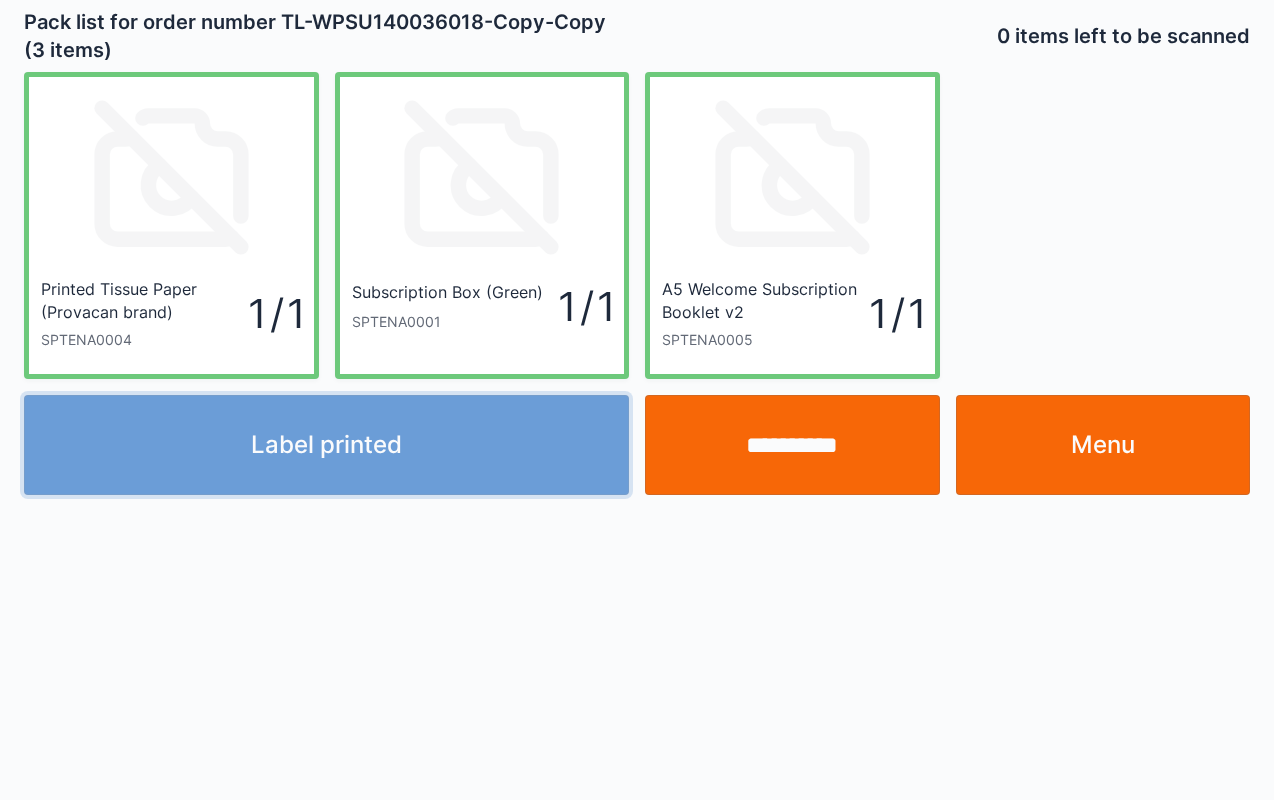 type 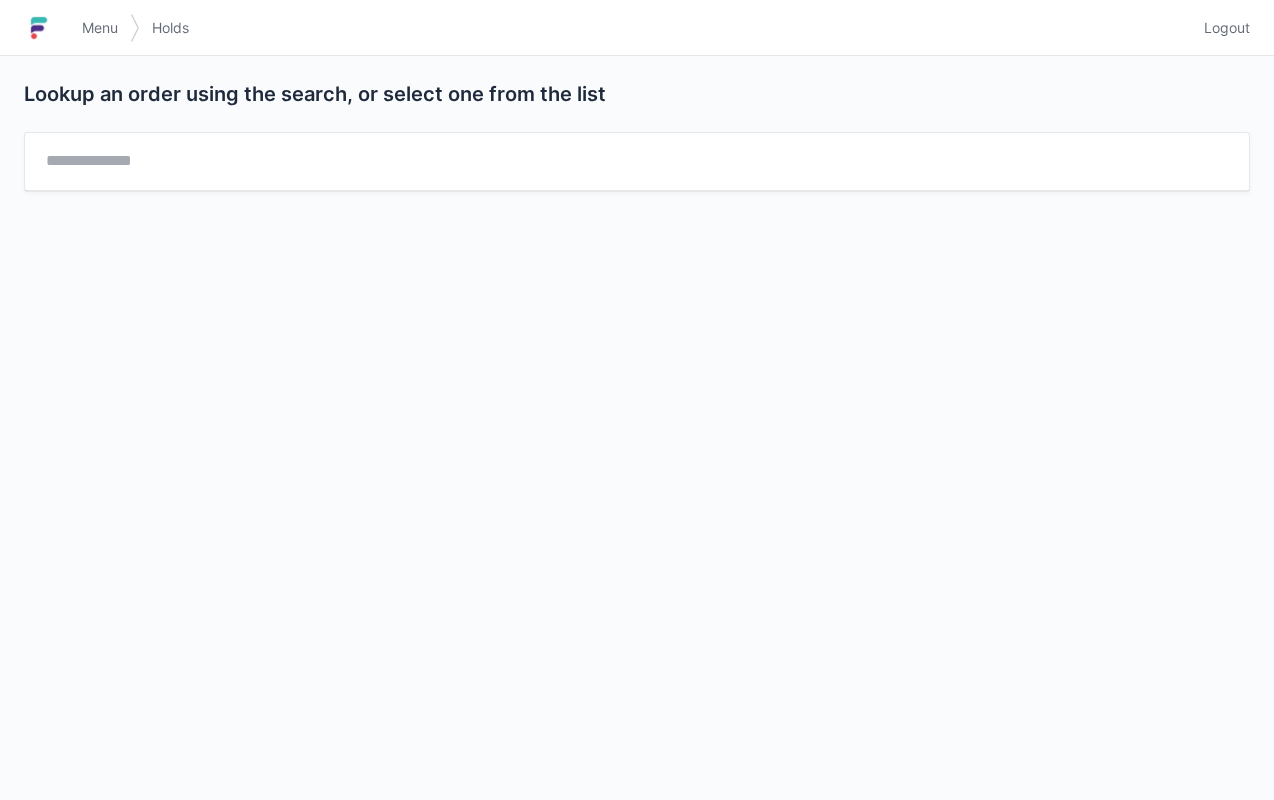 scroll, scrollTop: 0, scrollLeft: 0, axis: both 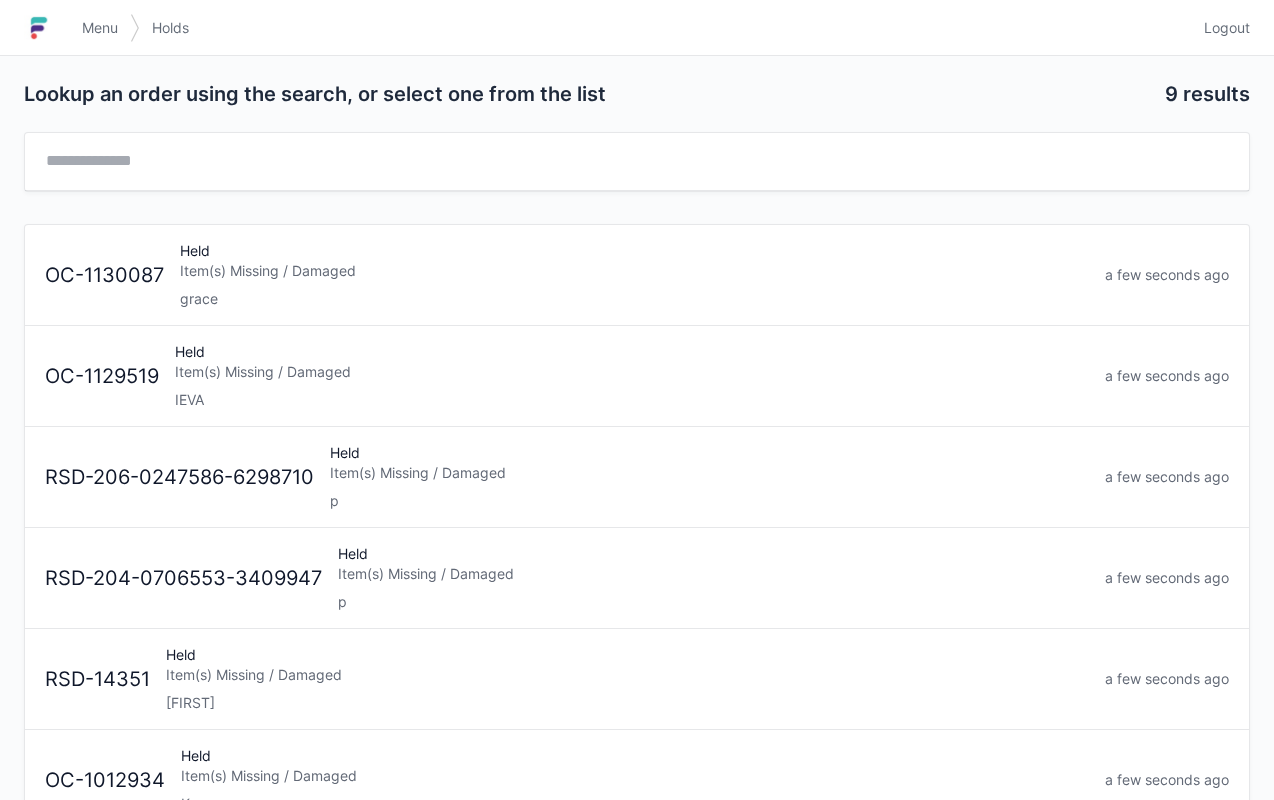 click on "Item(s) Missing / Damaged" at bounding box center [634, 271] 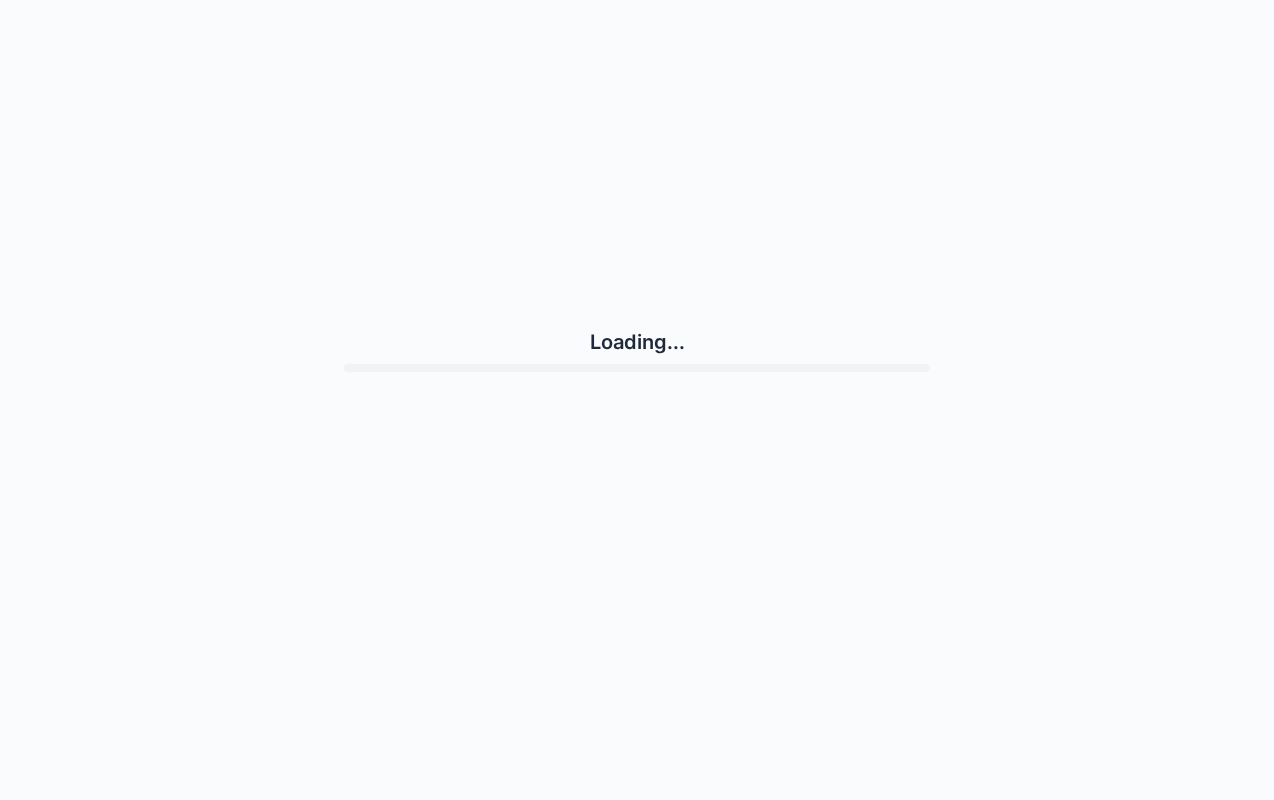 scroll, scrollTop: 0, scrollLeft: 0, axis: both 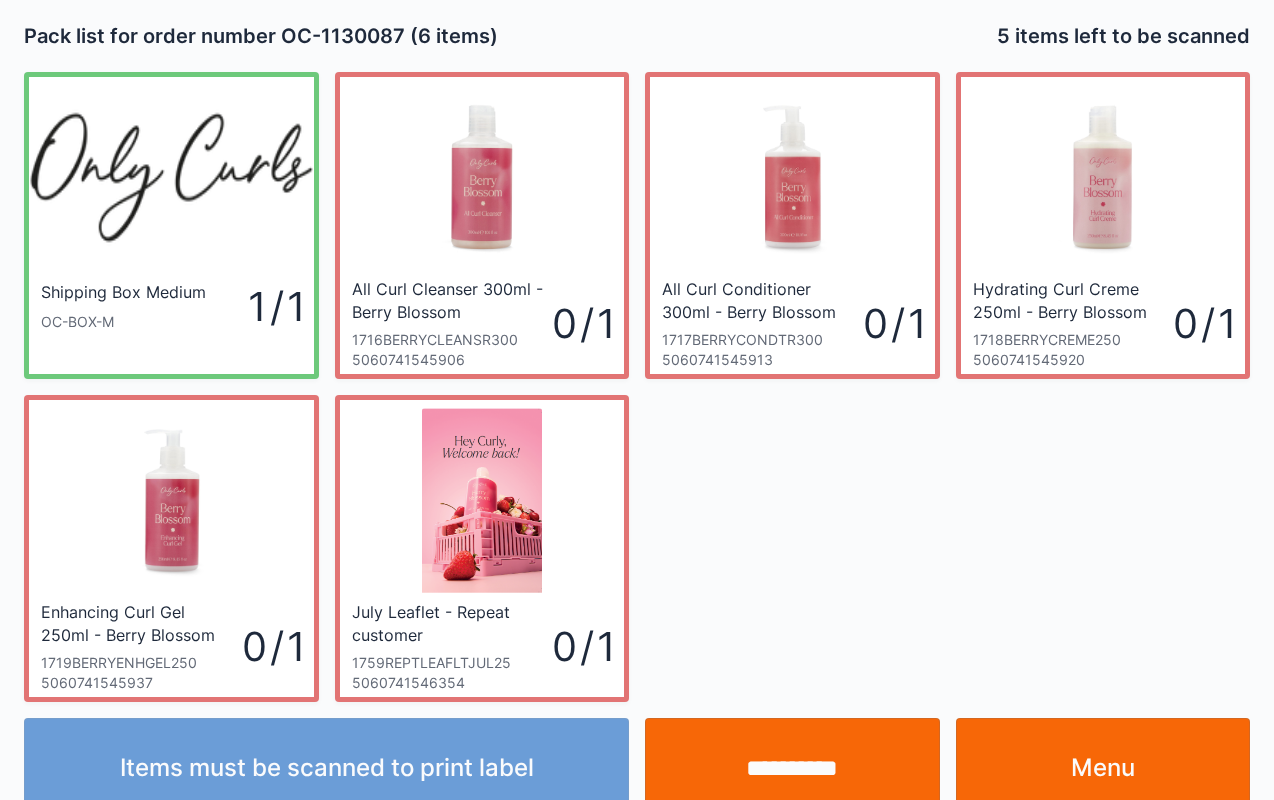 click on "Menu" at bounding box center (1103, 768) 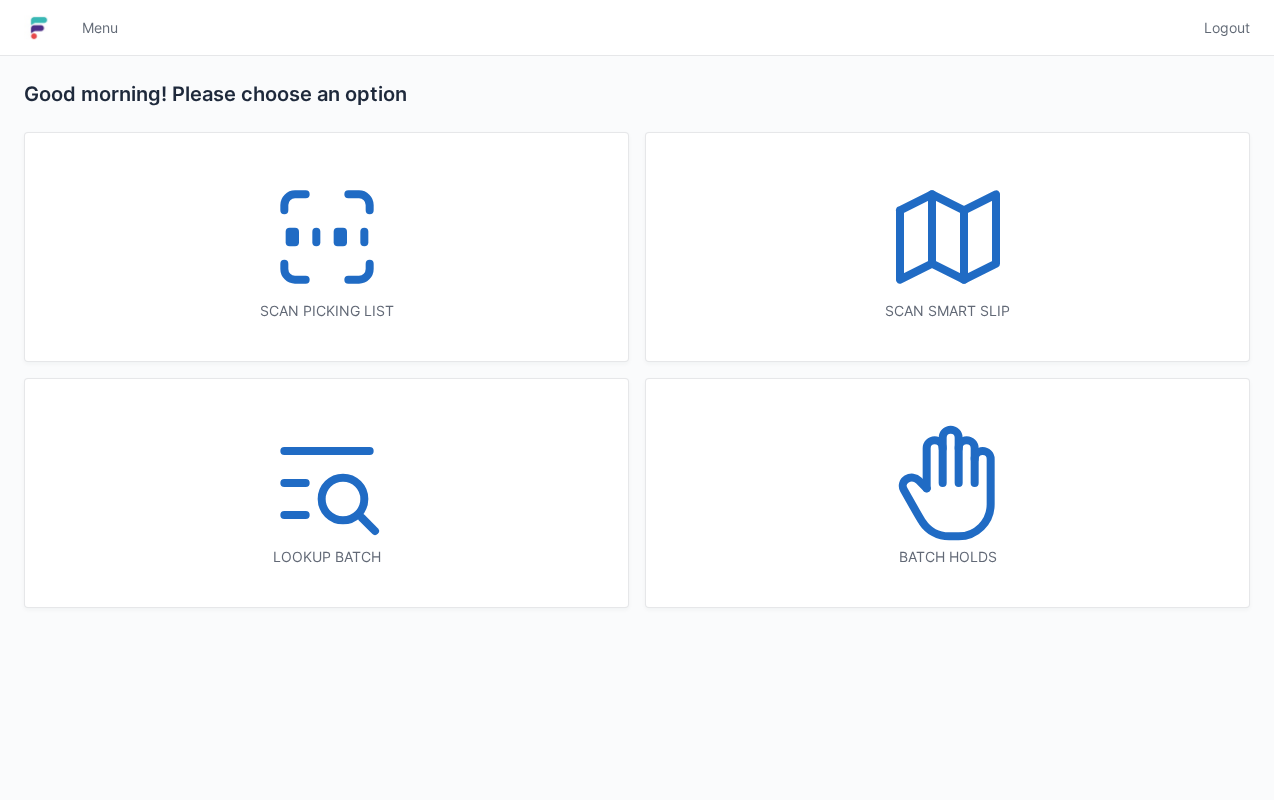 scroll, scrollTop: 0, scrollLeft: 0, axis: both 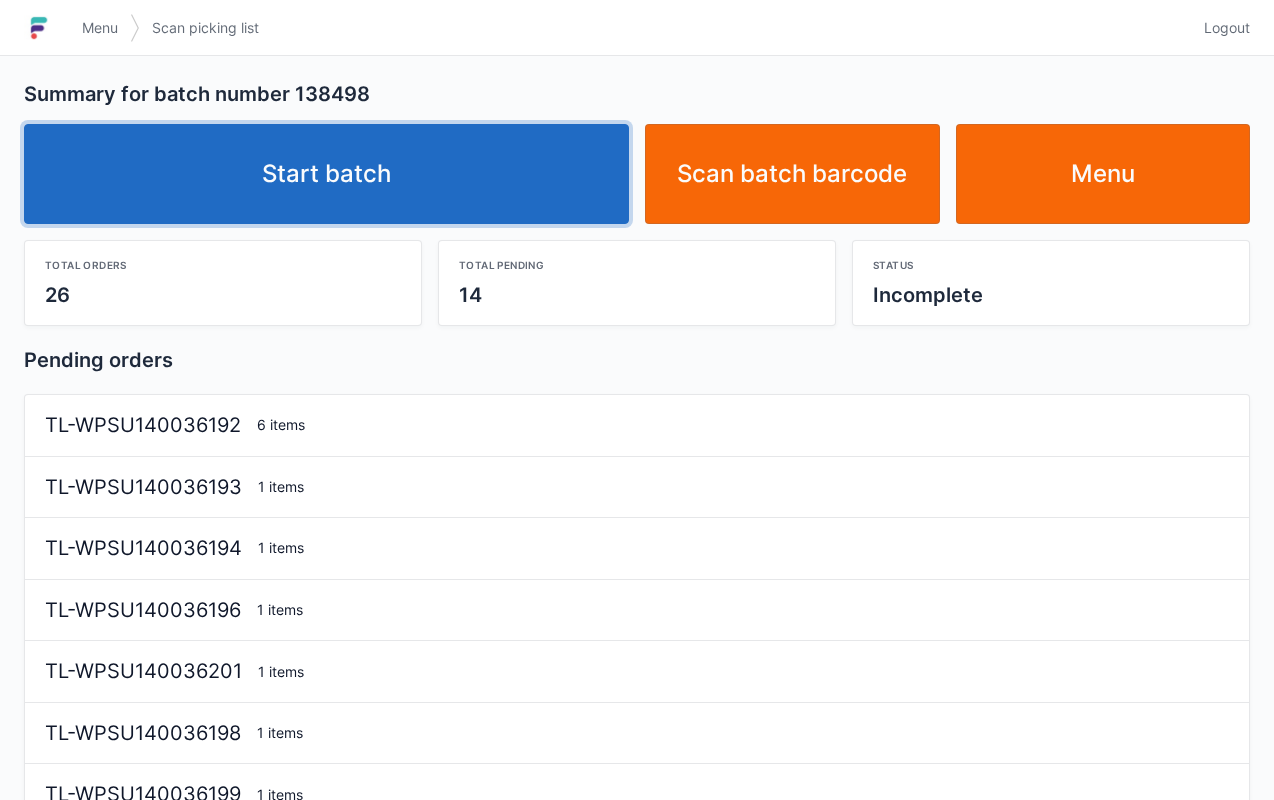 click on "Start batch" at bounding box center (326, 174) 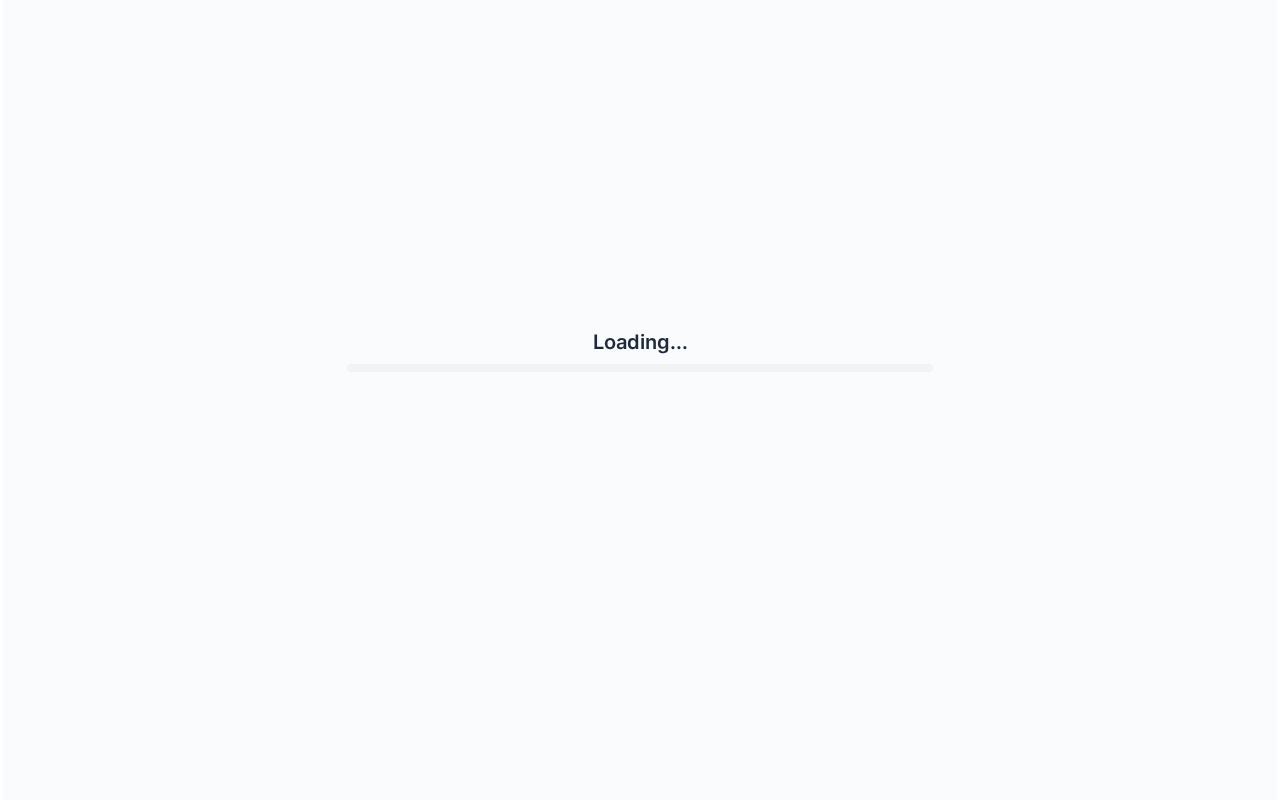 scroll, scrollTop: 0, scrollLeft: 0, axis: both 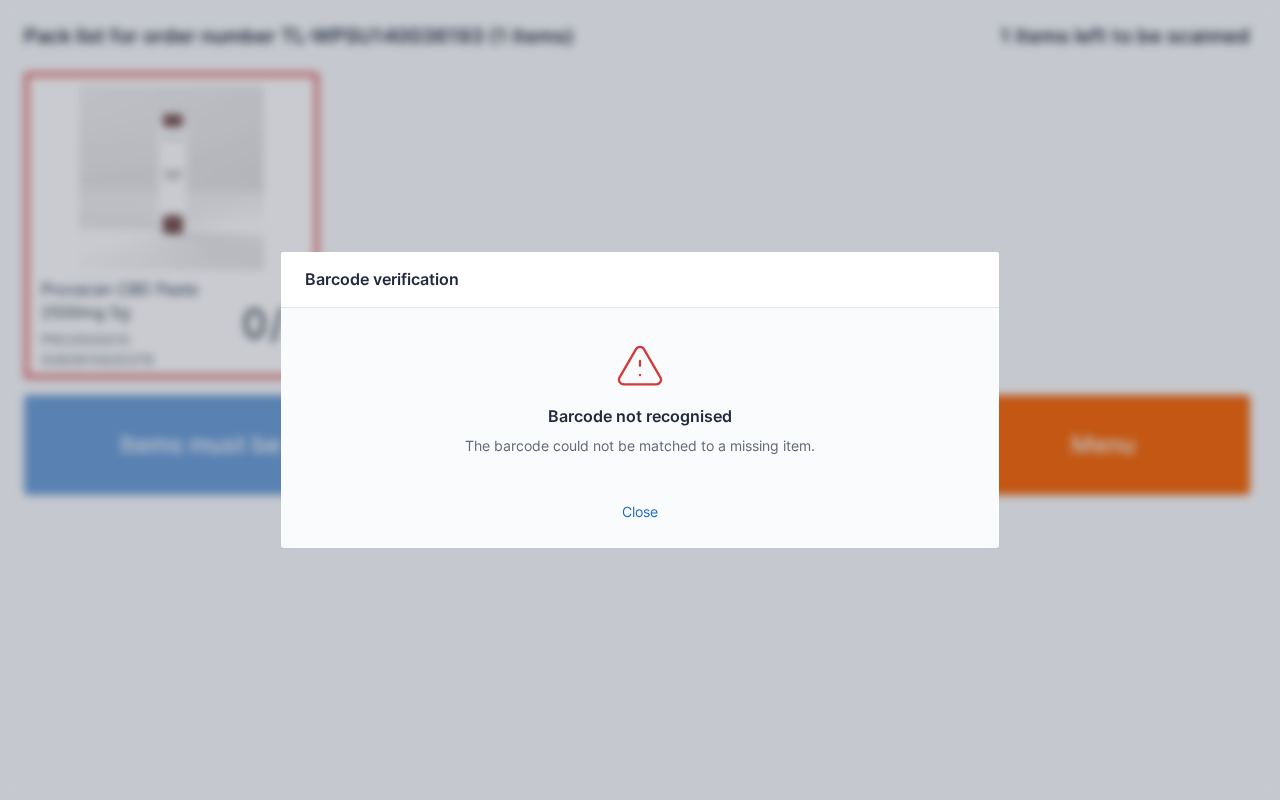 click on "Close" at bounding box center (640, 512) 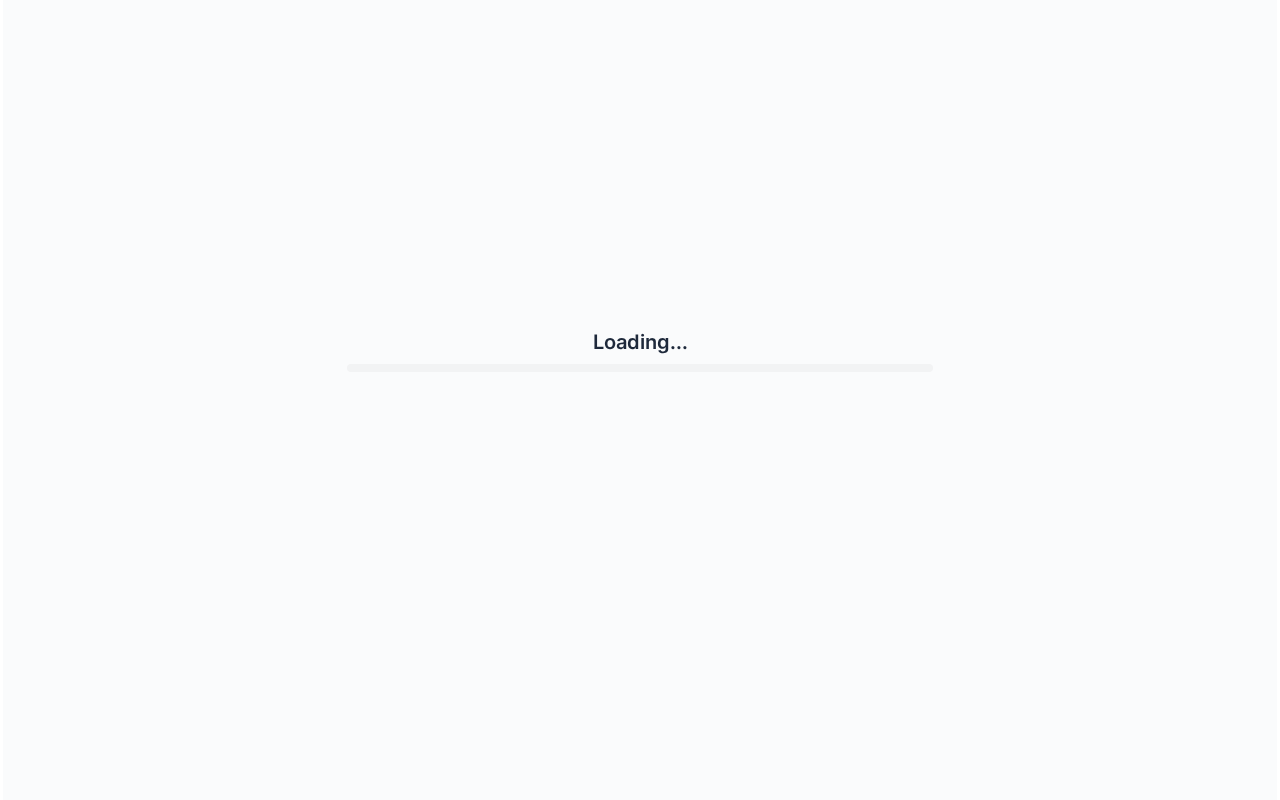 scroll, scrollTop: 0, scrollLeft: 0, axis: both 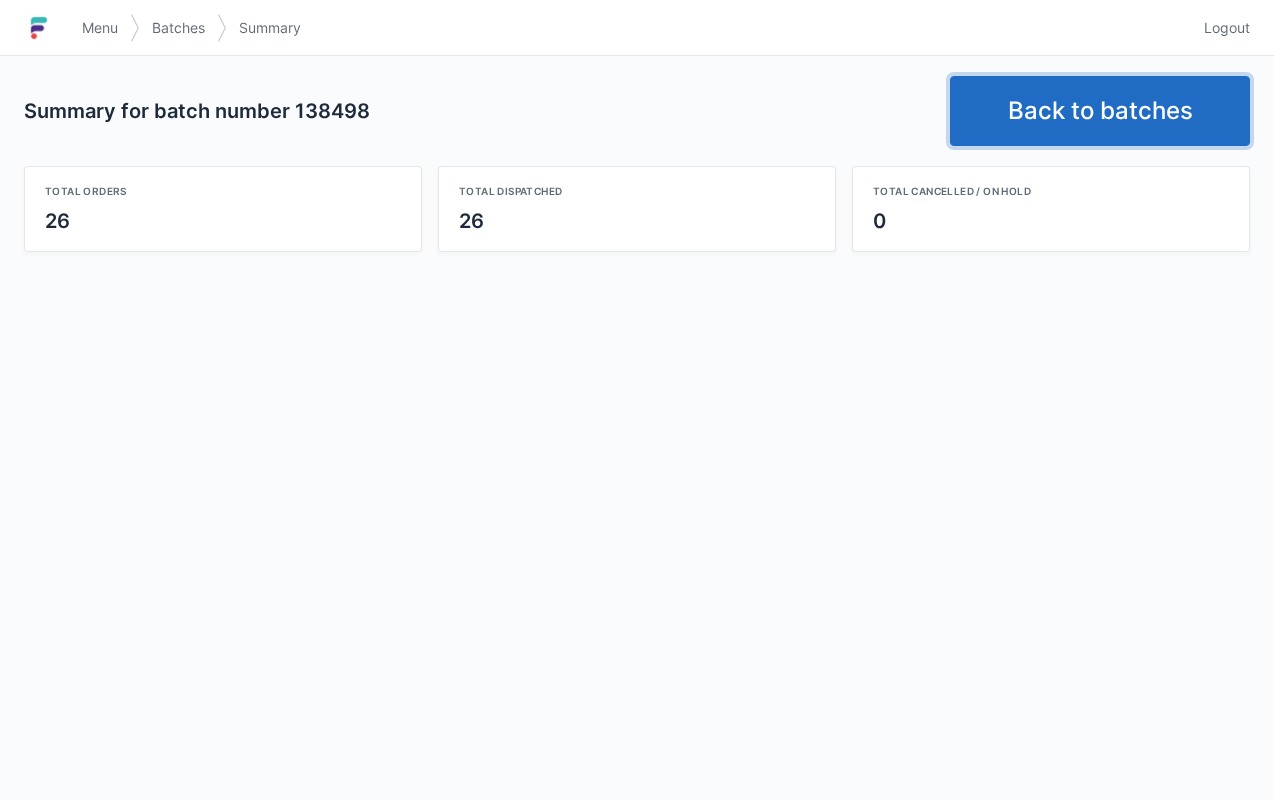 click on "Back to batches" at bounding box center (1100, 111) 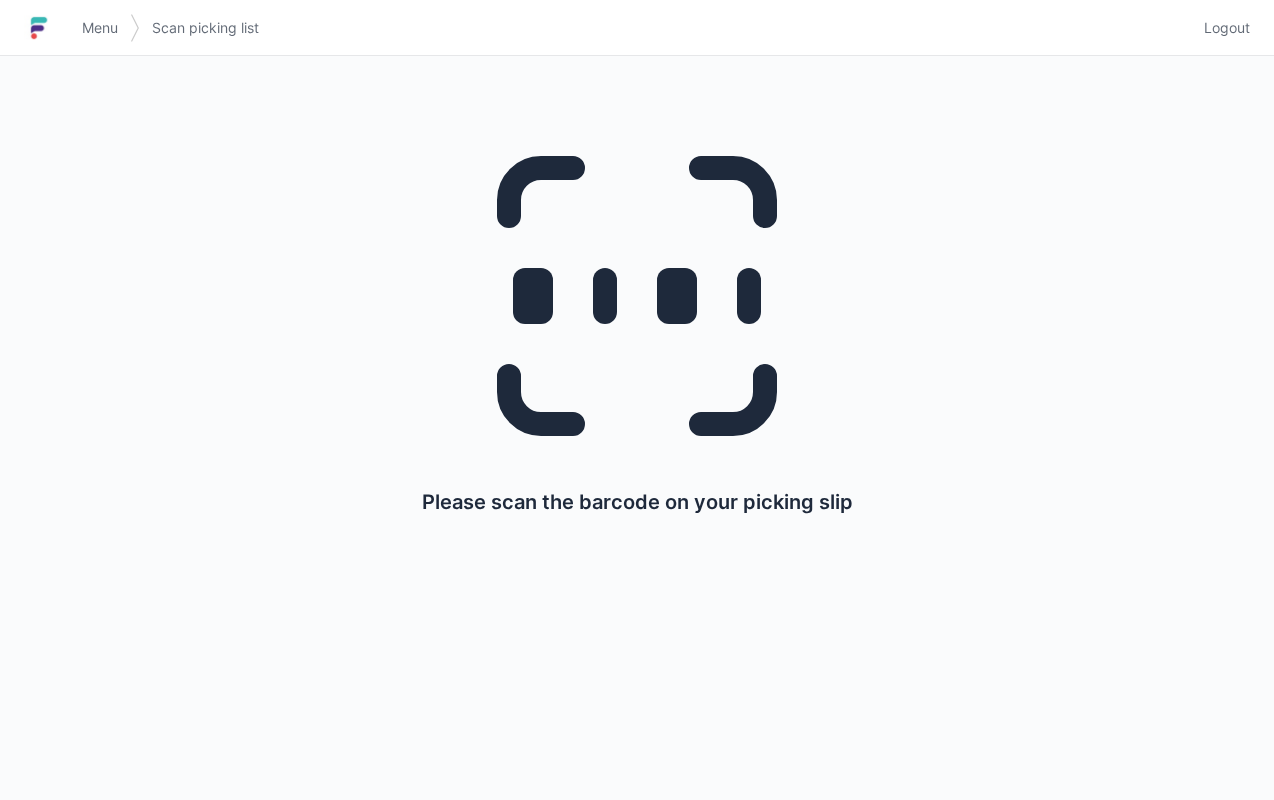 scroll, scrollTop: 0, scrollLeft: 0, axis: both 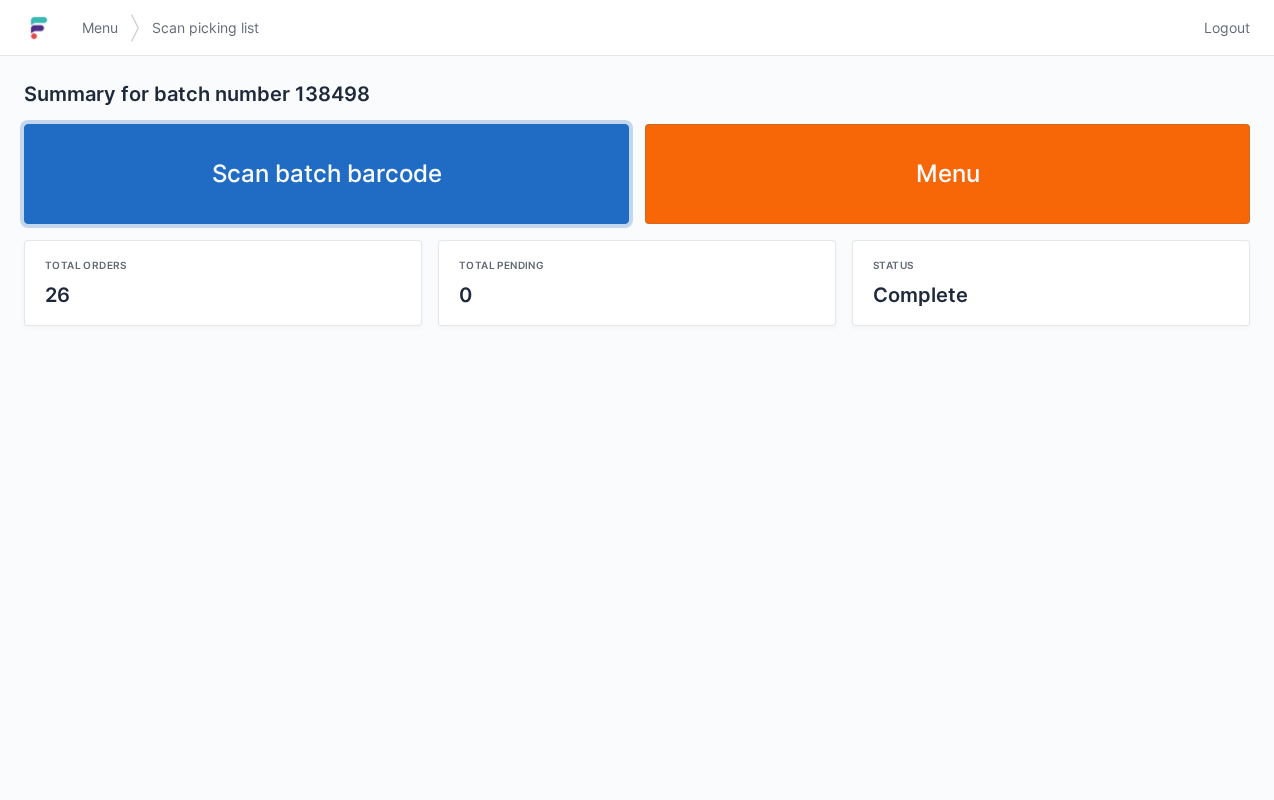 click on "Scan batch barcode" at bounding box center (326, 174) 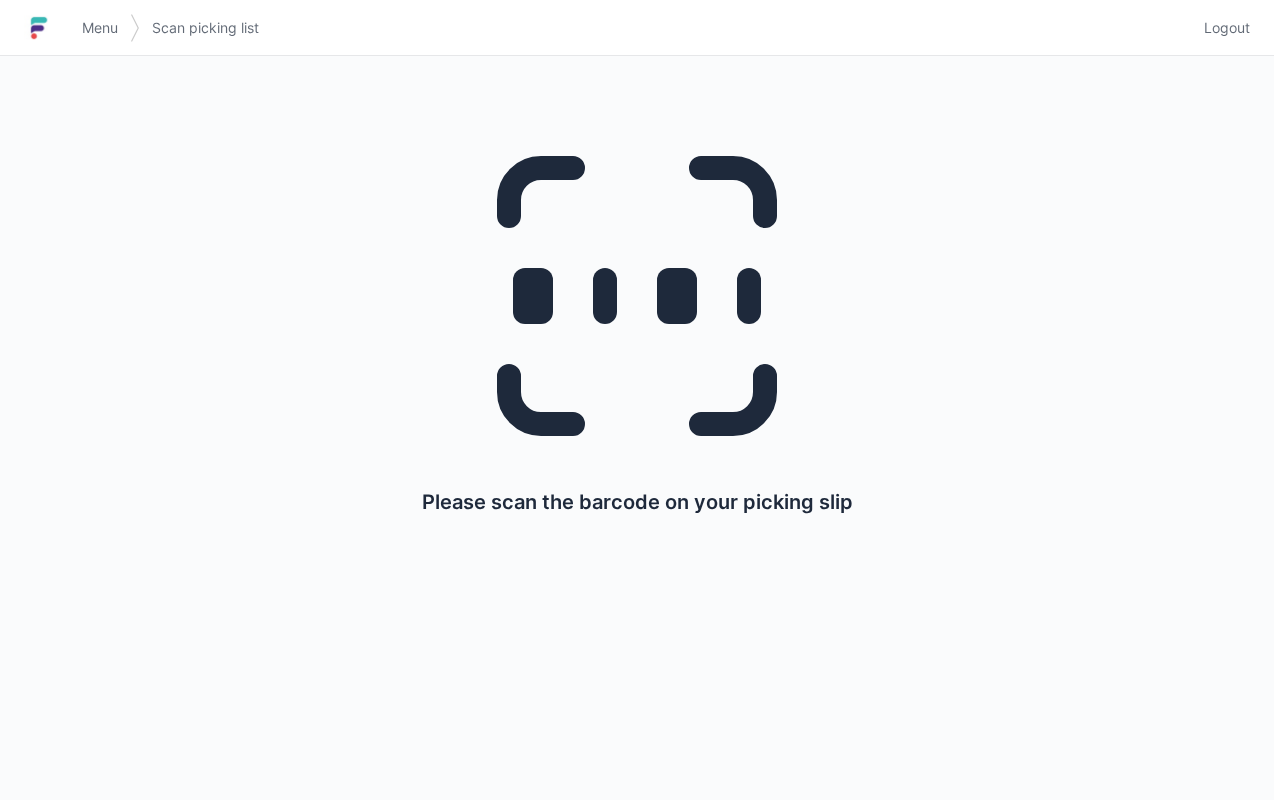 scroll, scrollTop: 0, scrollLeft: 0, axis: both 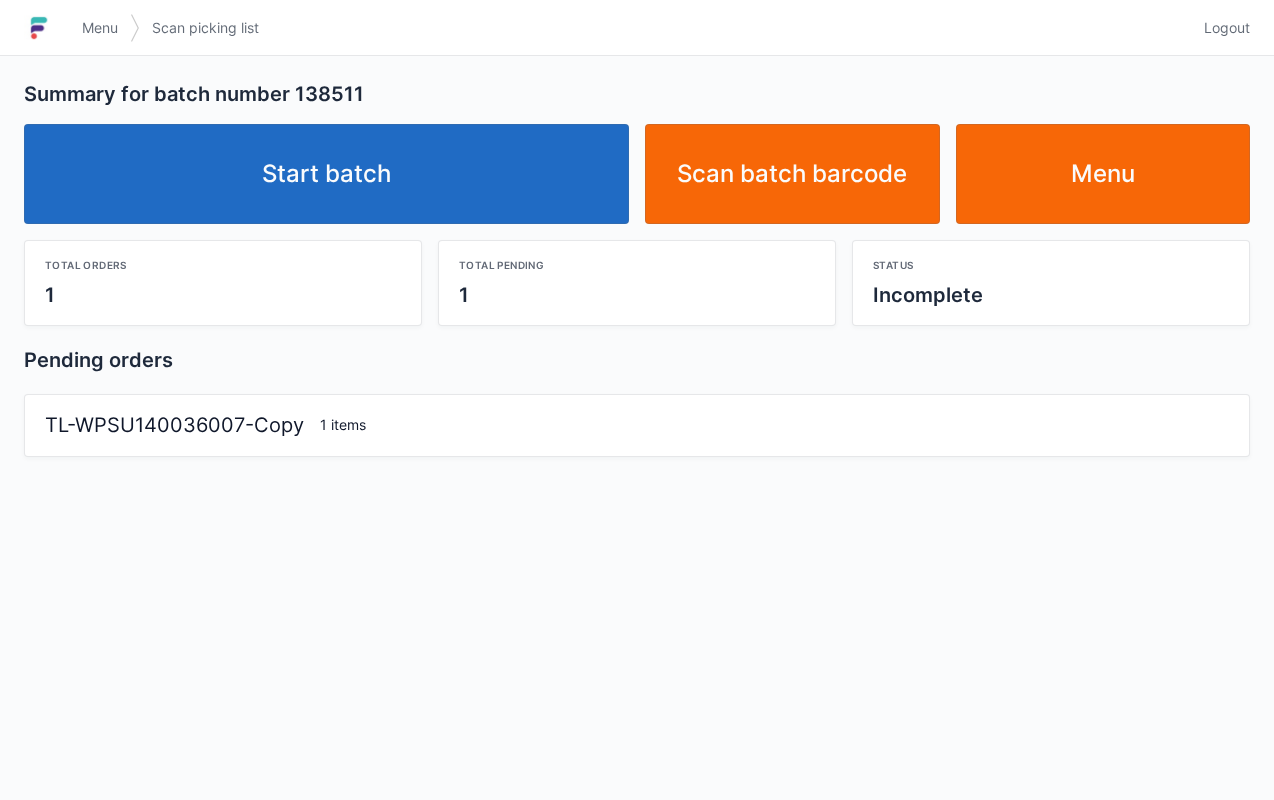 click on "Start batch" at bounding box center (326, 174) 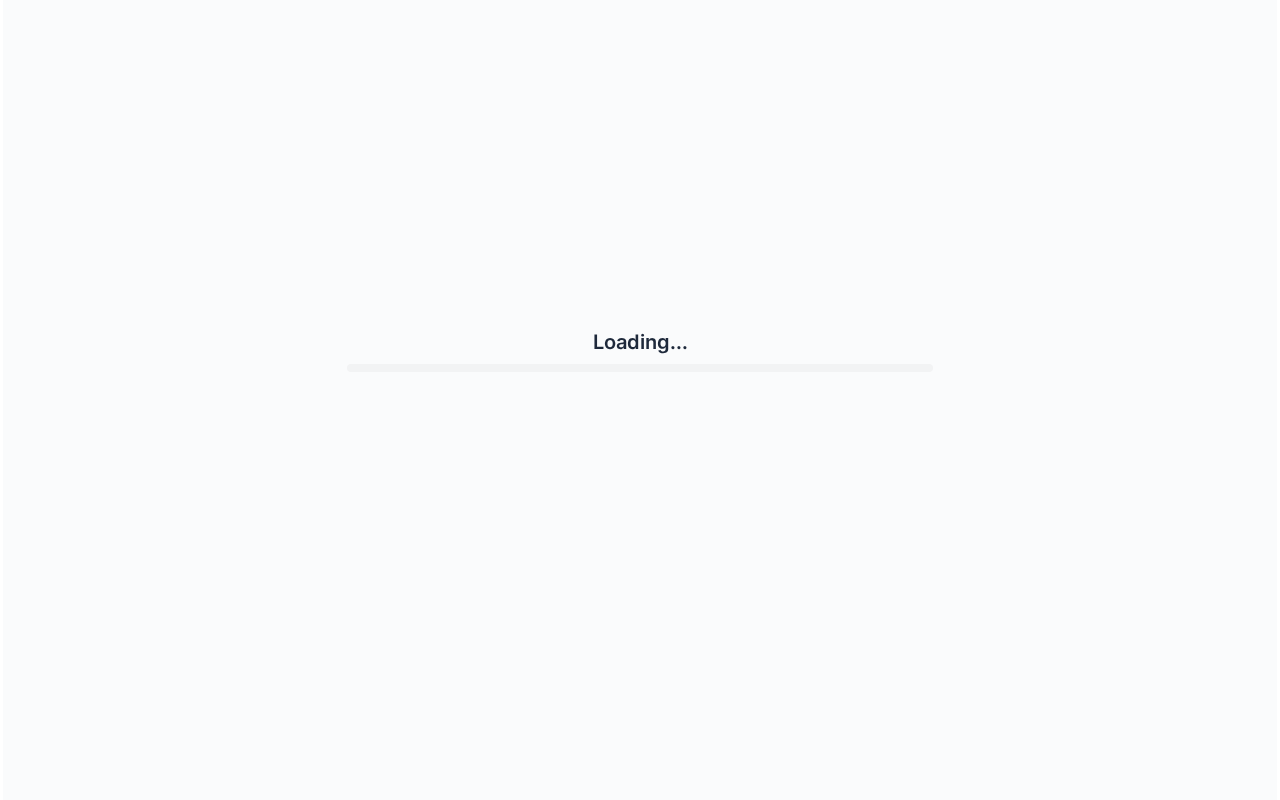 scroll, scrollTop: 0, scrollLeft: 0, axis: both 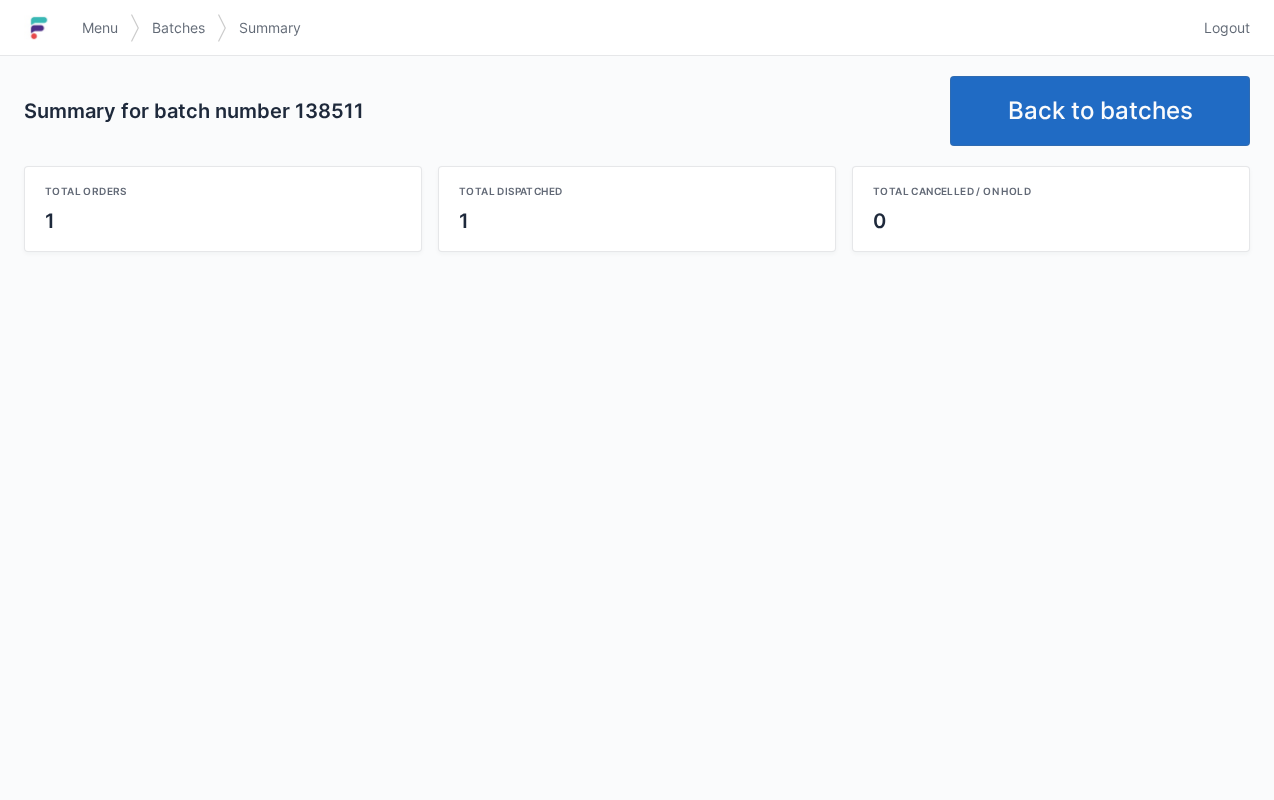 click on "Back to batches" at bounding box center [1100, 111] 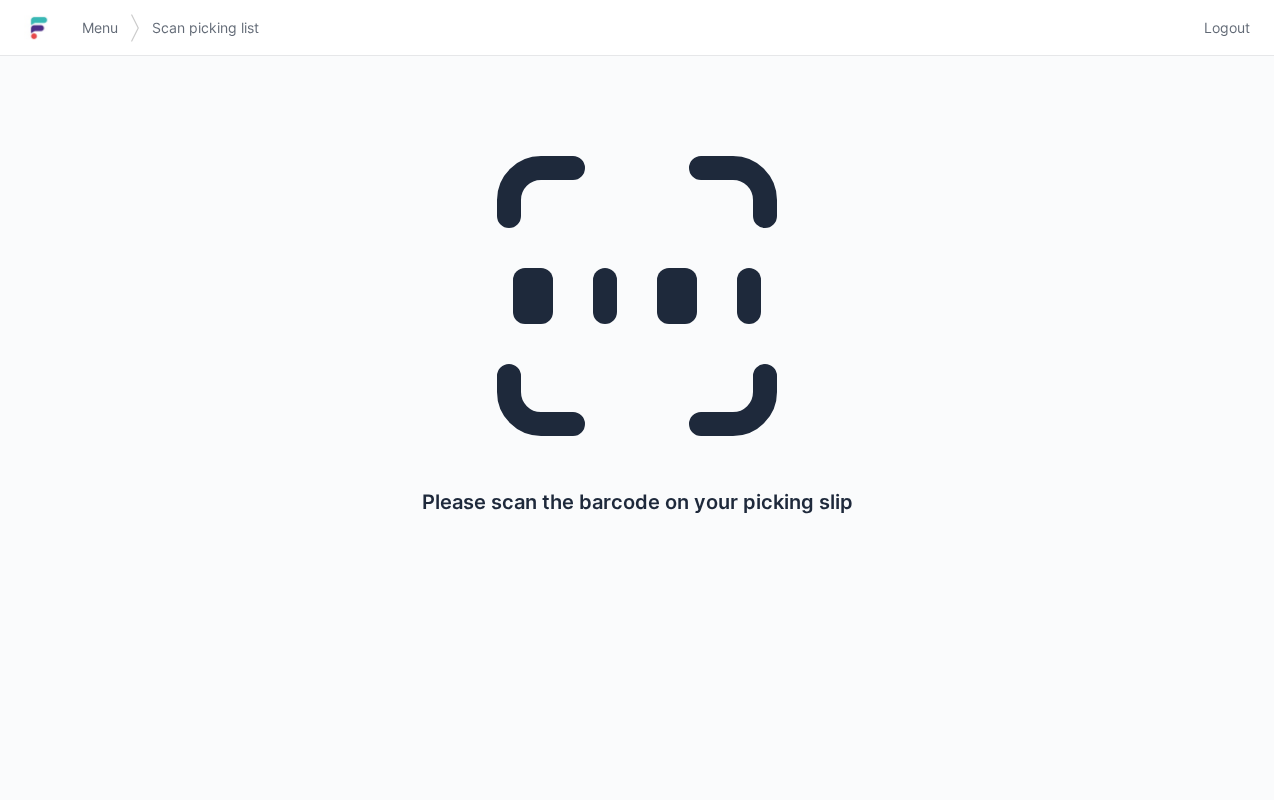 scroll, scrollTop: 0, scrollLeft: 0, axis: both 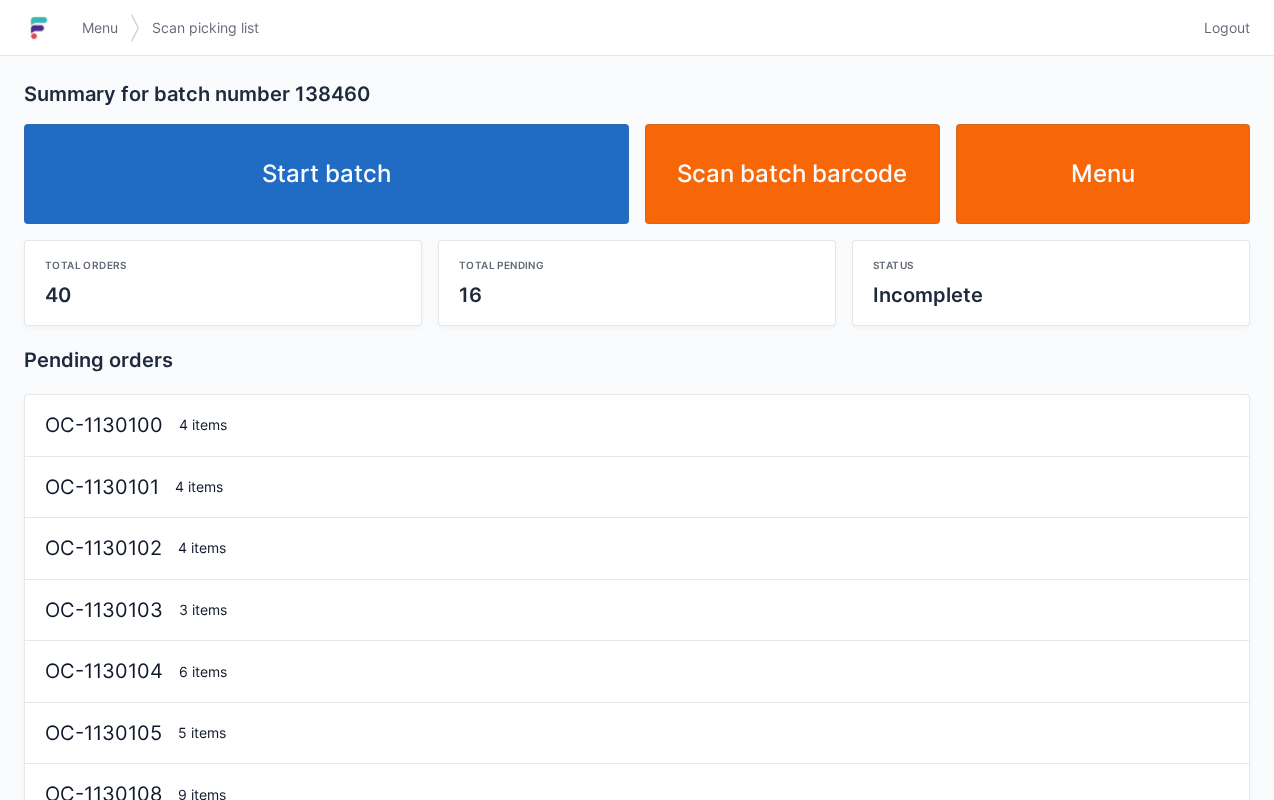 click on "Start batch" at bounding box center (326, 174) 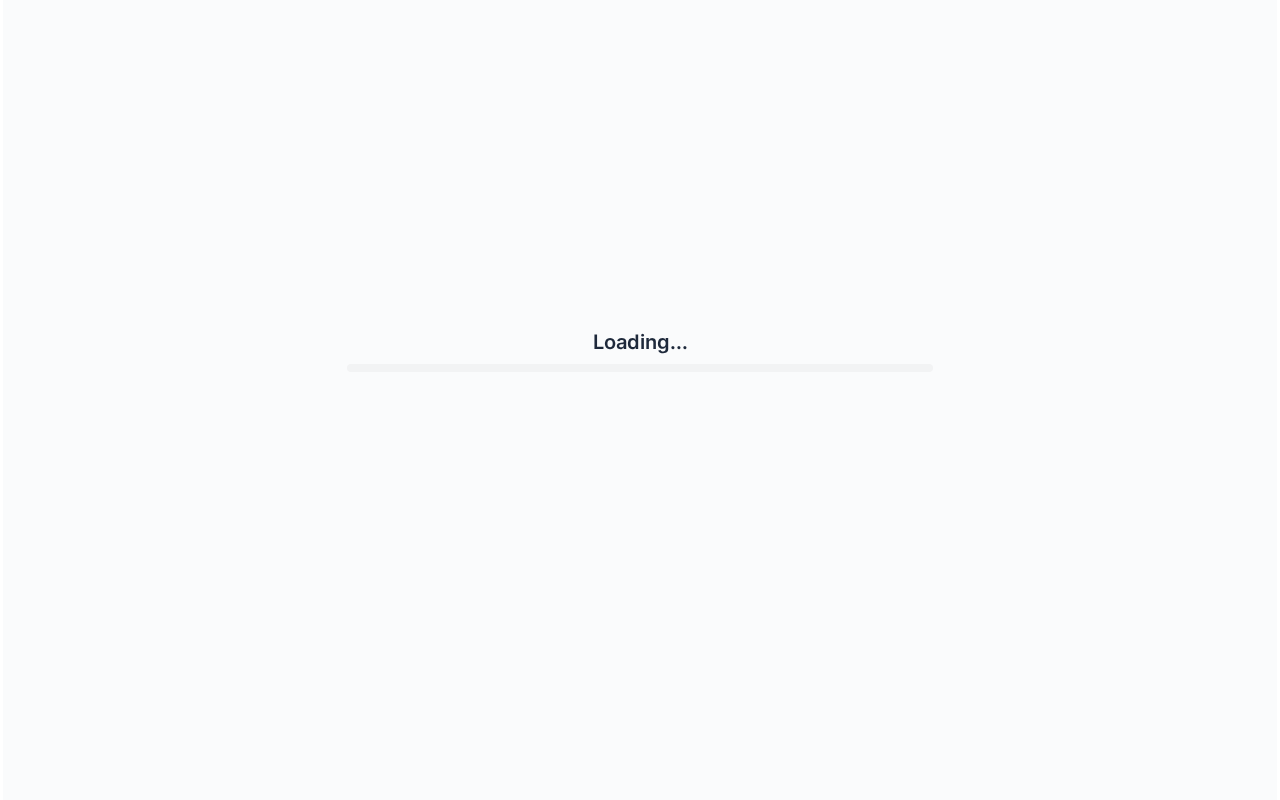 scroll, scrollTop: 0, scrollLeft: 0, axis: both 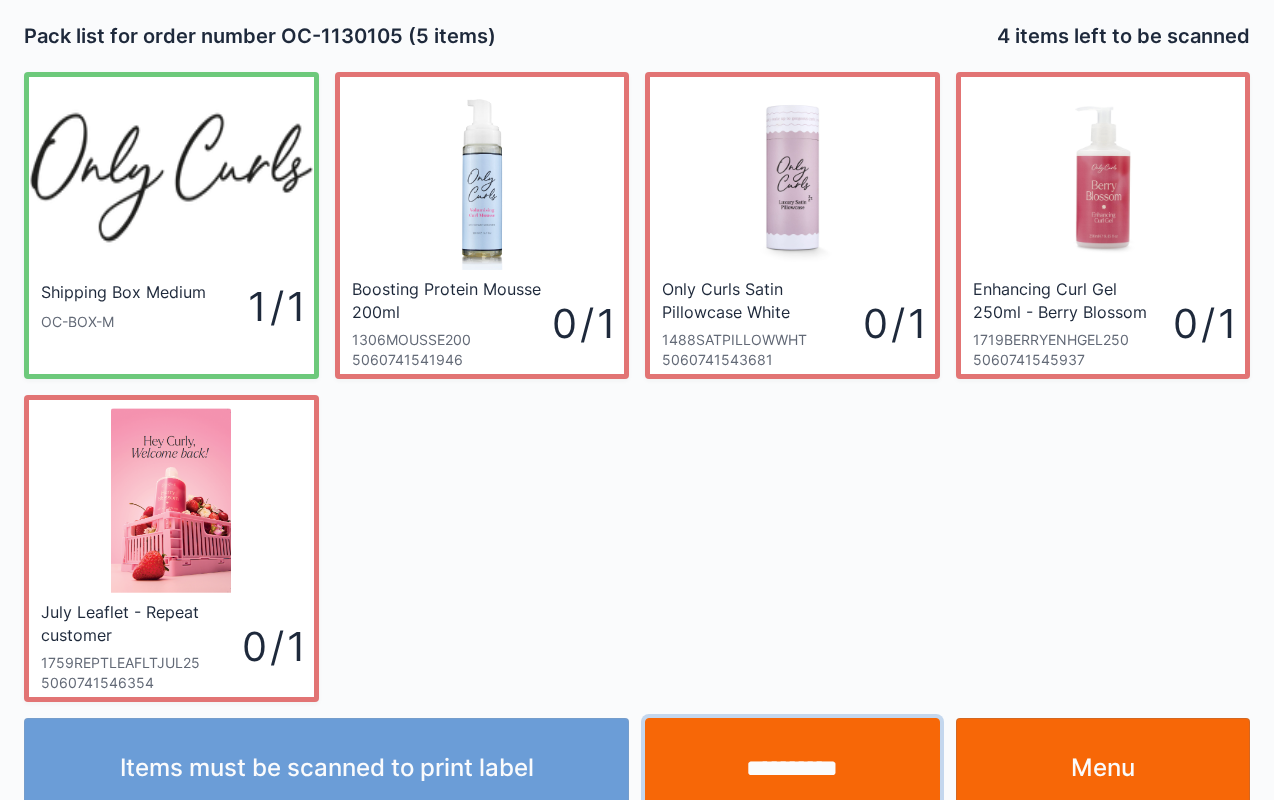 click on "**********" at bounding box center (792, 768) 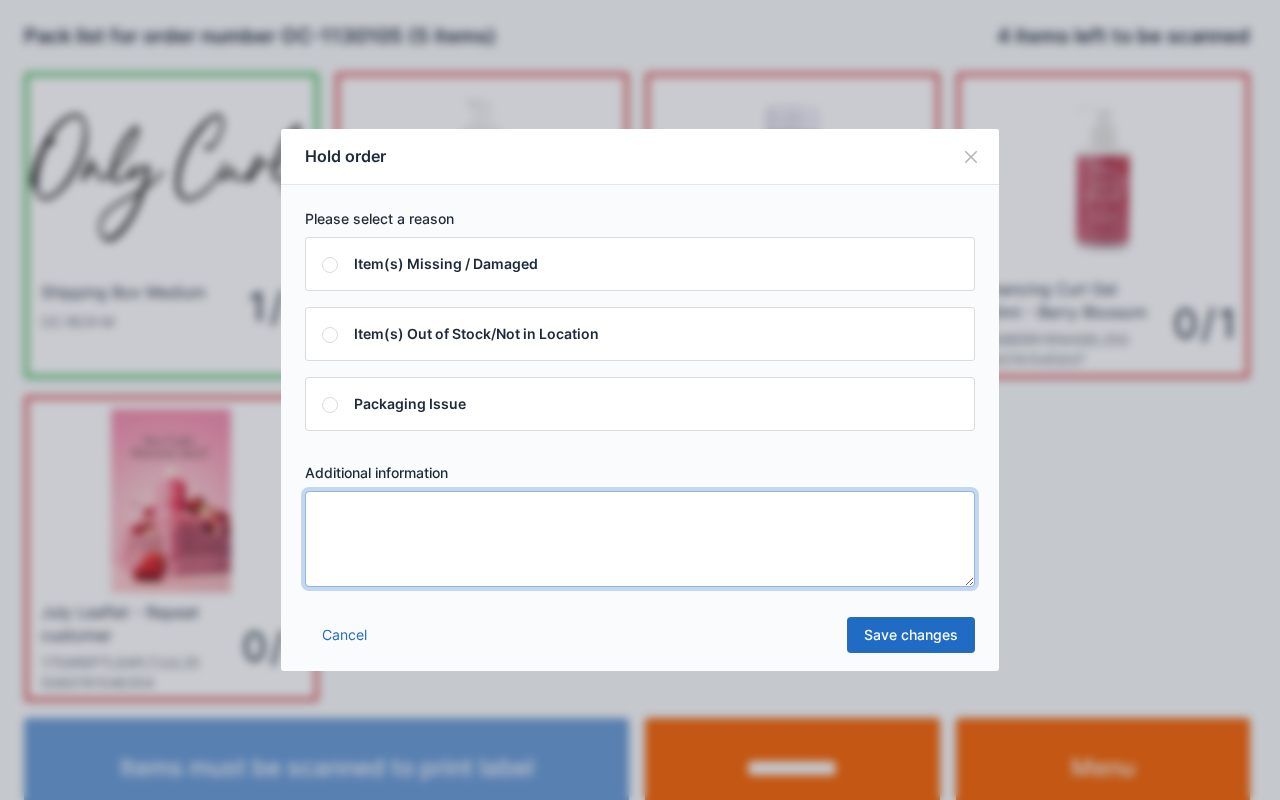 click at bounding box center [640, 539] 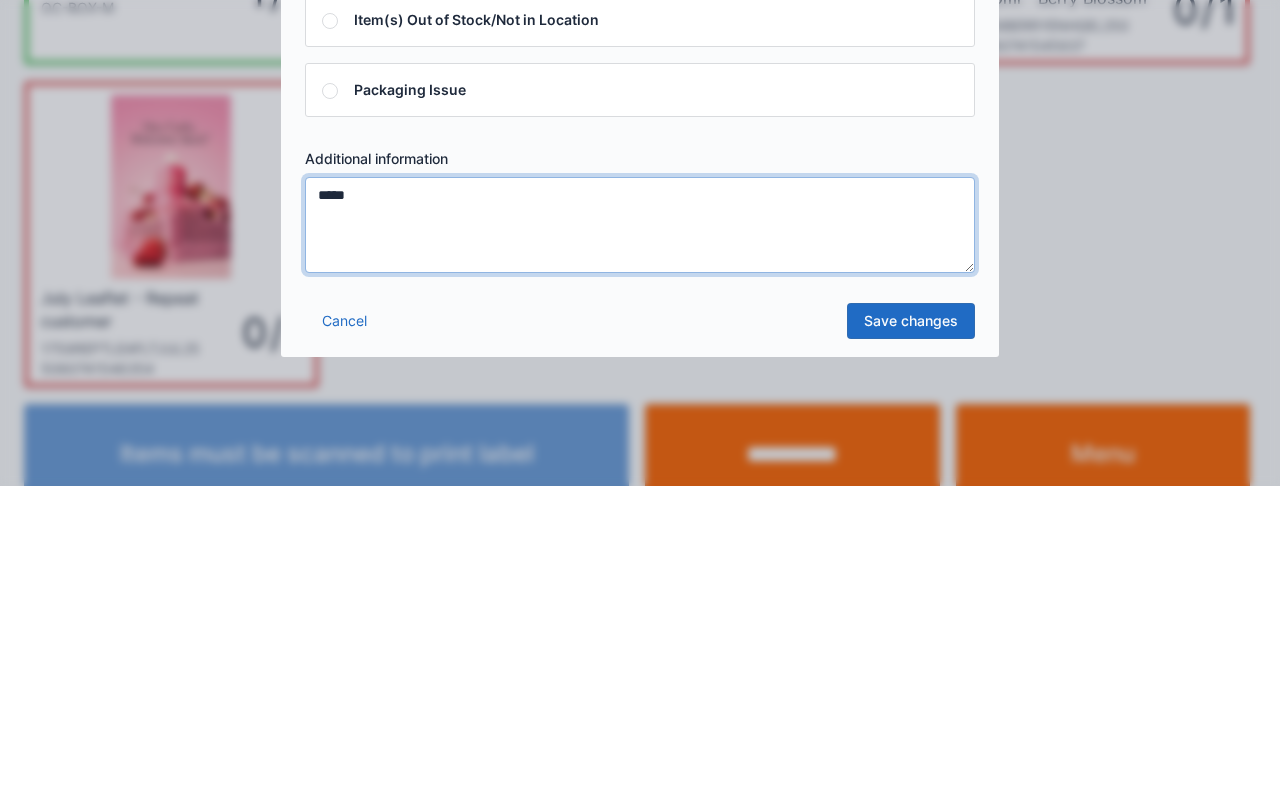 type on "*****" 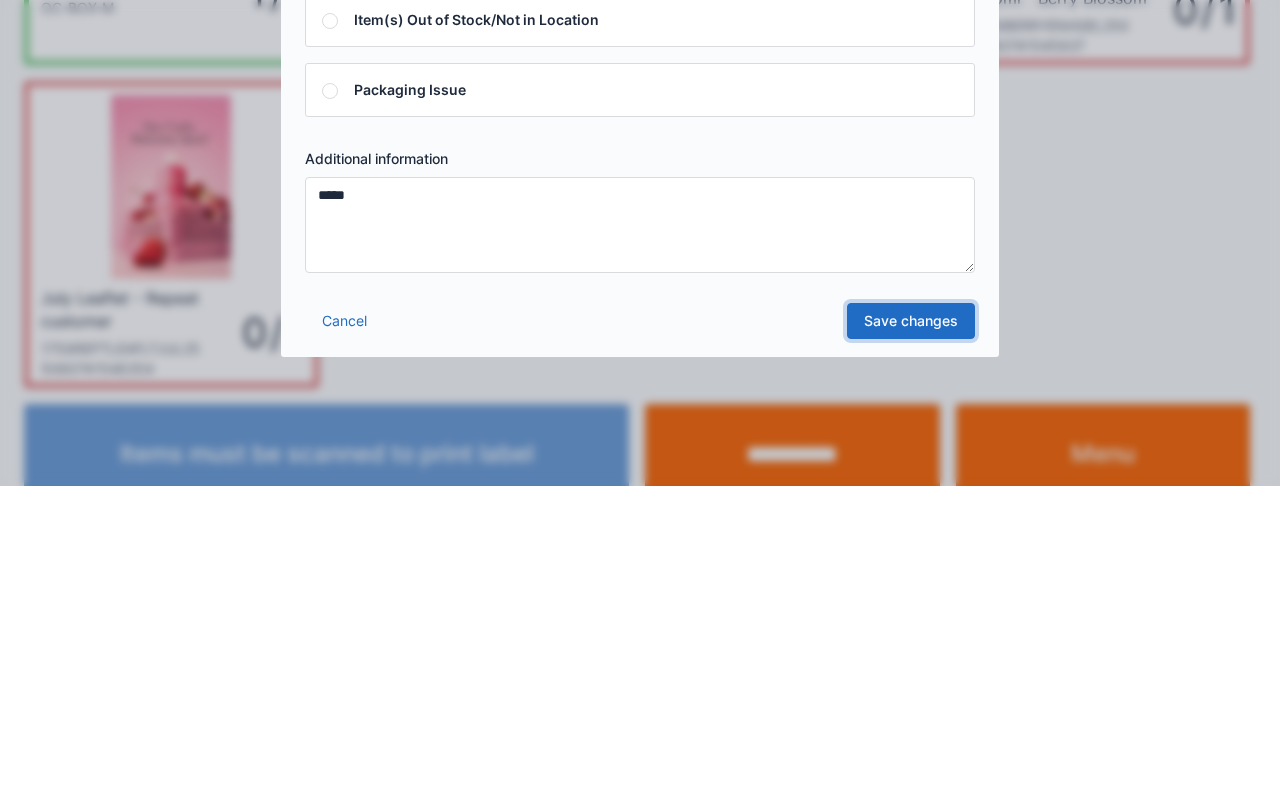 click on "Save changes" at bounding box center (911, 635) 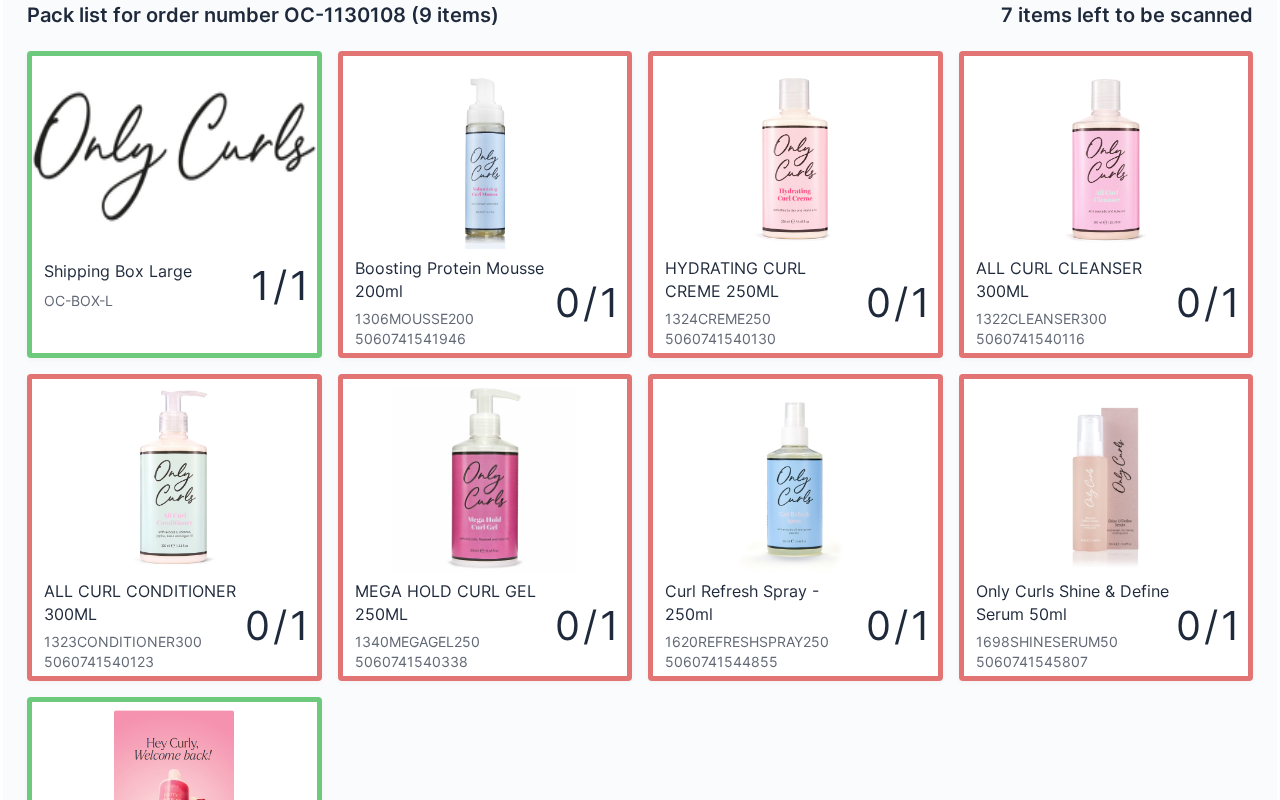 scroll, scrollTop: 0, scrollLeft: 0, axis: both 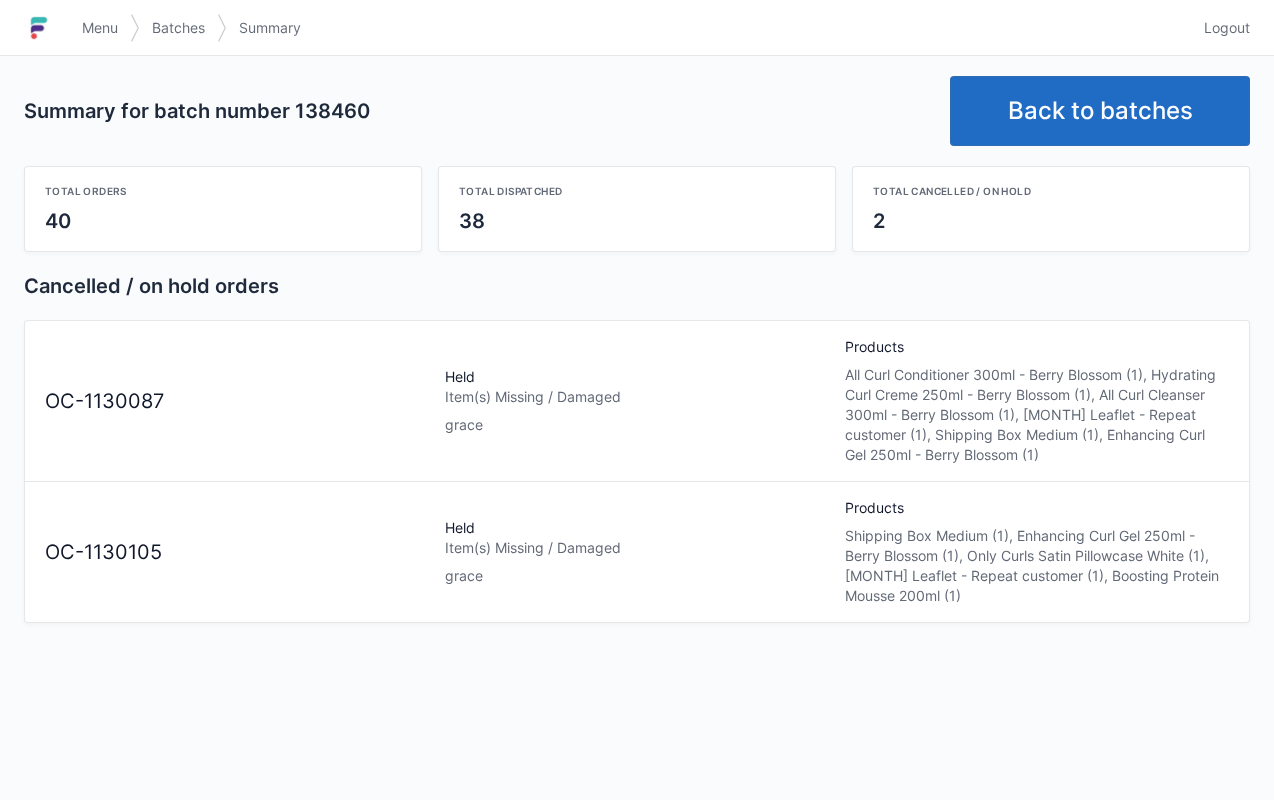 click on "Back to batches" at bounding box center (1100, 111) 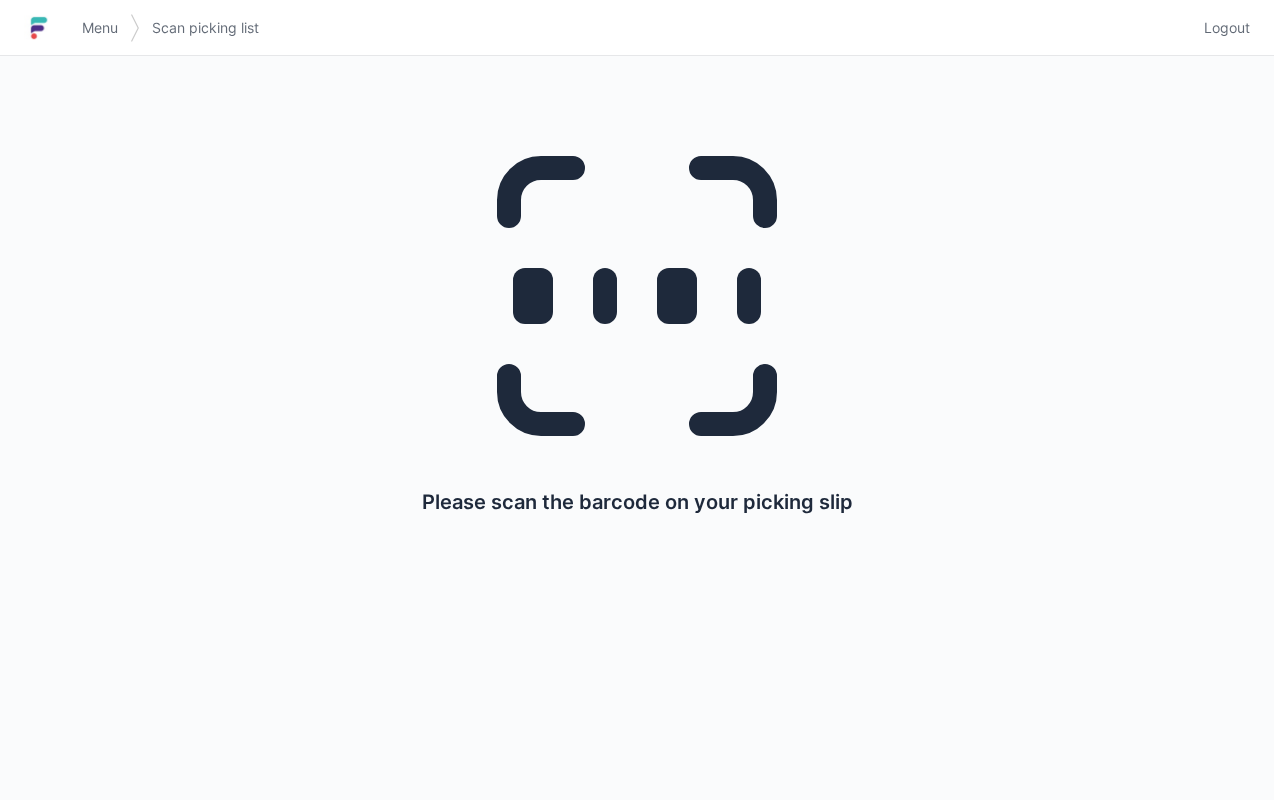 scroll, scrollTop: 0, scrollLeft: 0, axis: both 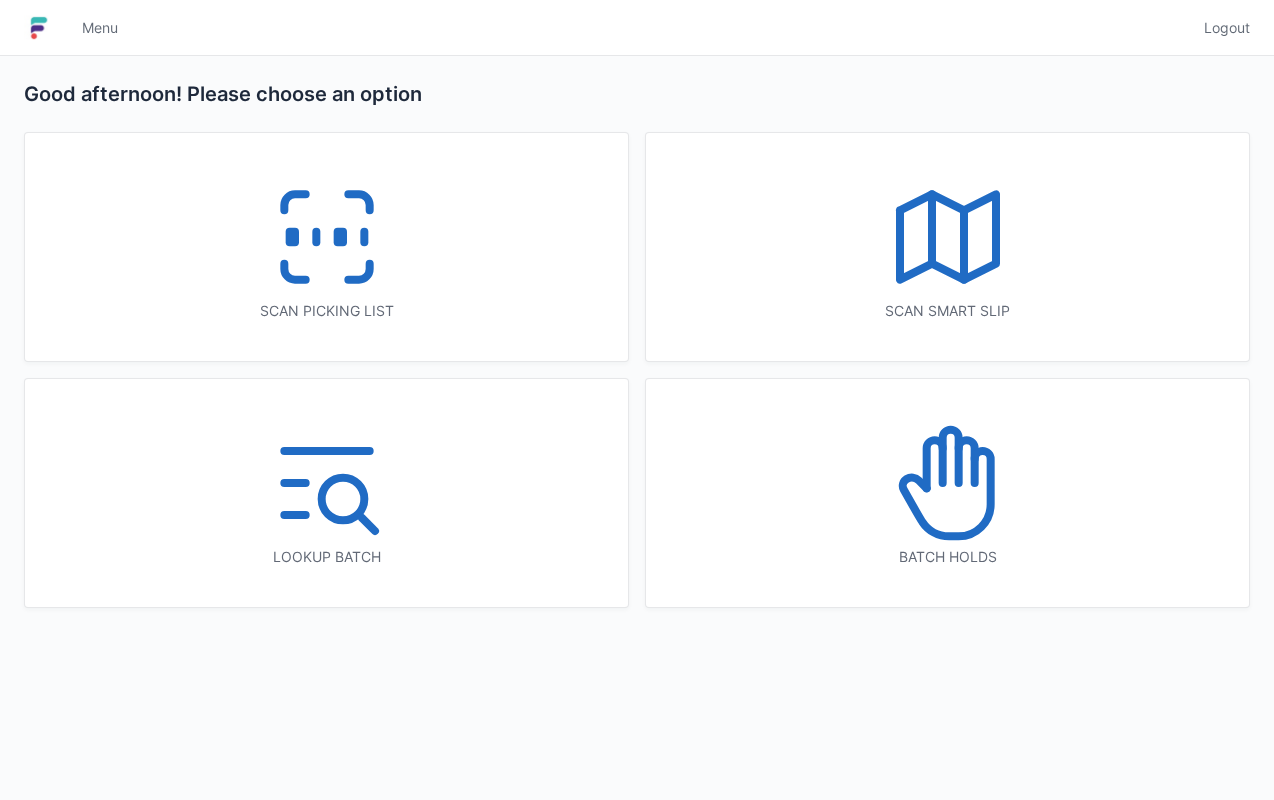 click 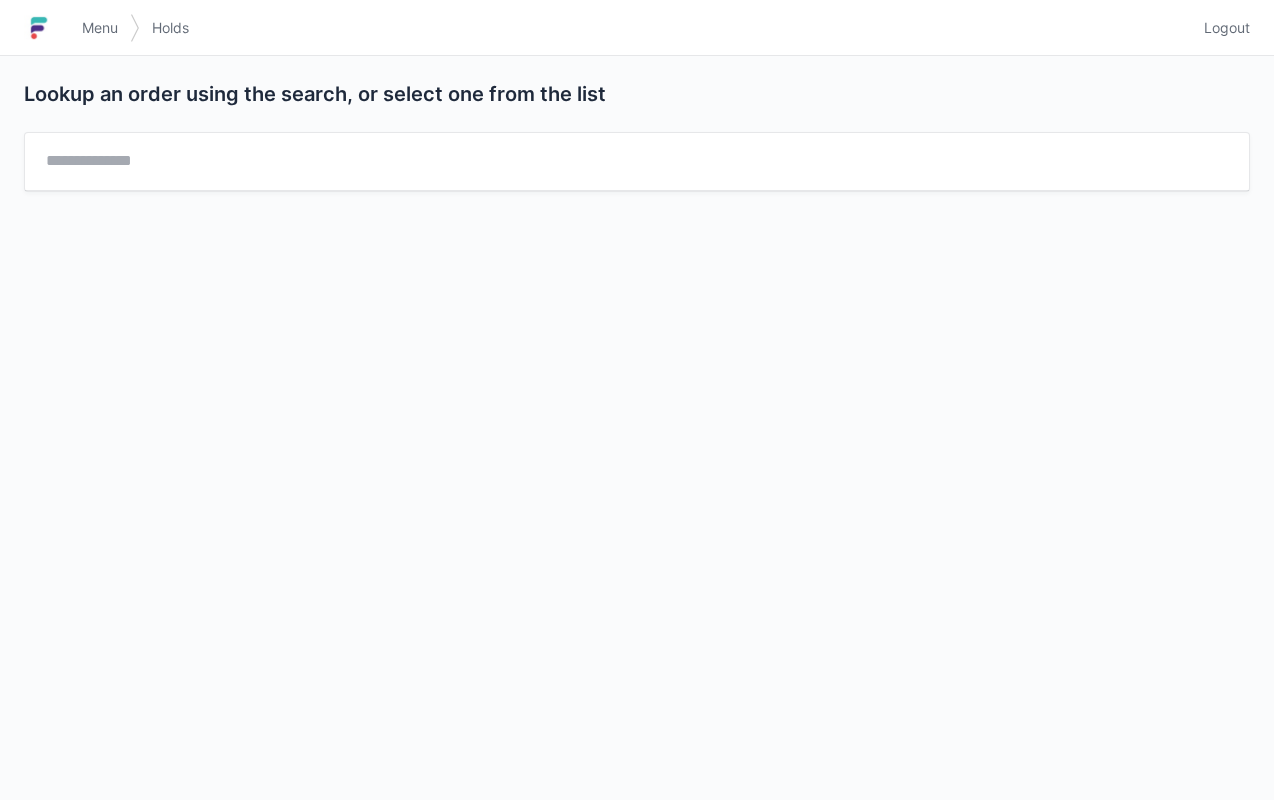 scroll, scrollTop: 0, scrollLeft: 0, axis: both 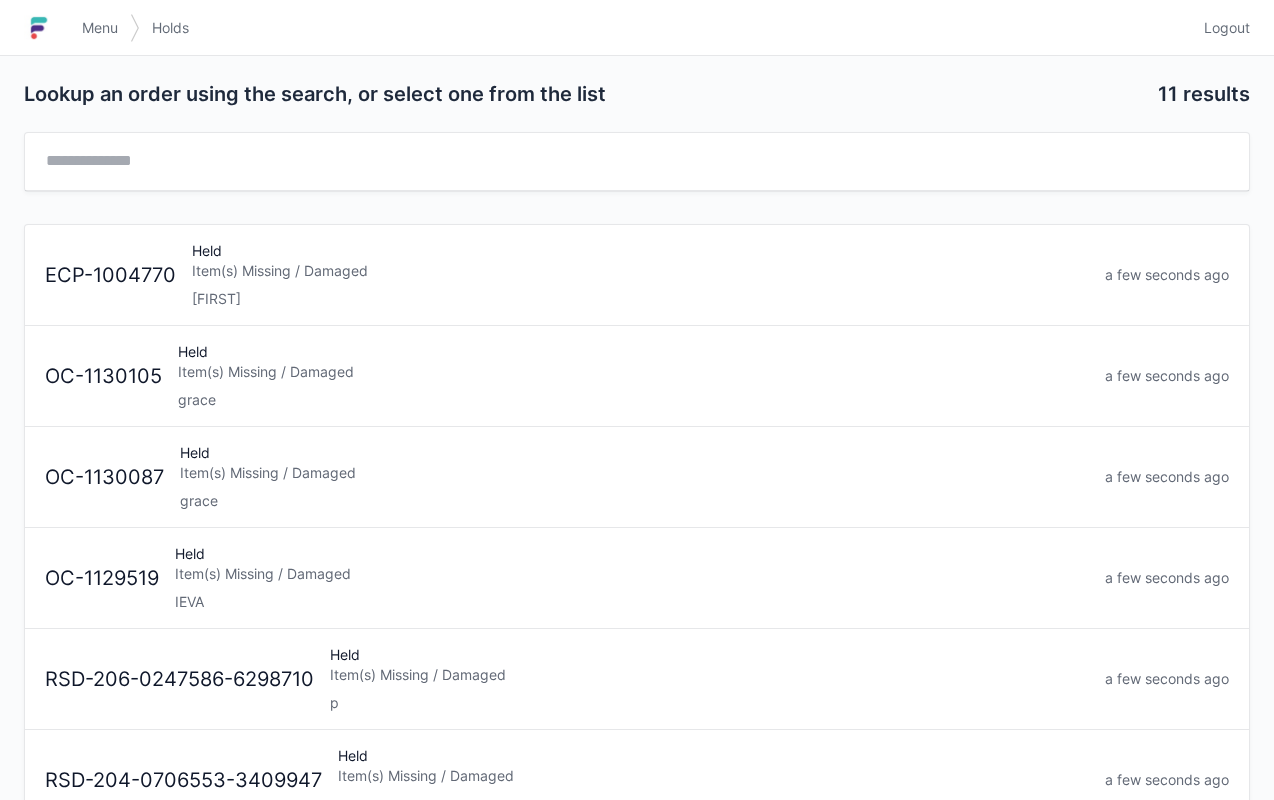 click on "Item(s) Missing / Damaged" at bounding box center (633, 372) 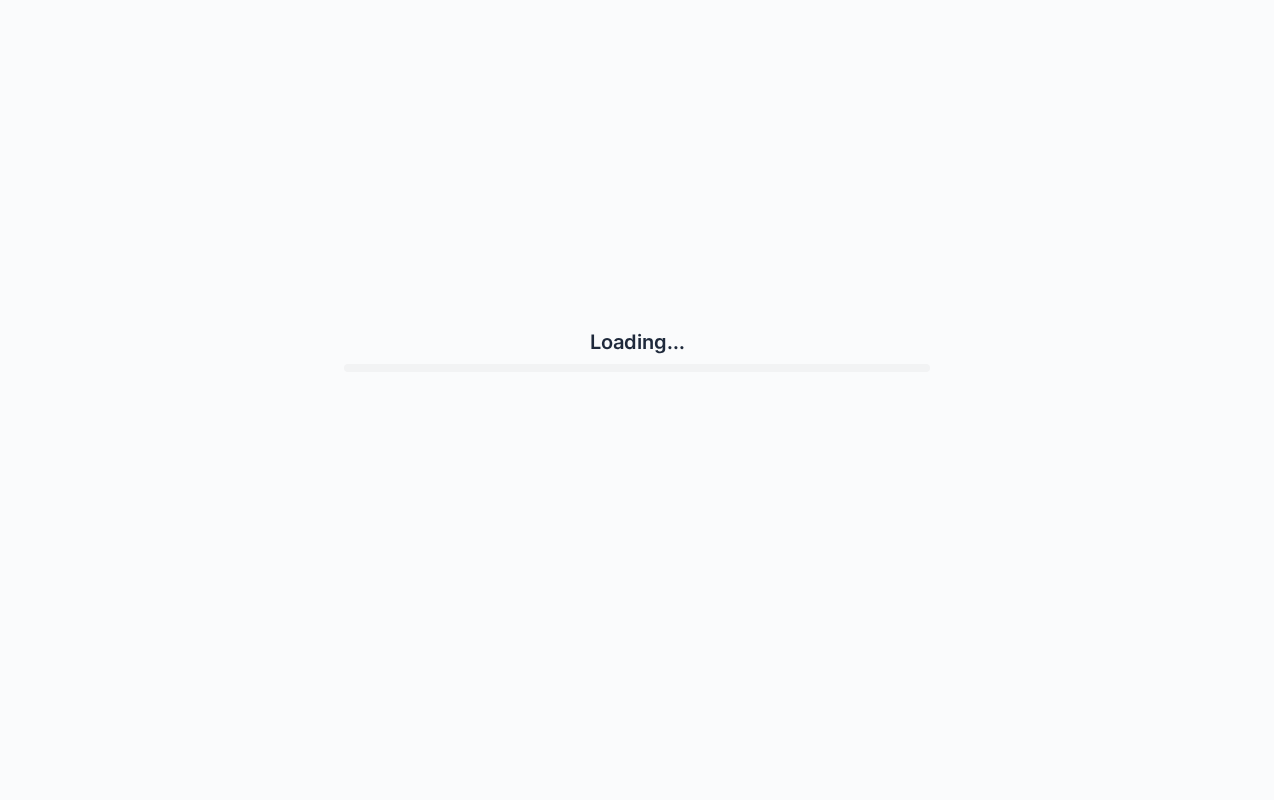 scroll, scrollTop: 0, scrollLeft: 0, axis: both 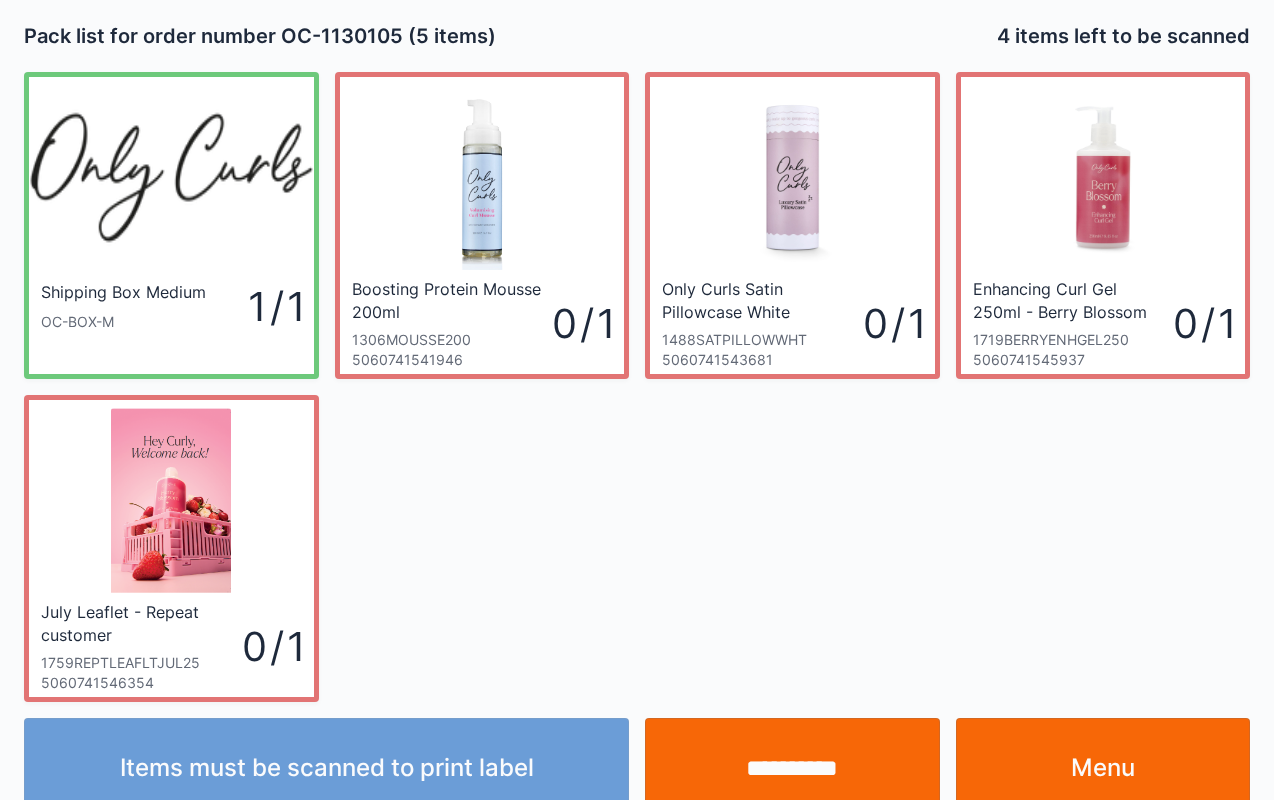 click on "Menu" at bounding box center (1103, 768) 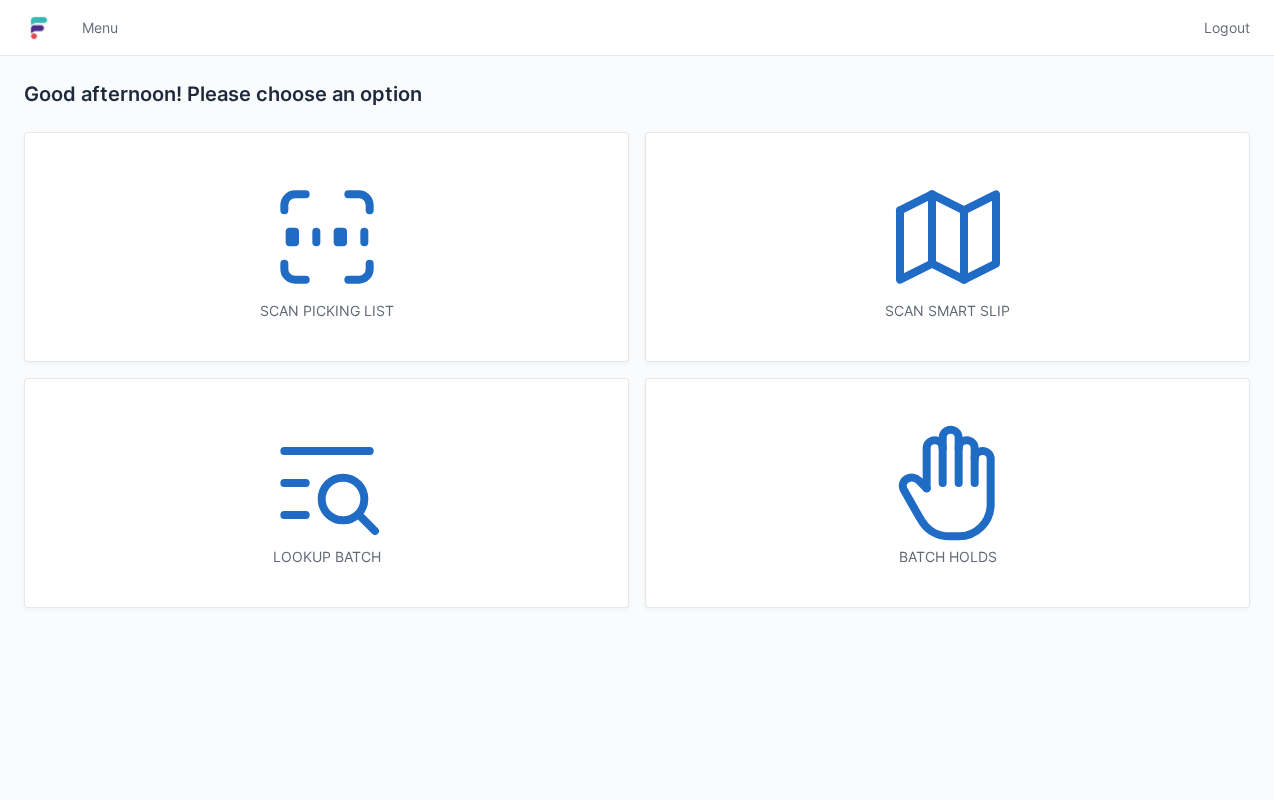 scroll, scrollTop: 0, scrollLeft: 0, axis: both 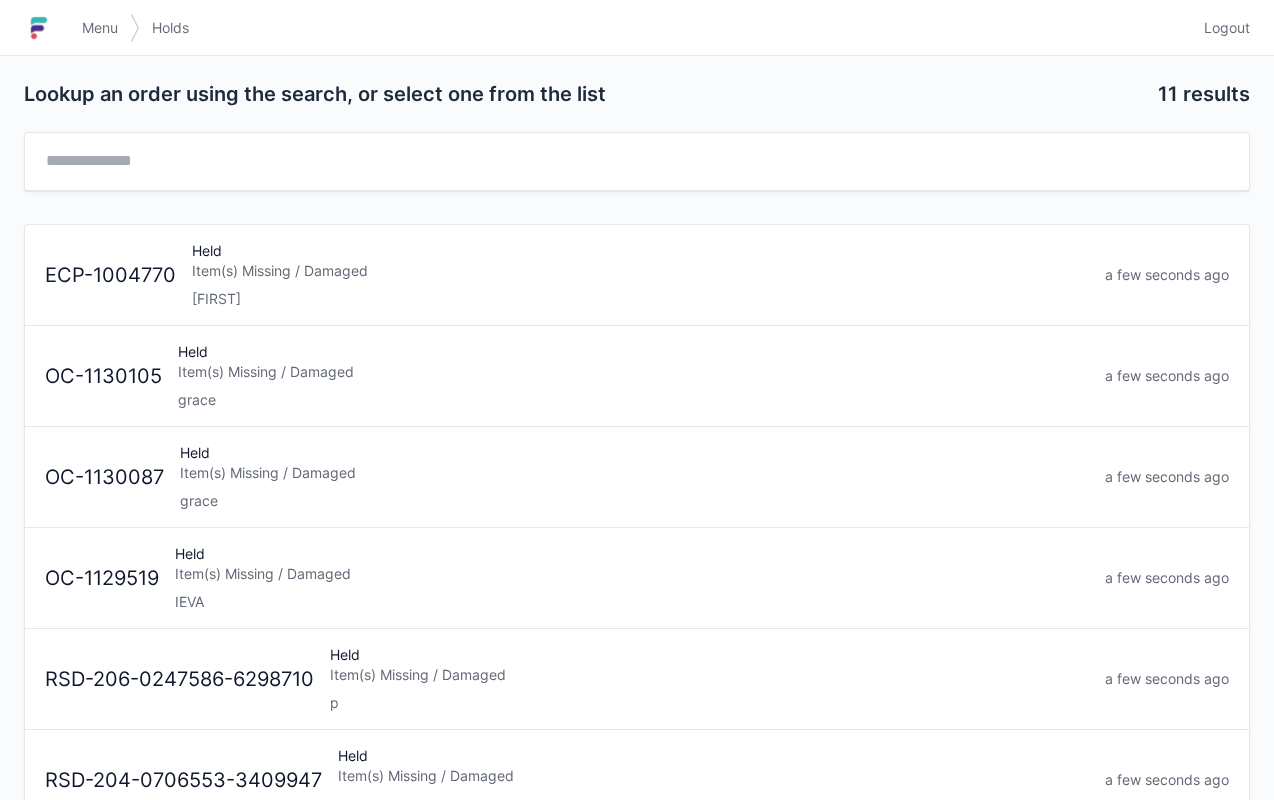 click on "grace" at bounding box center (633, 400) 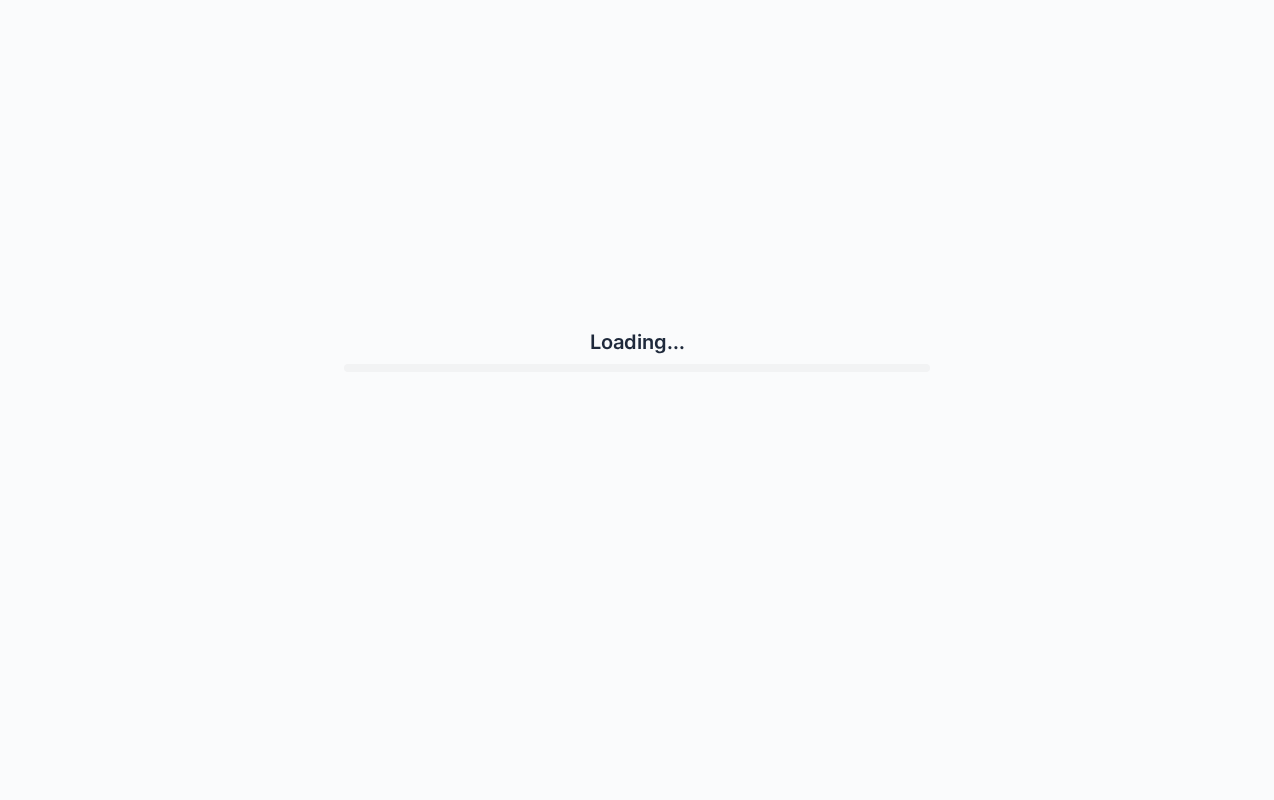 scroll, scrollTop: 0, scrollLeft: 0, axis: both 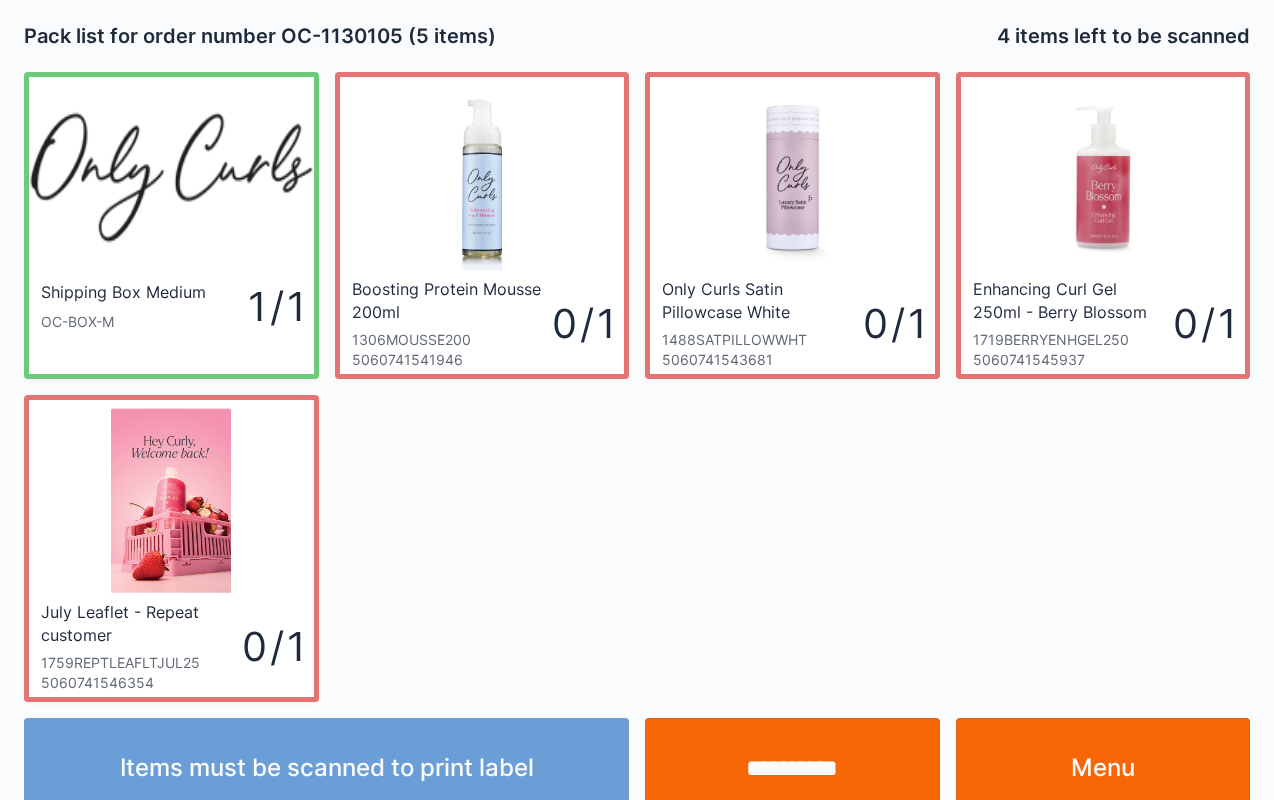 click on "Menu" at bounding box center (1103, 768) 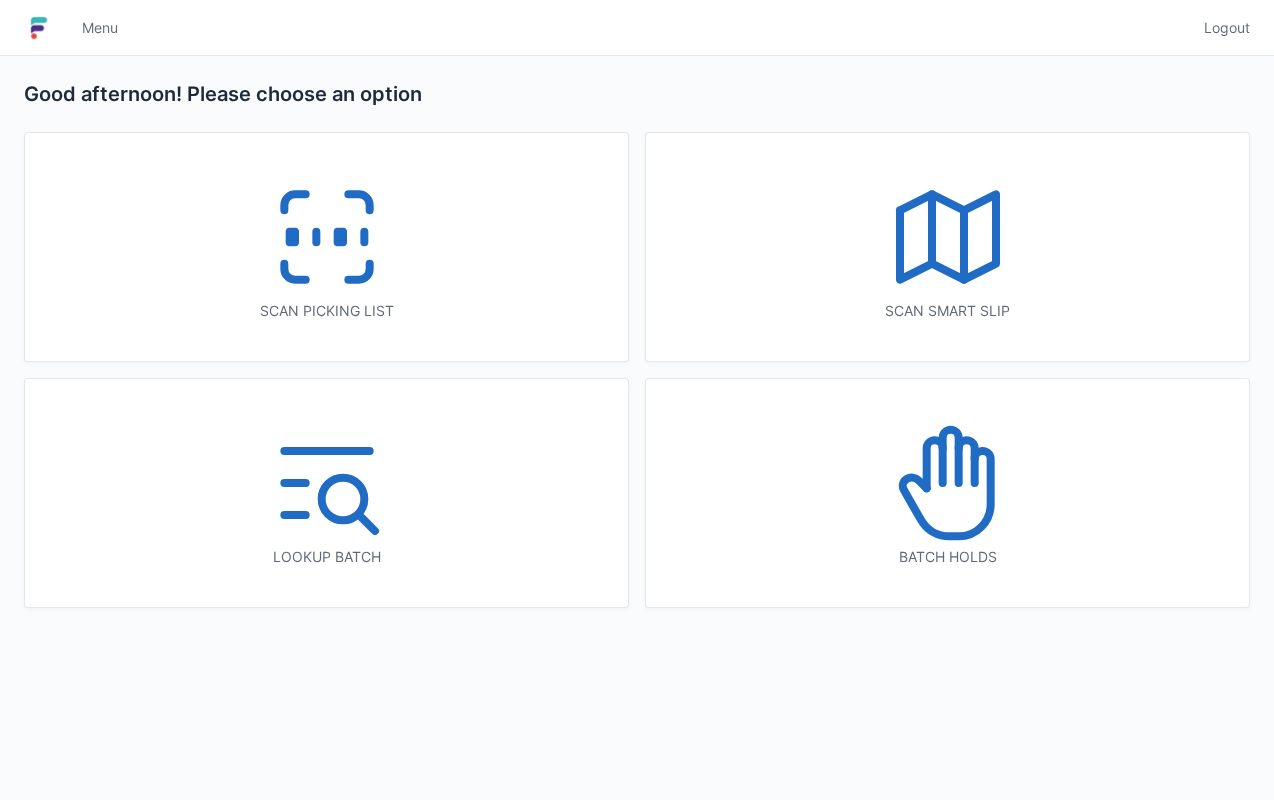 scroll, scrollTop: 0, scrollLeft: 0, axis: both 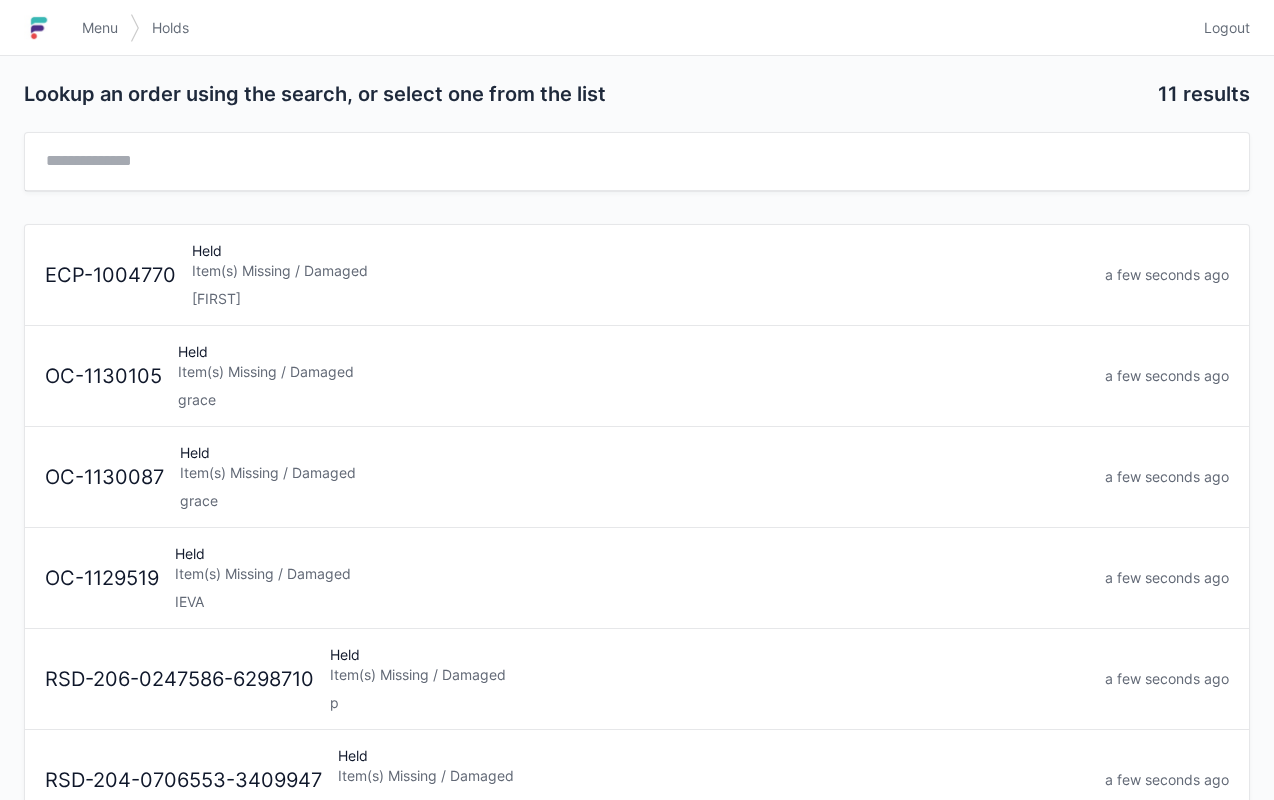 click on "grace" at bounding box center (634, 501) 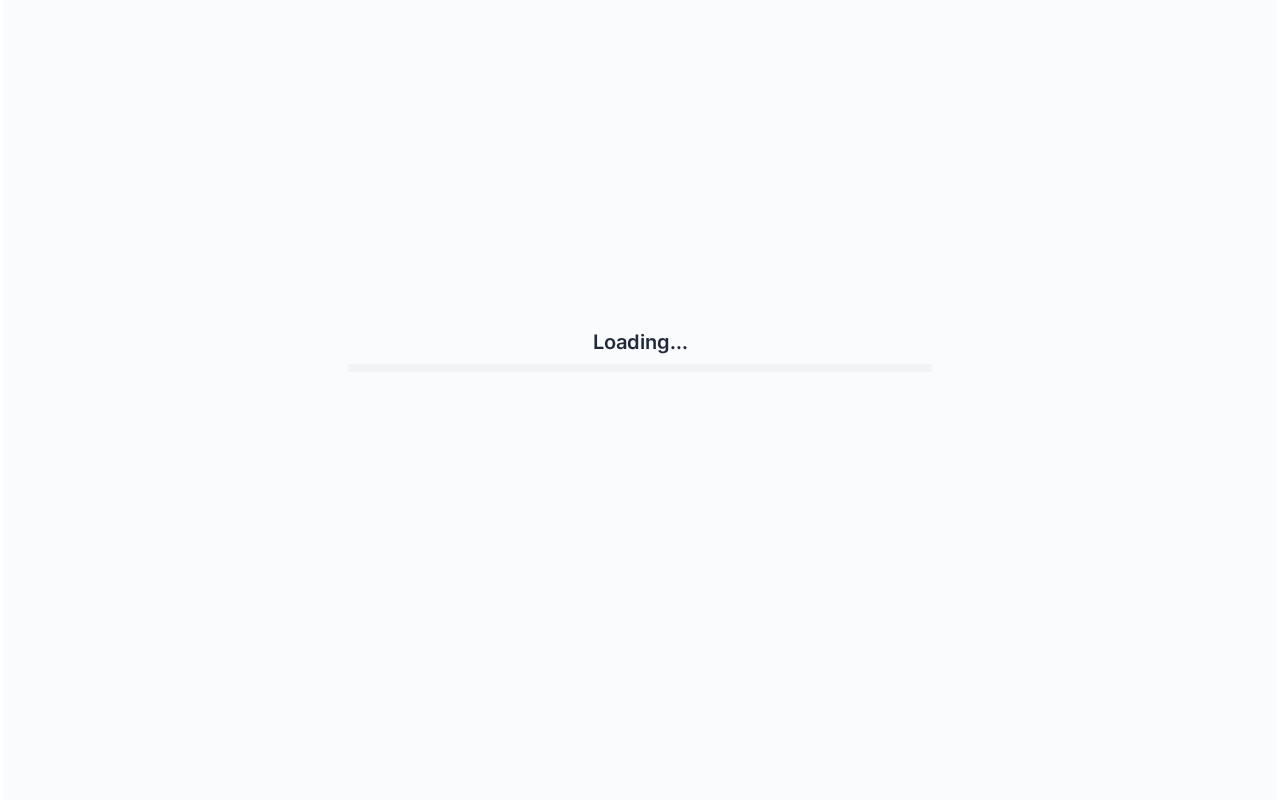 scroll, scrollTop: 0, scrollLeft: 0, axis: both 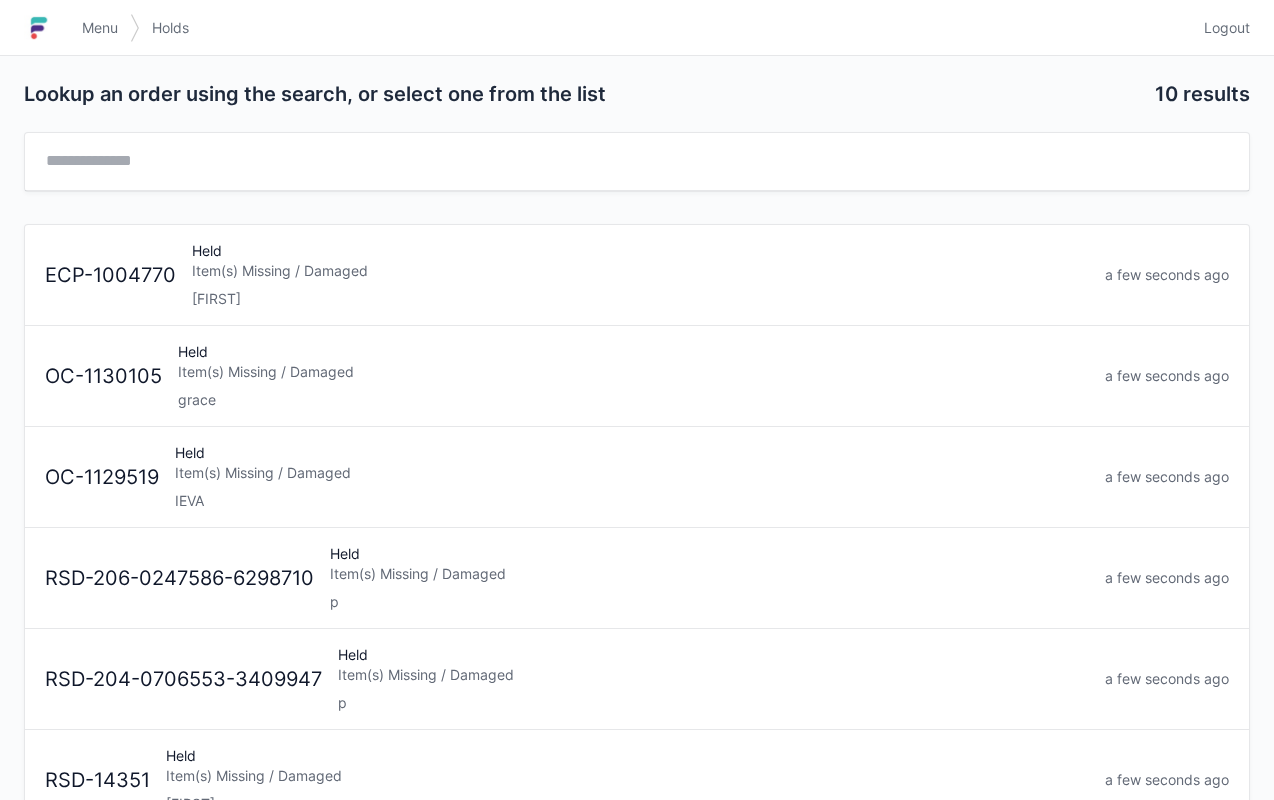 click on "grace" at bounding box center [633, 400] 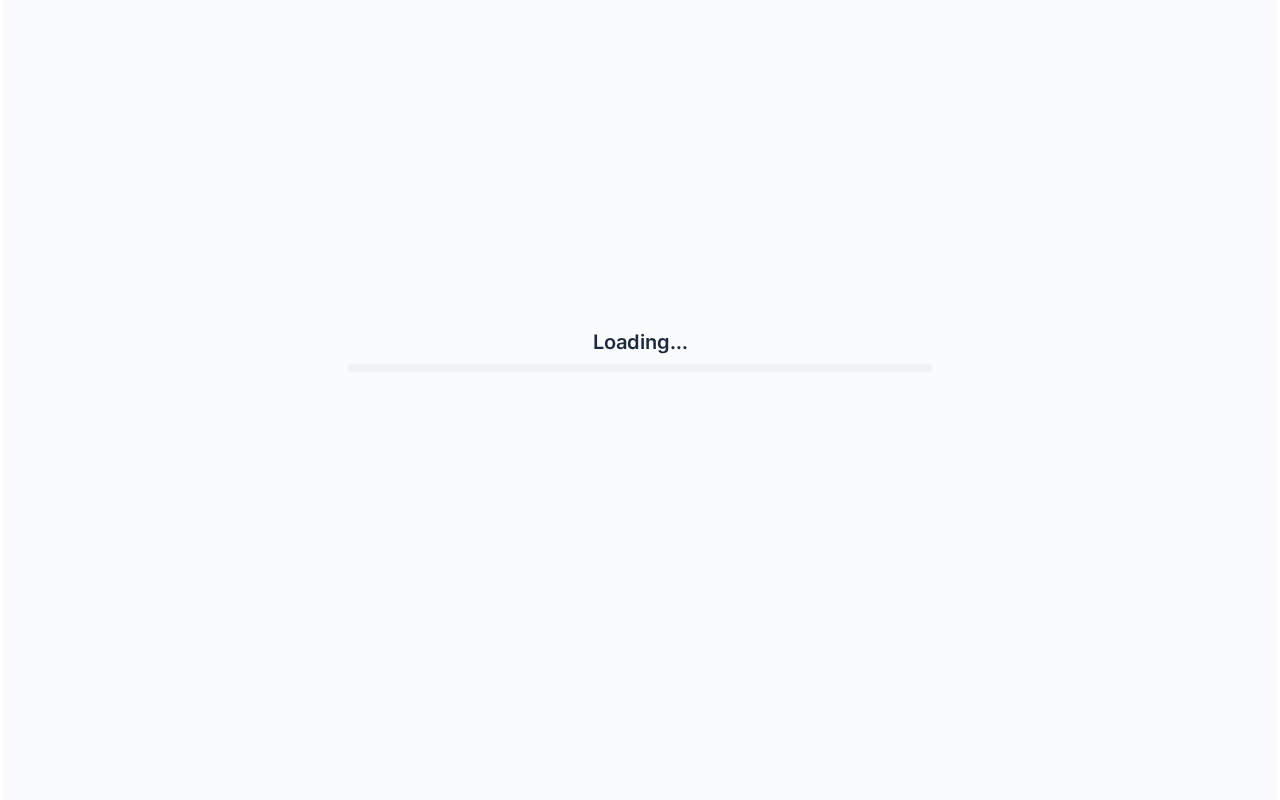 scroll, scrollTop: 0, scrollLeft: 0, axis: both 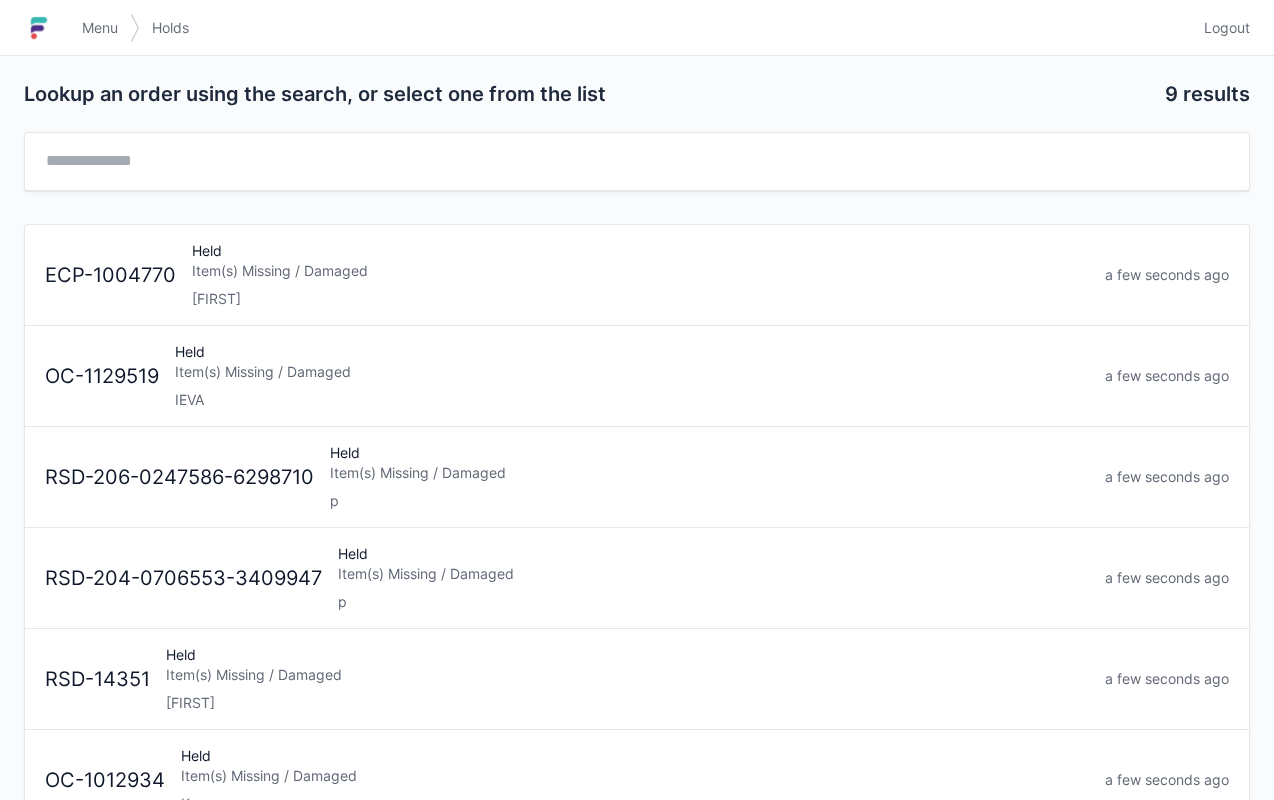 click on "Menu" at bounding box center [100, 28] 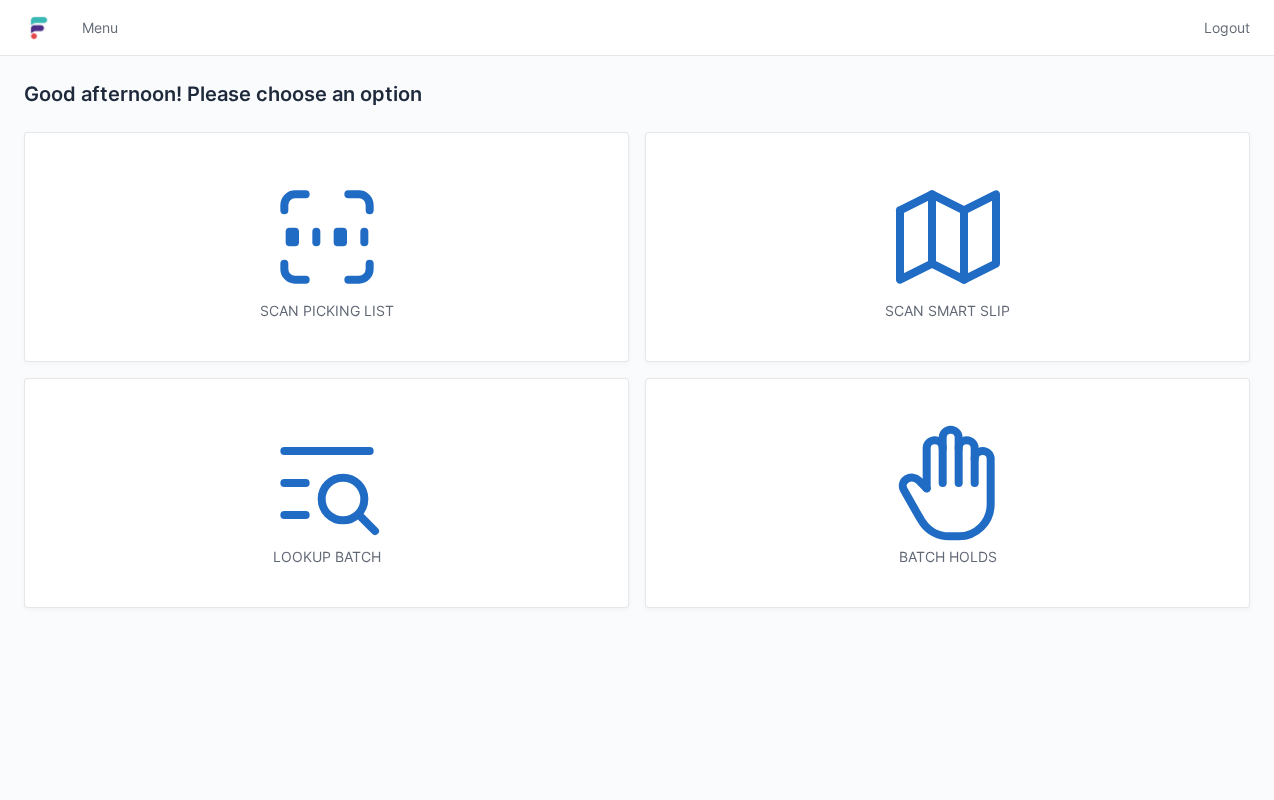 scroll, scrollTop: 0, scrollLeft: 0, axis: both 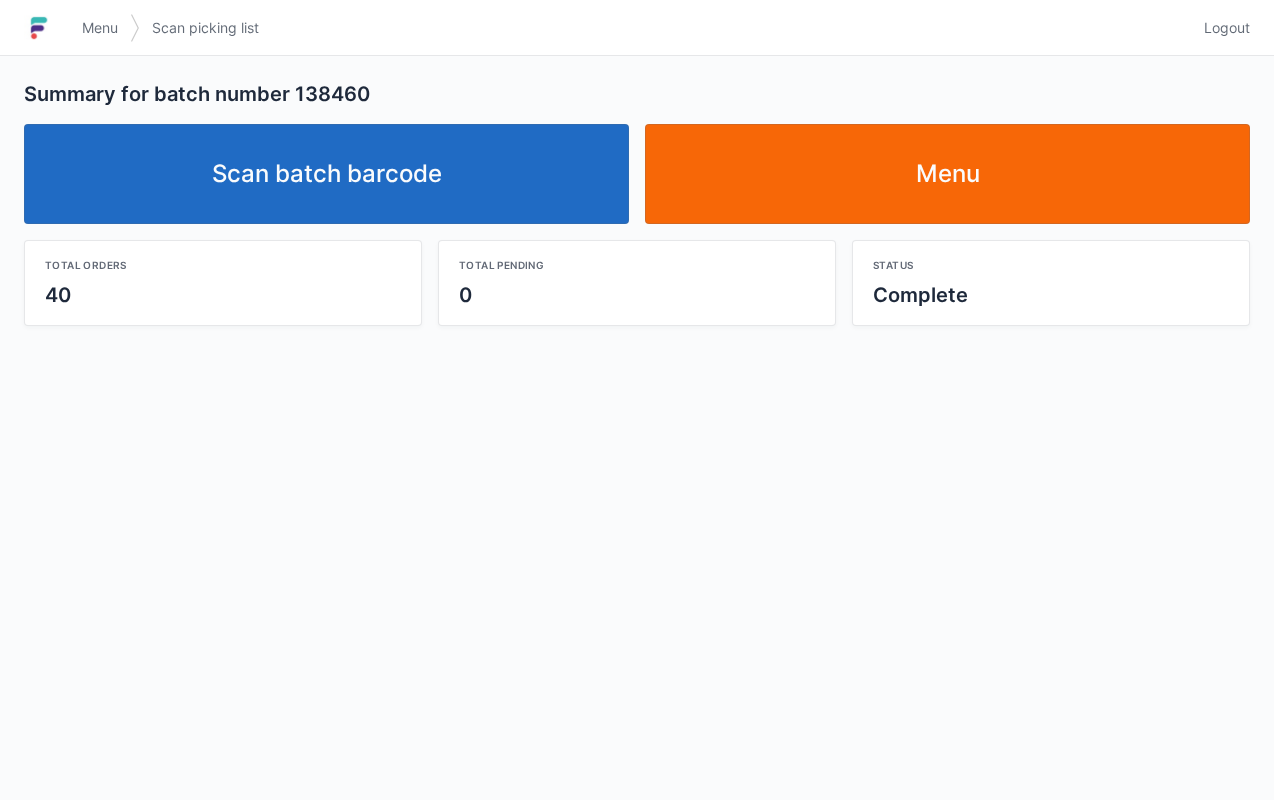 click on "Scan batch barcode" at bounding box center [326, 174] 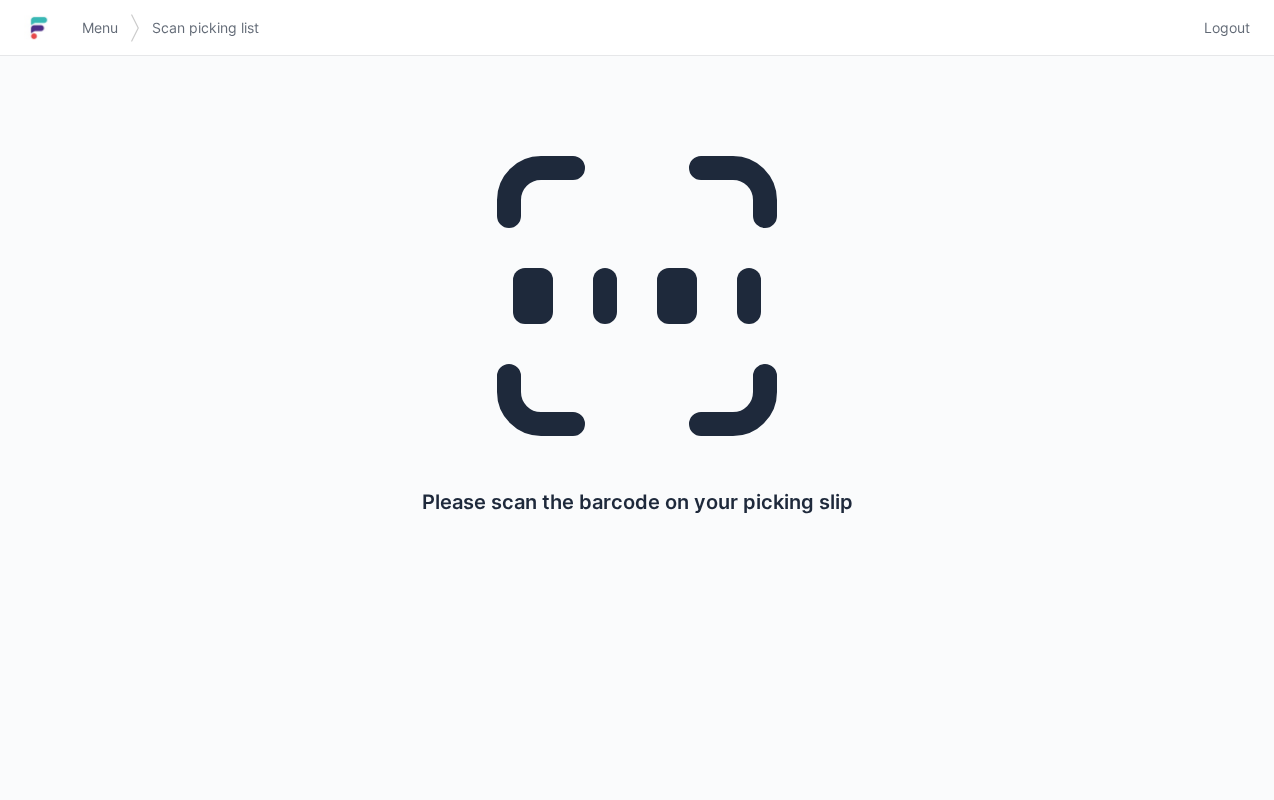 scroll, scrollTop: 0, scrollLeft: 0, axis: both 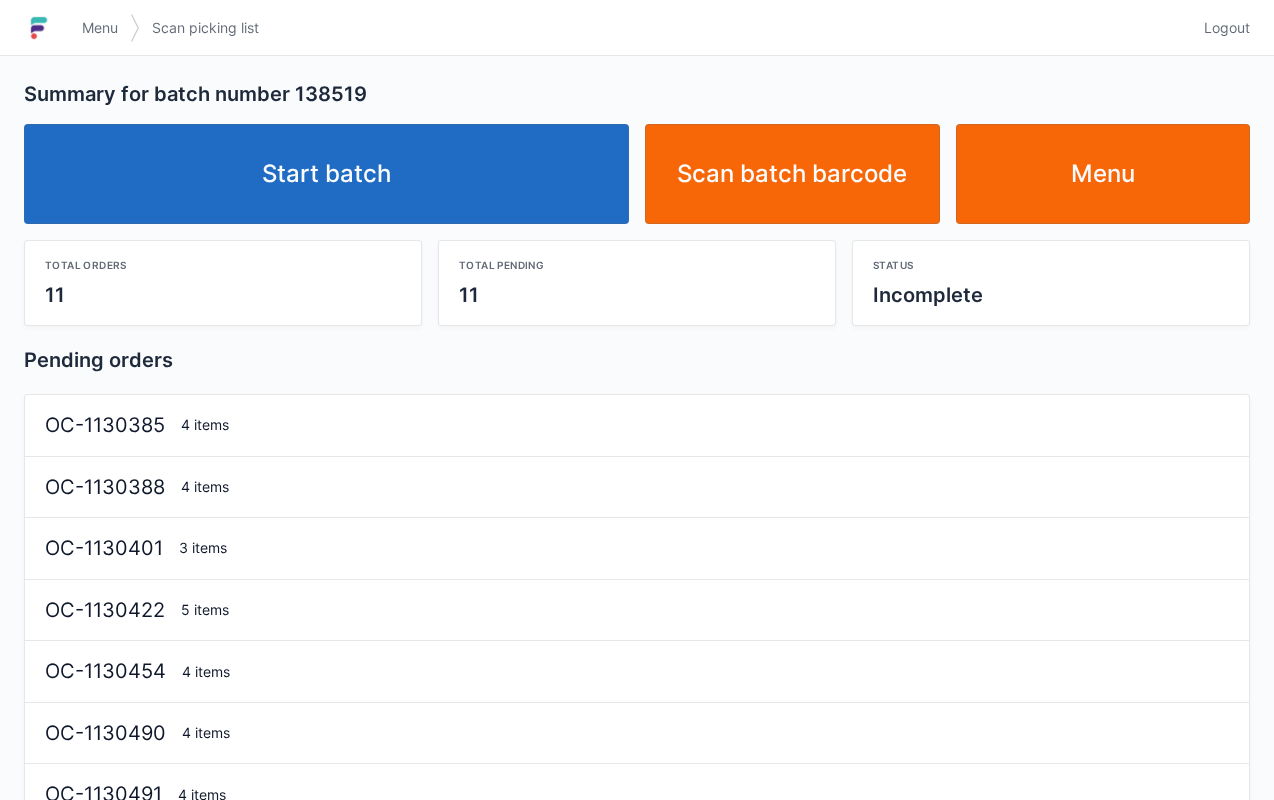 click on "Start batch" at bounding box center [326, 174] 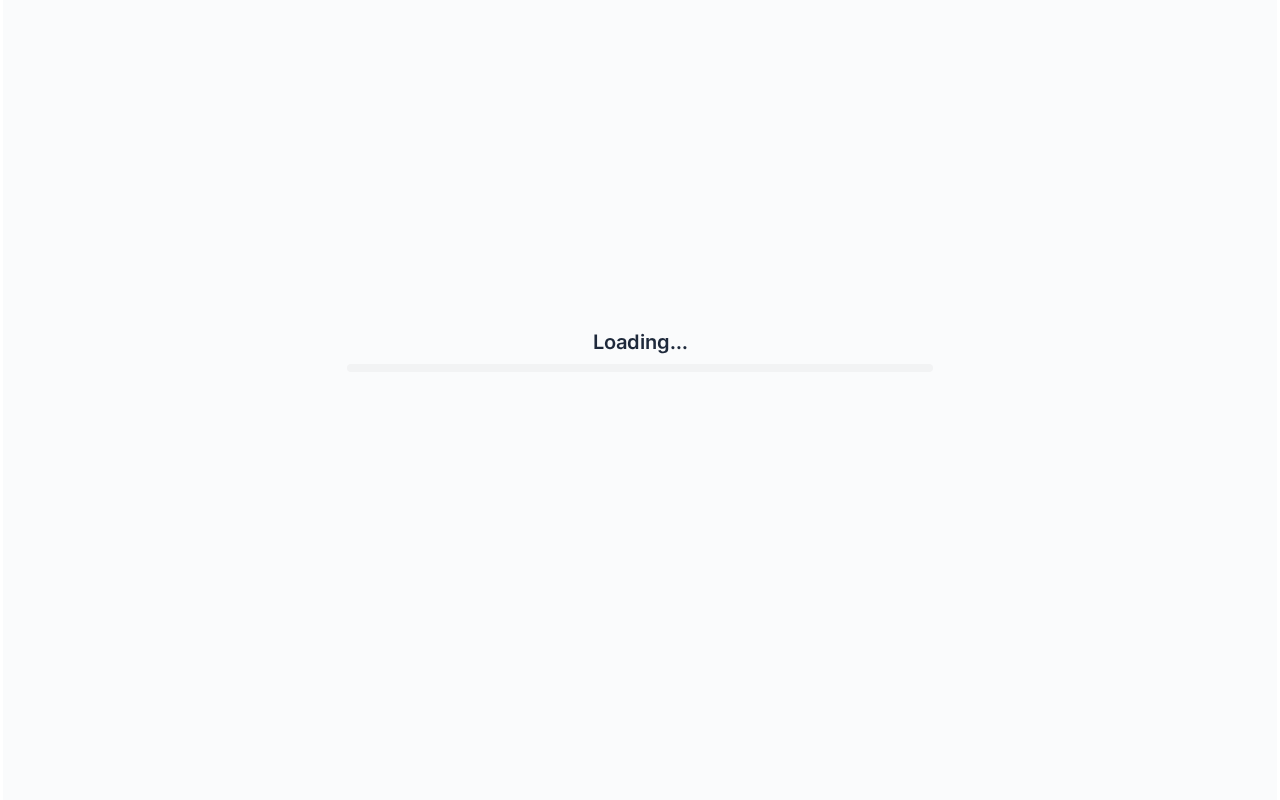 scroll, scrollTop: 0, scrollLeft: 0, axis: both 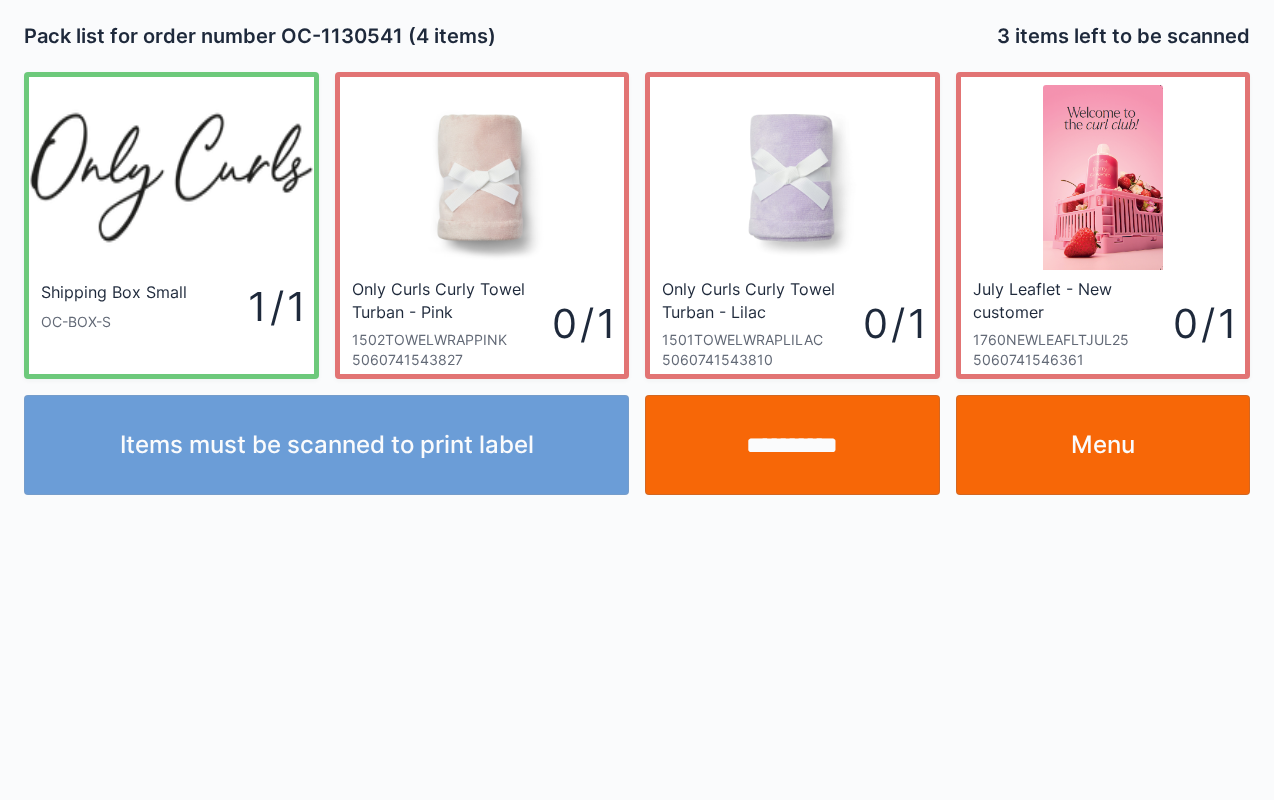click on "**********" at bounding box center (792, 445) 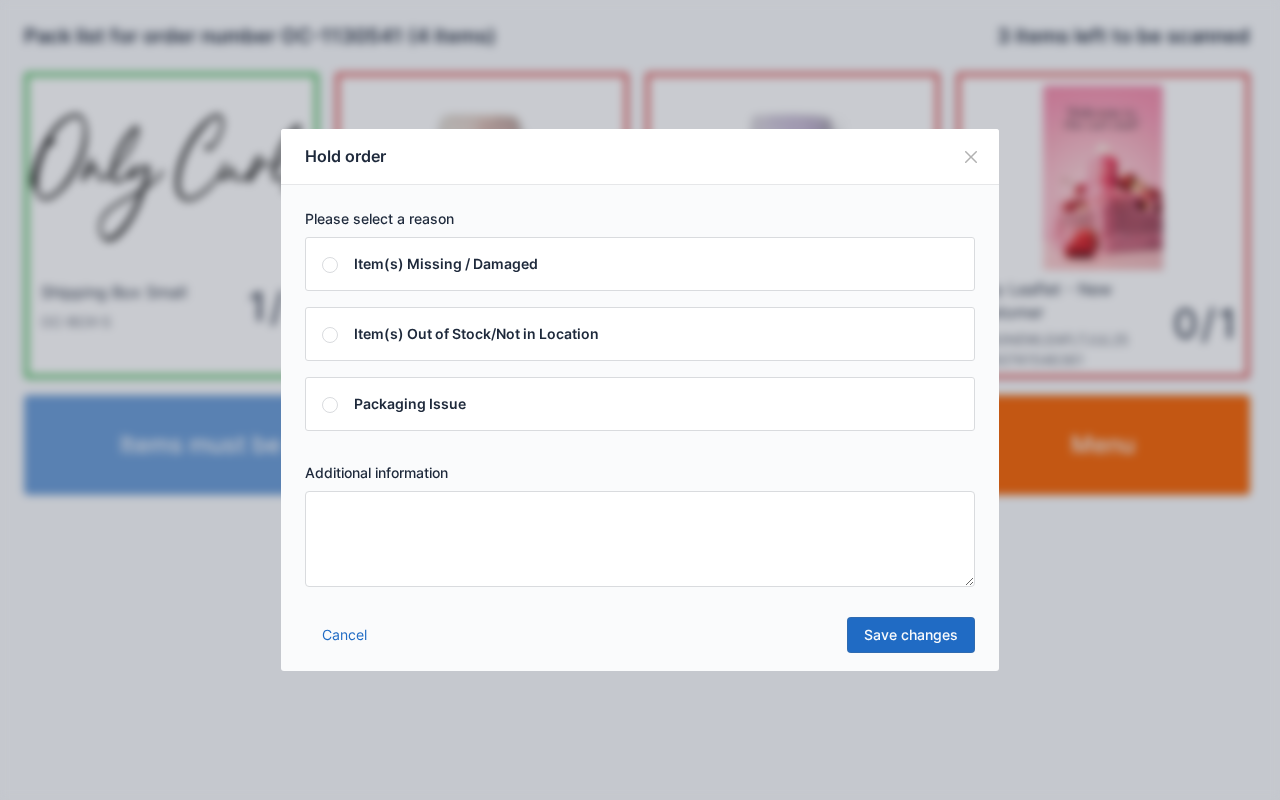 click at bounding box center [640, 539] 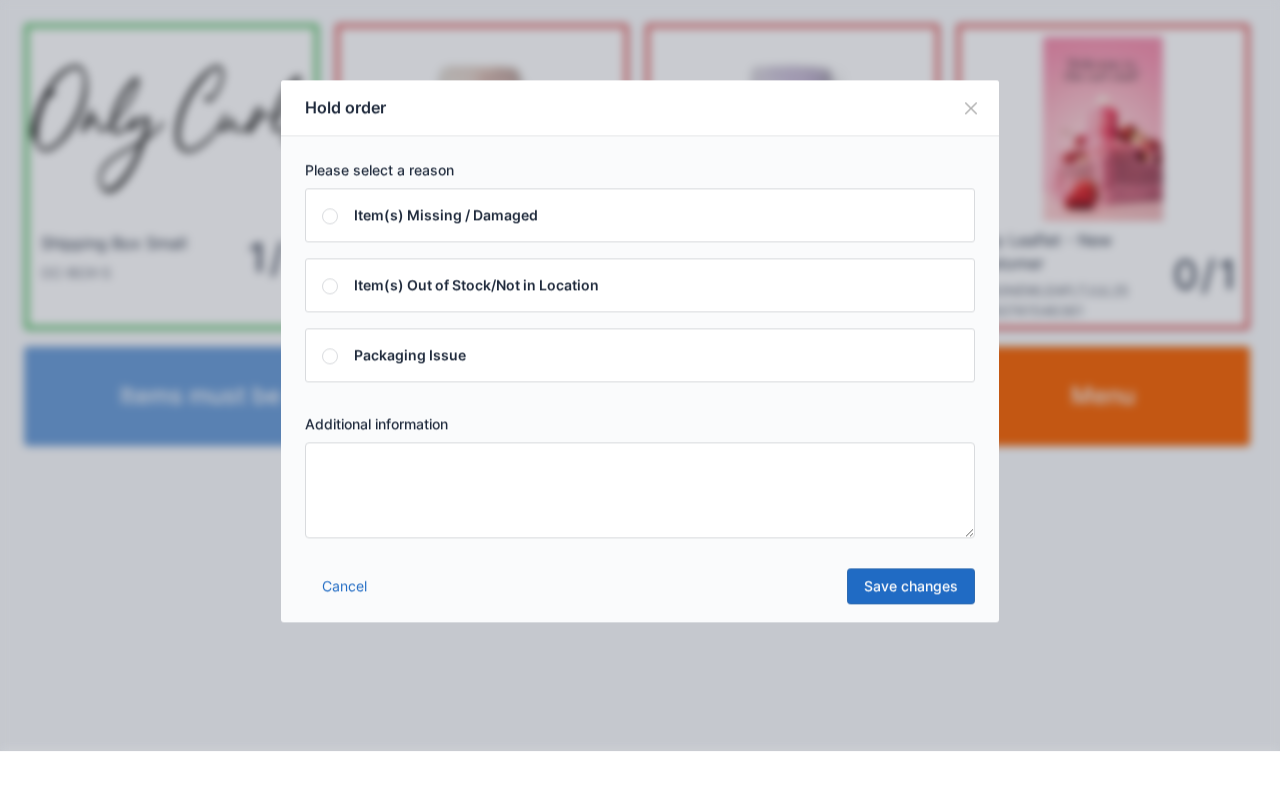 click at bounding box center (971, 157) 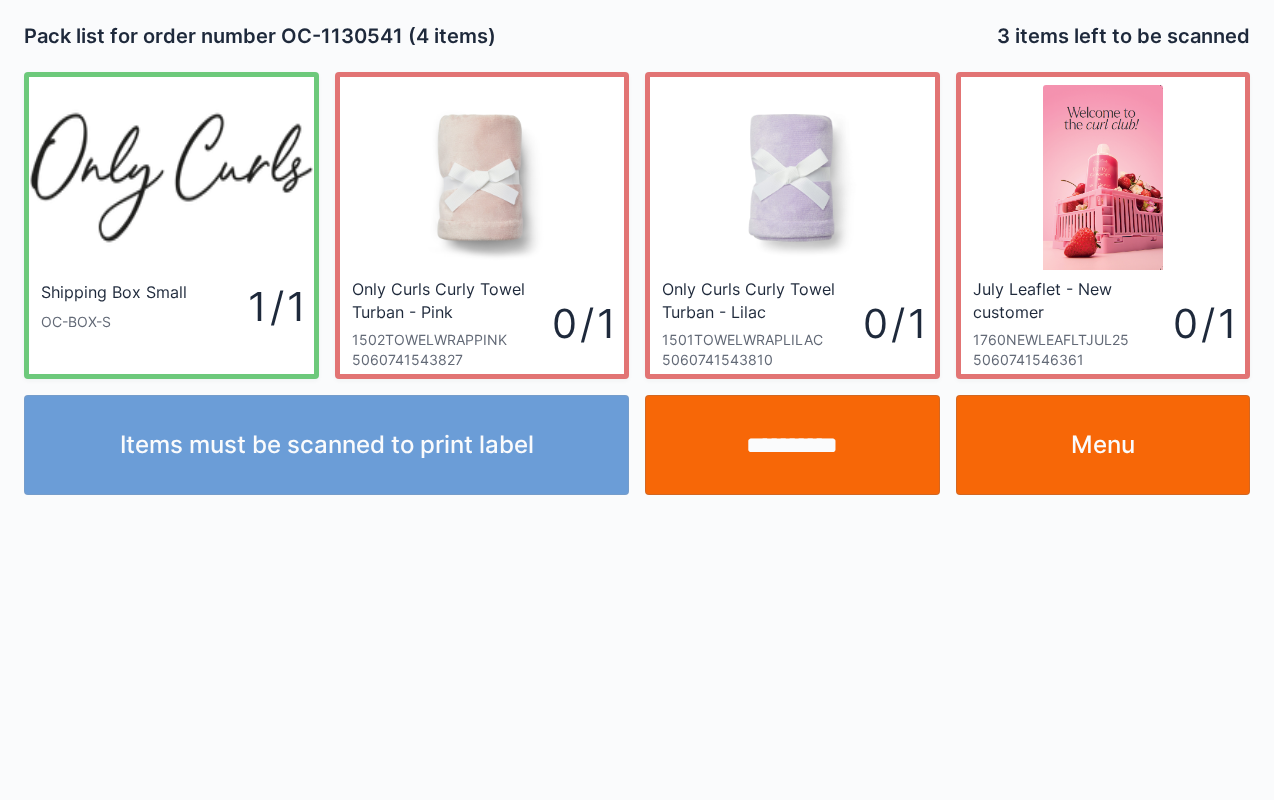 click on "**********" at bounding box center (792, 445) 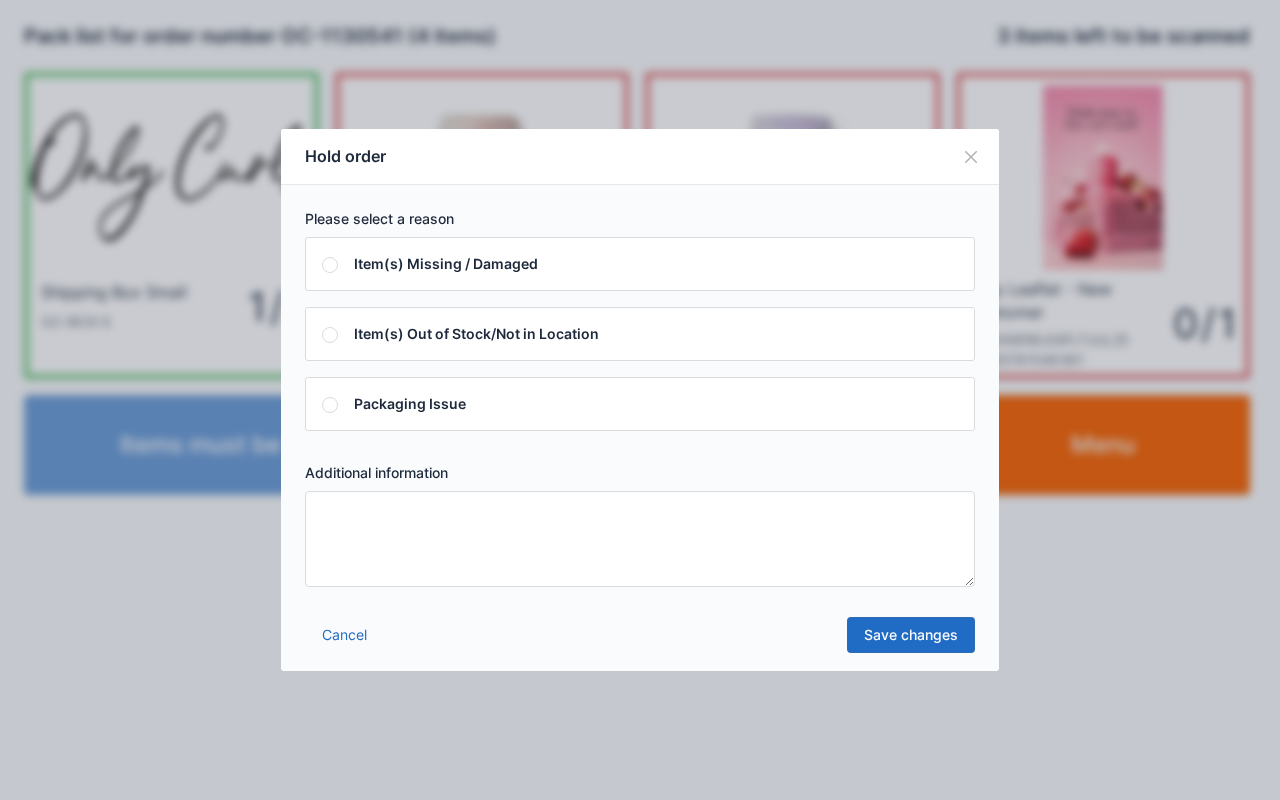 click at bounding box center (640, 539) 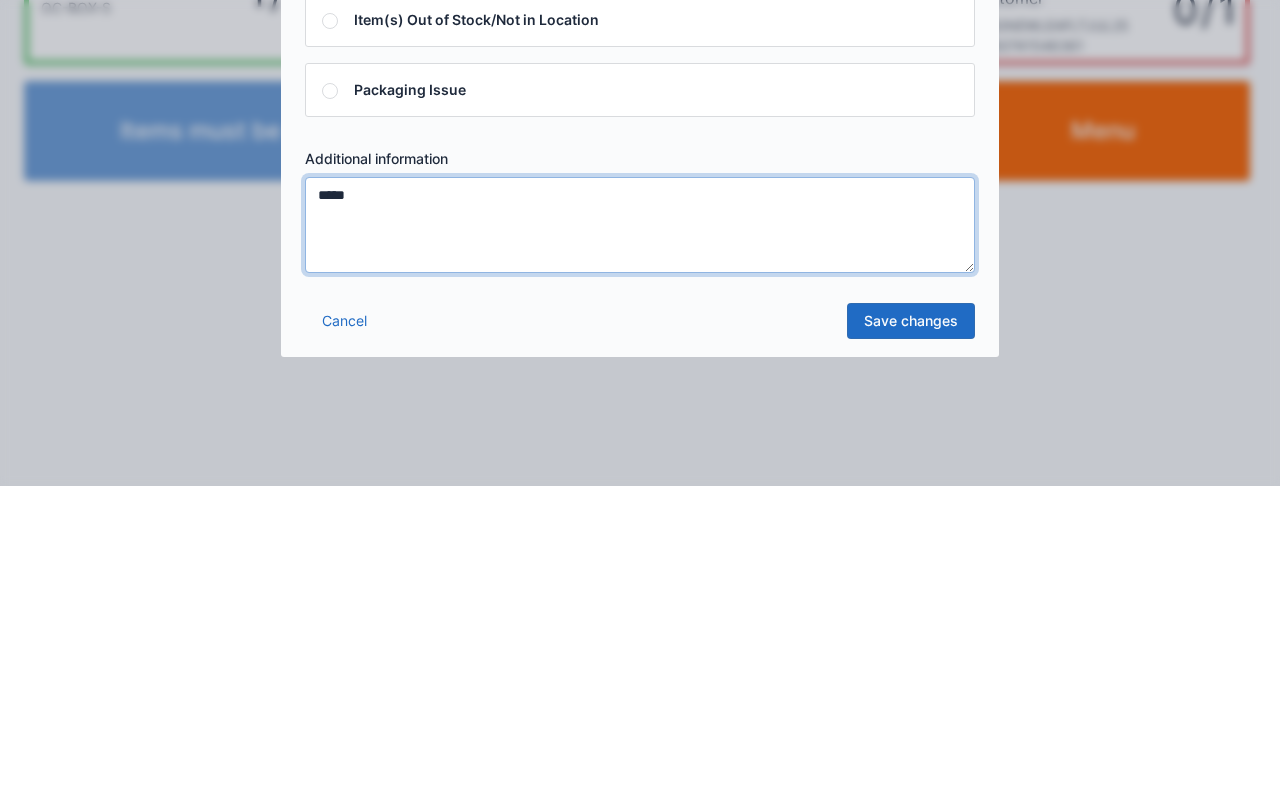 type on "*****" 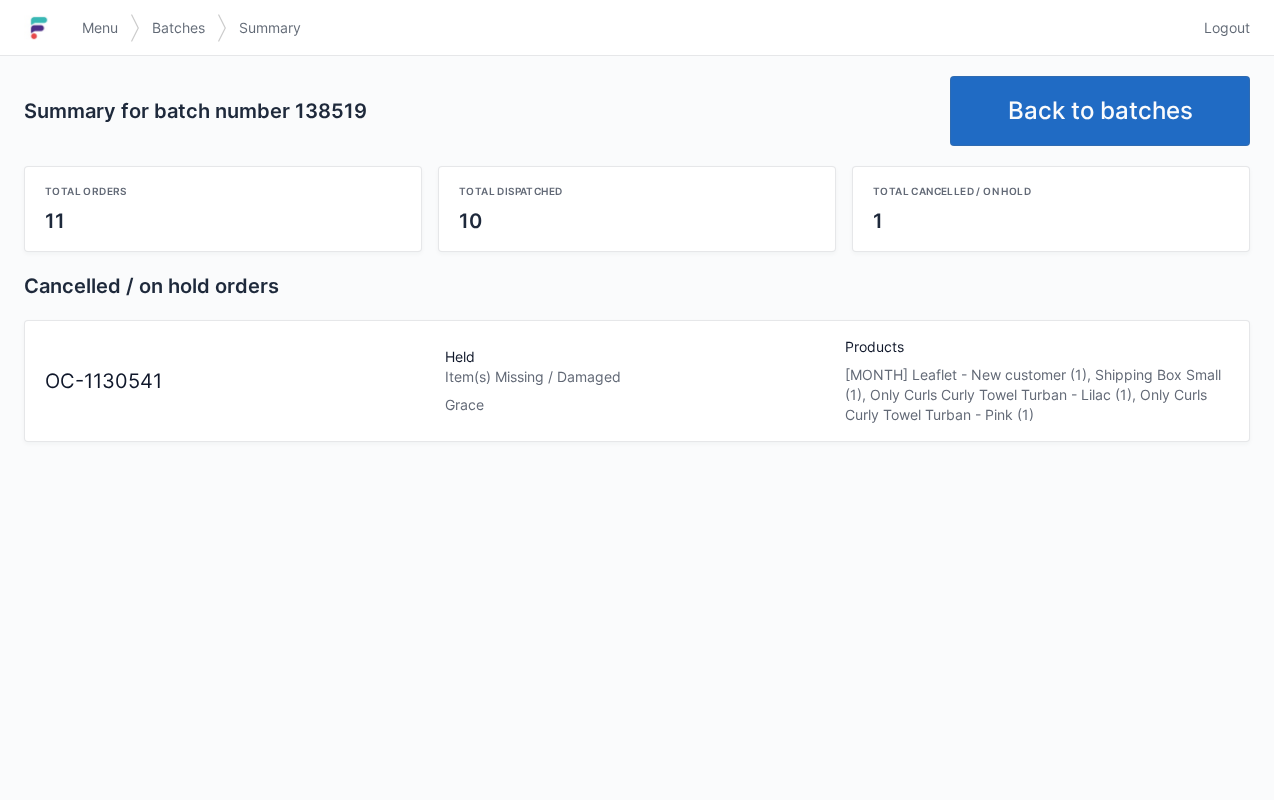 scroll, scrollTop: 0, scrollLeft: 0, axis: both 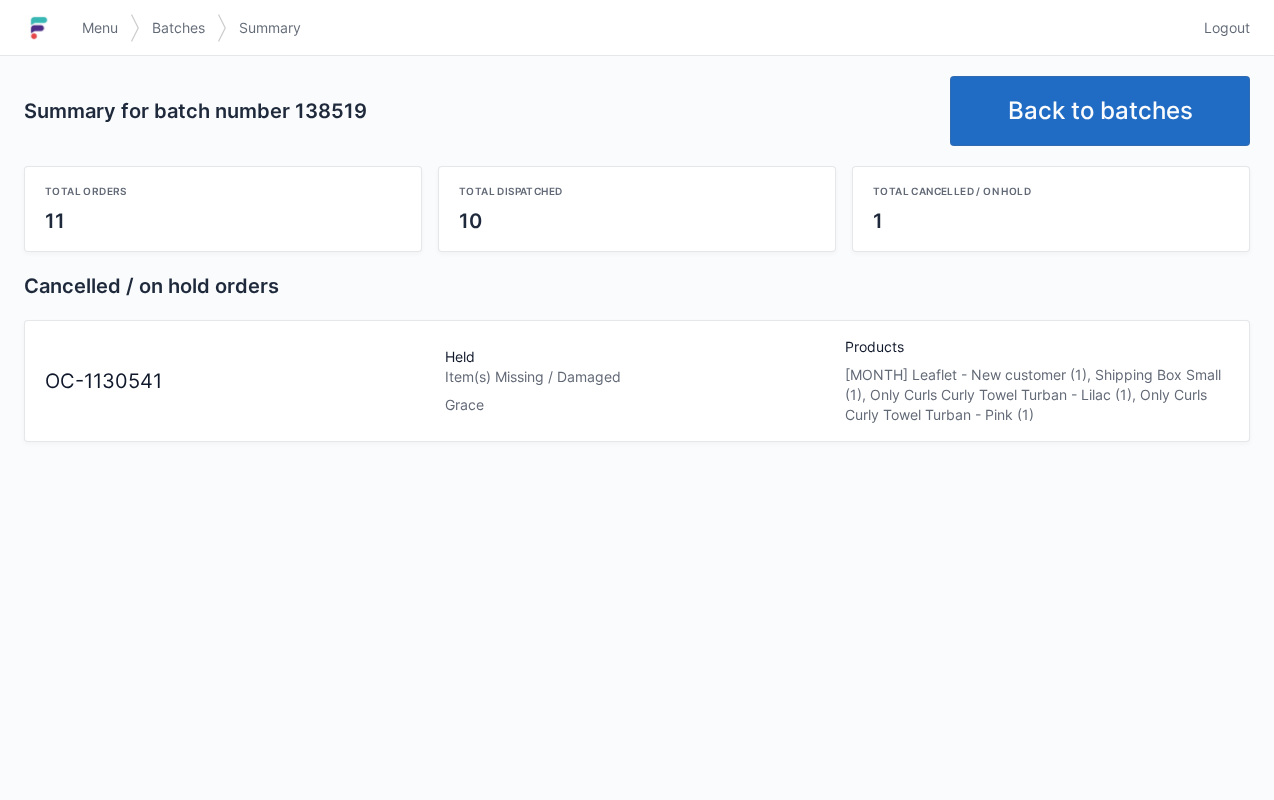 click on "Total cancelled / on hold" at bounding box center [1051, 191] 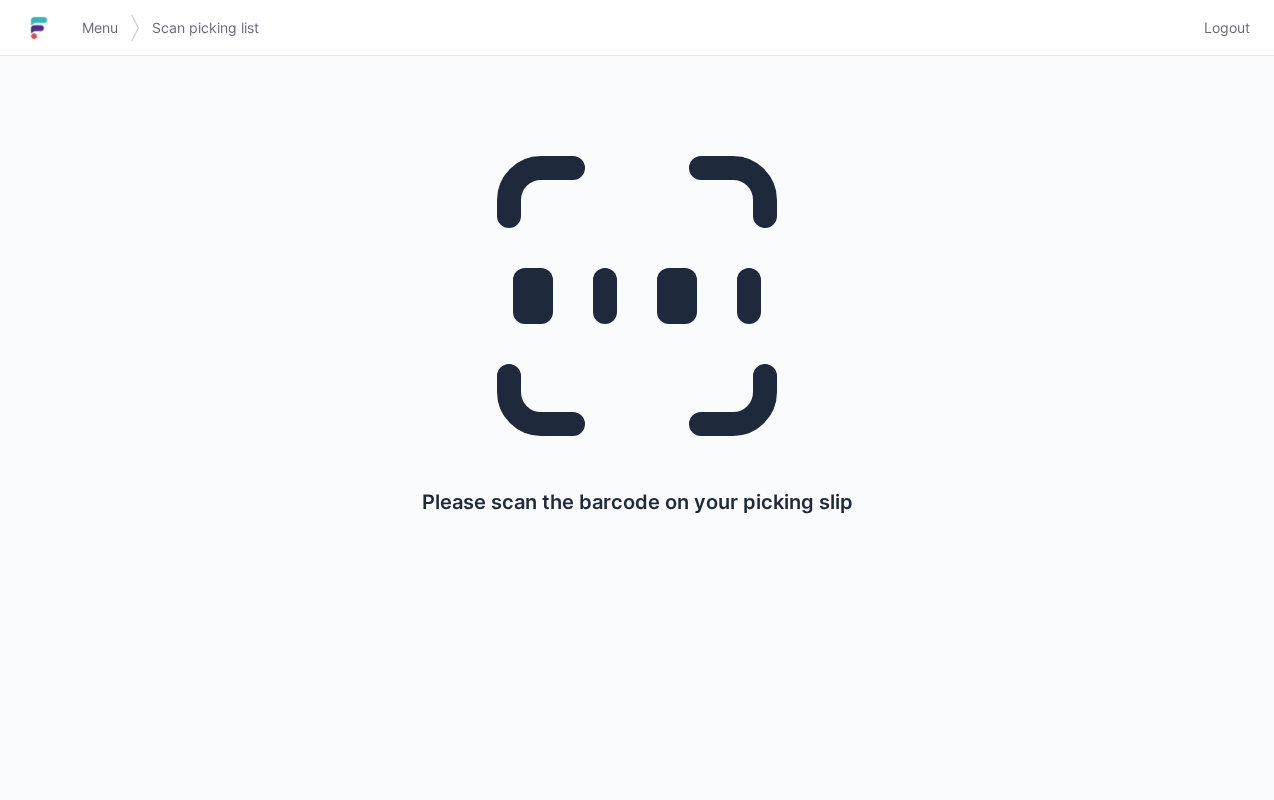 scroll, scrollTop: 0, scrollLeft: 0, axis: both 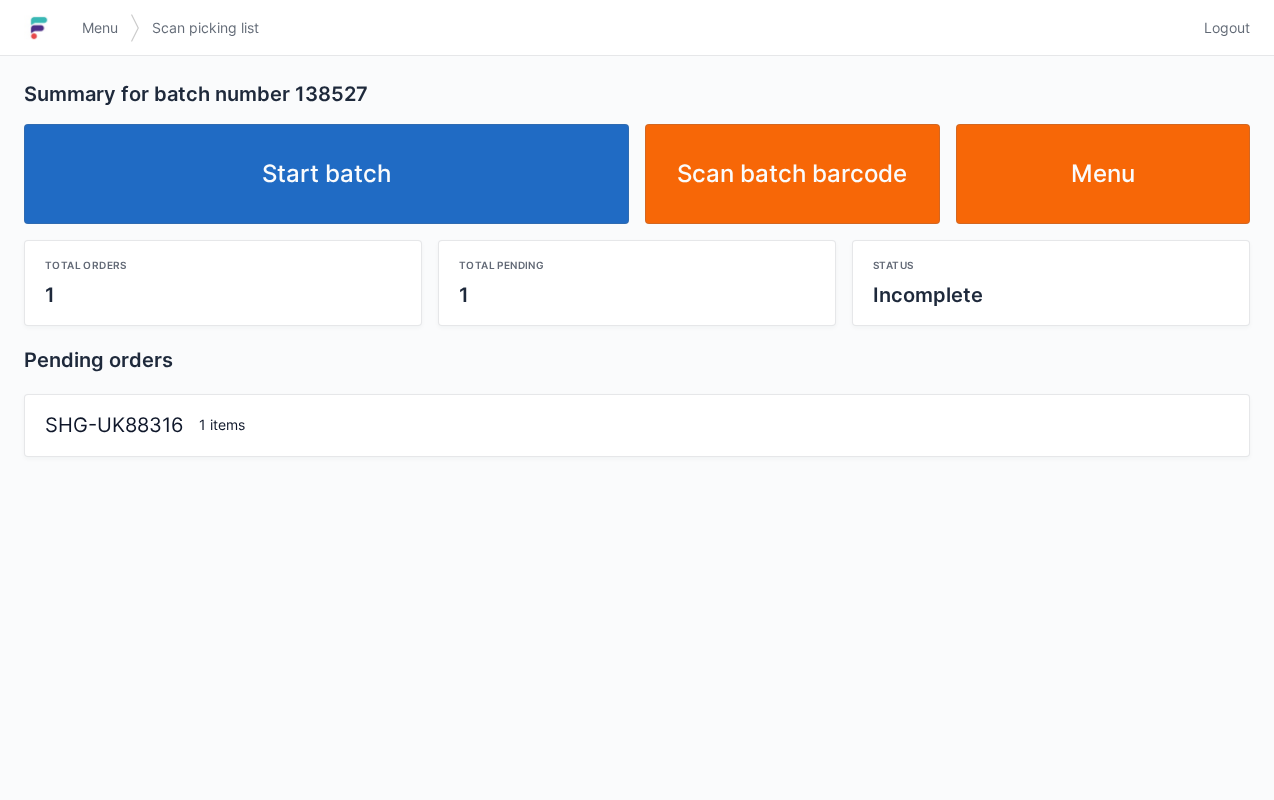 click on "Start batch" at bounding box center [326, 174] 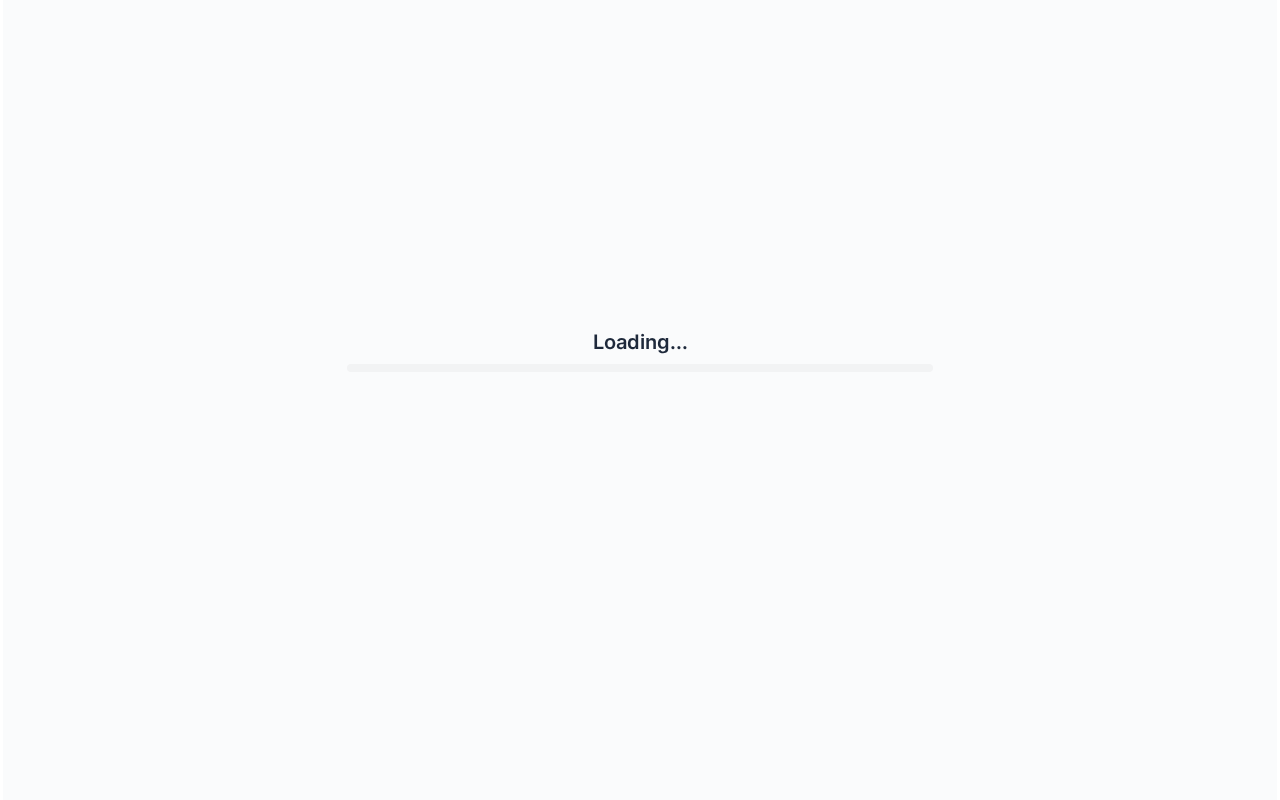 scroll, scrollTop: 0, scrollLeft: 0, axis: both 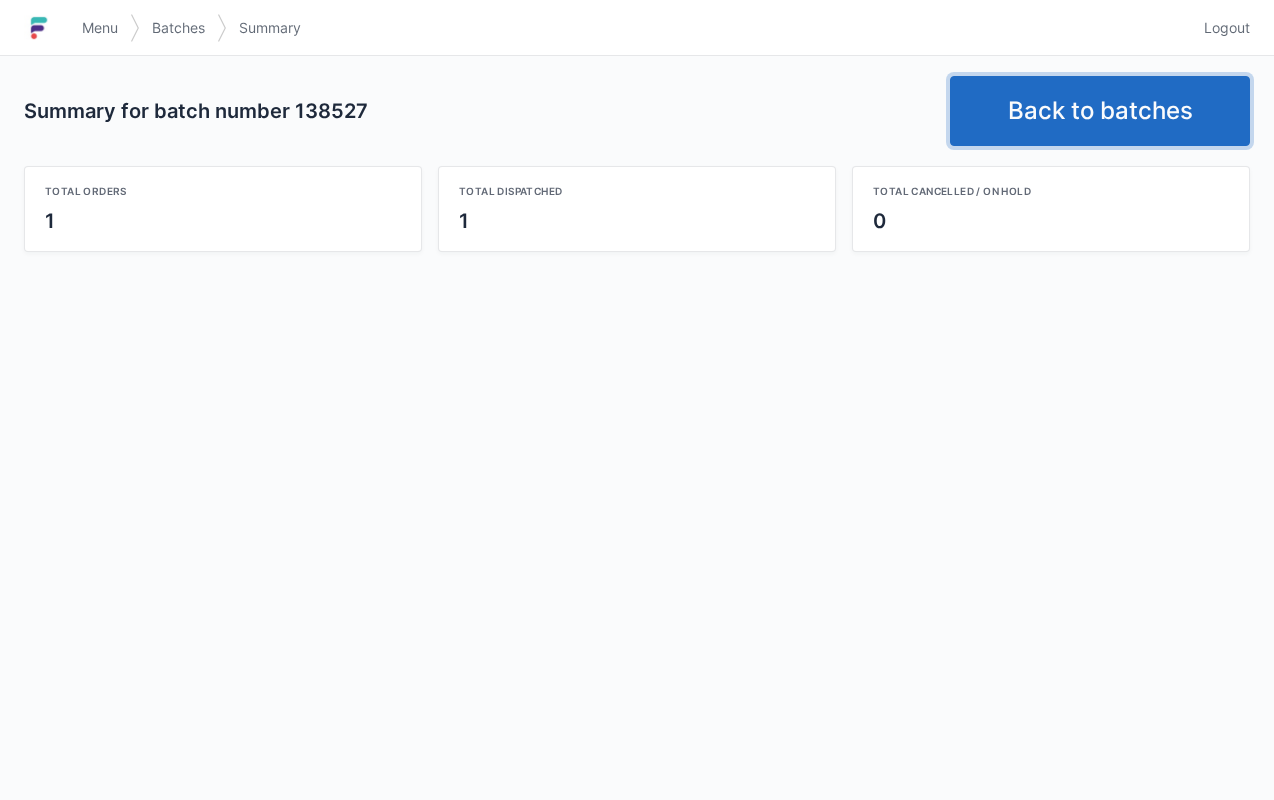 click on "Back to batches" at bounding box center (1100, 111) 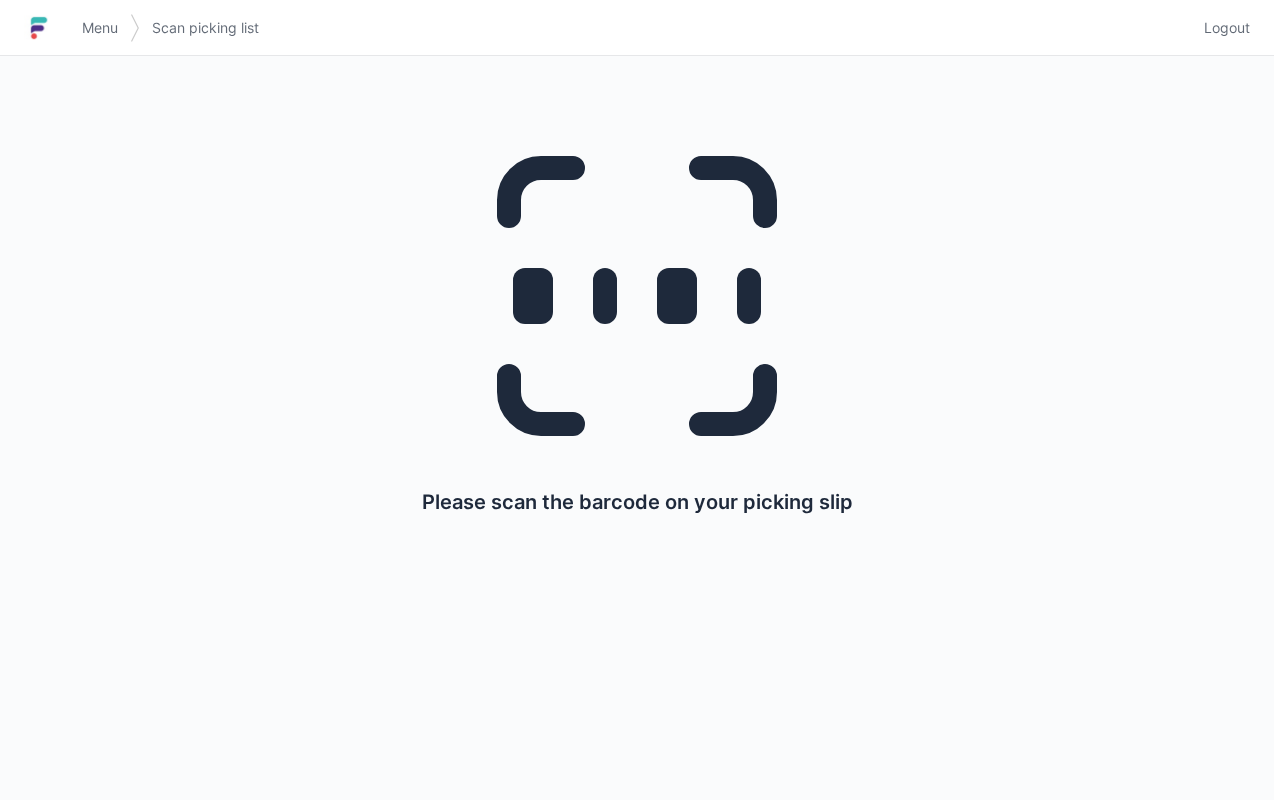 scroll, scrollTop: 0, scrollLeft: 0, axis: both 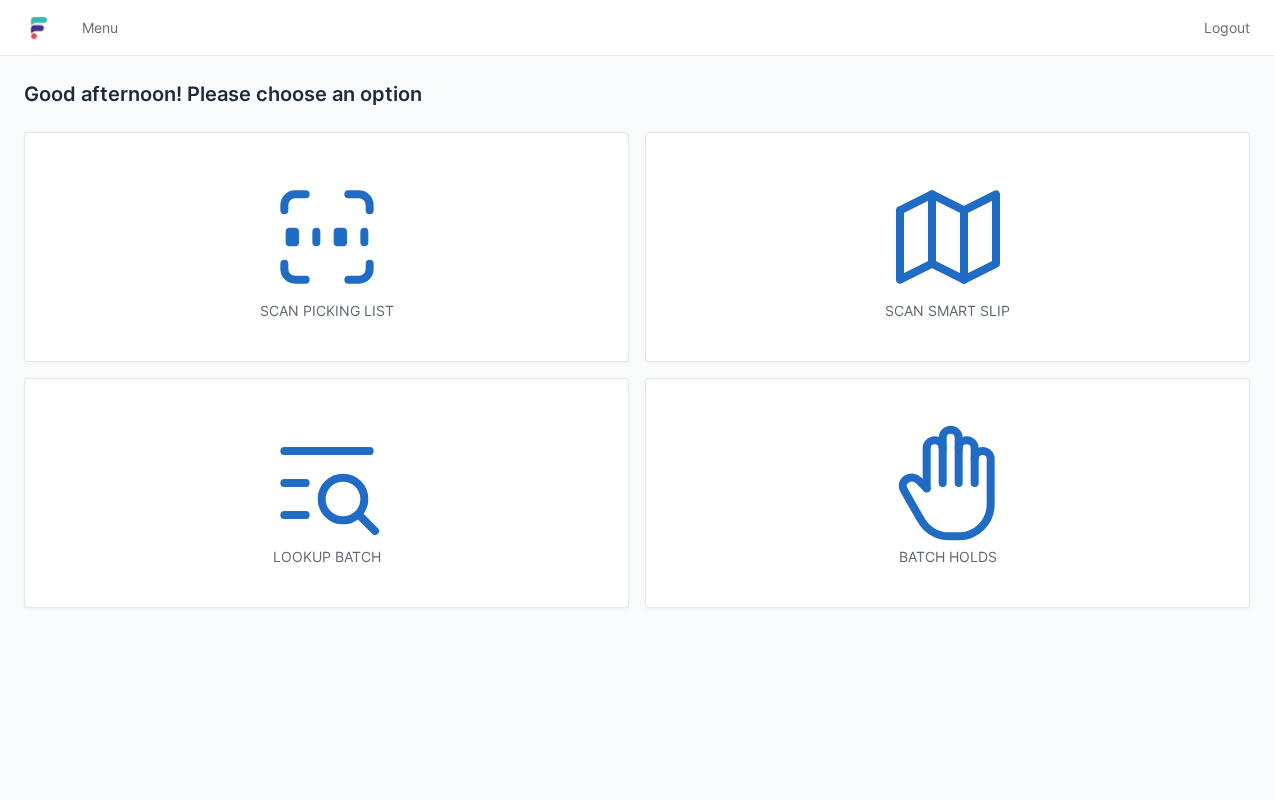 click 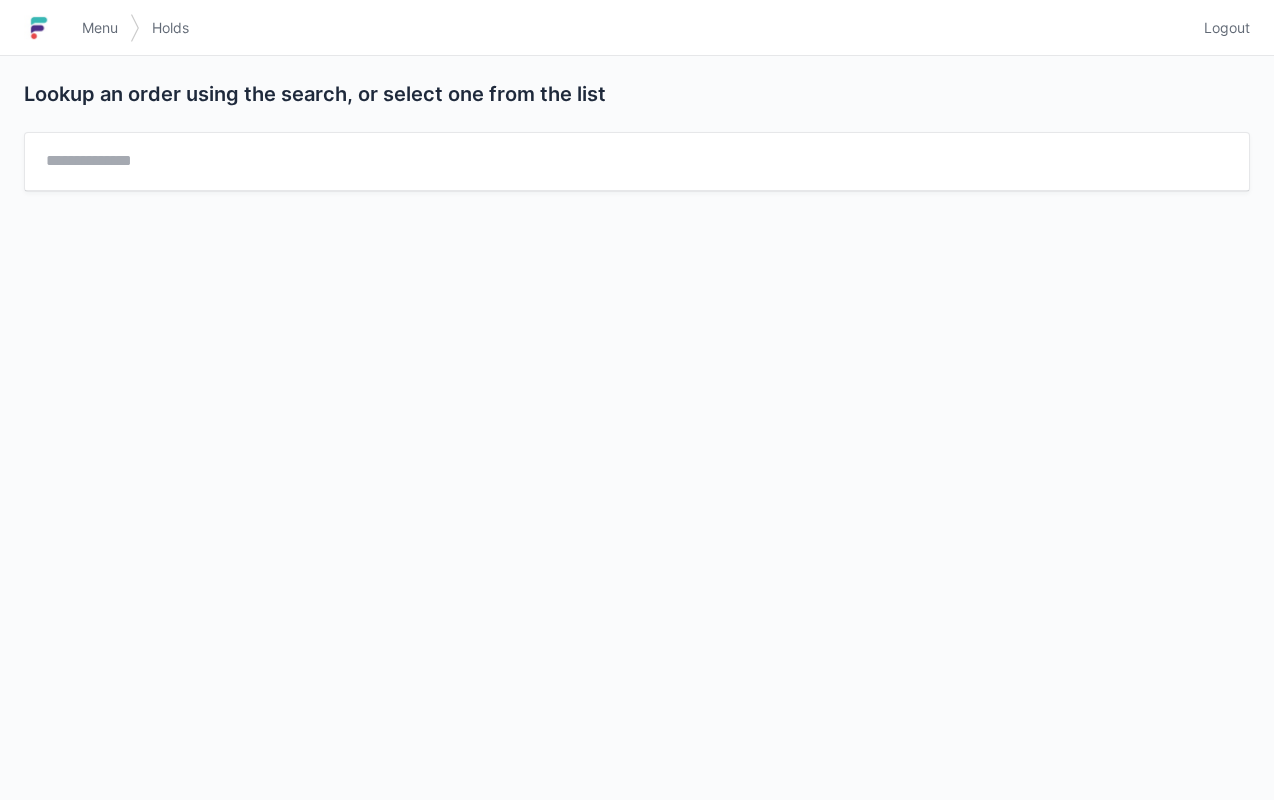 scroll, scrollTop: 0, scrollLeft: 0, axis: both 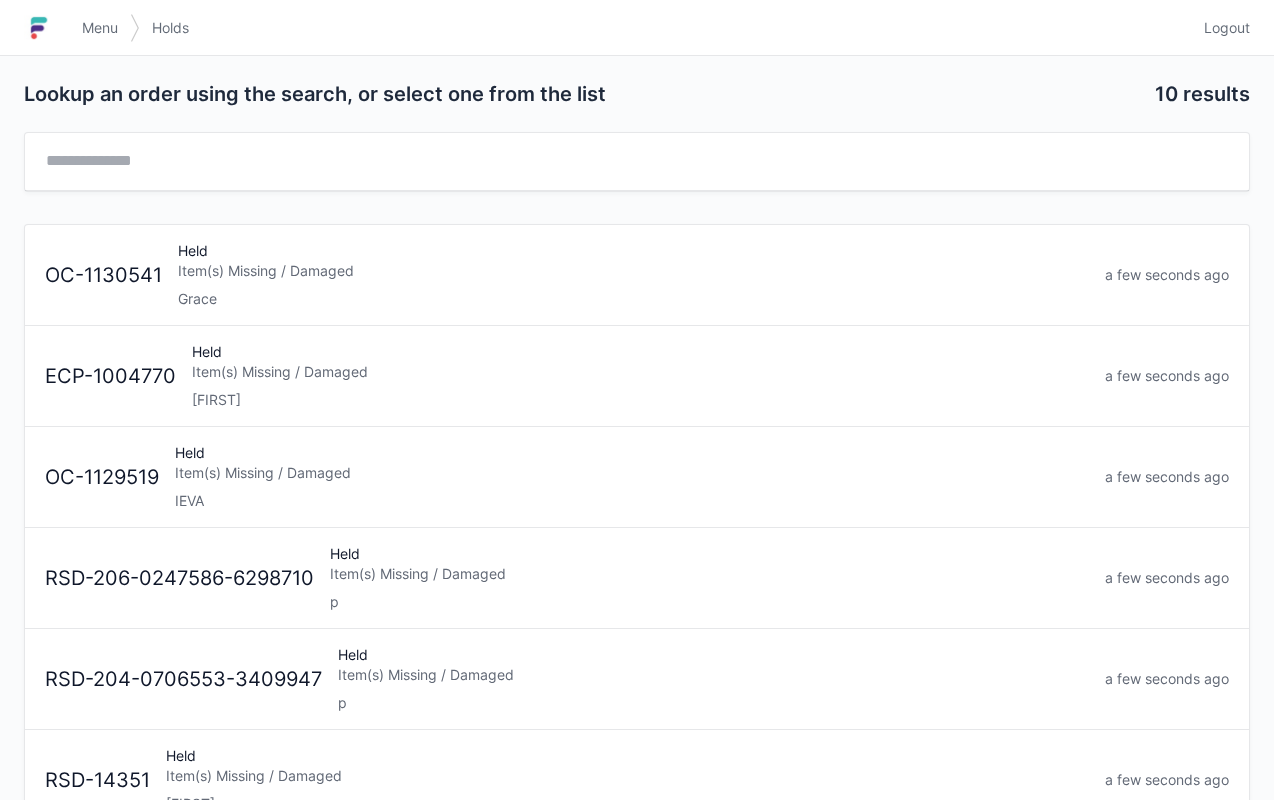 click on "Item(s) Missing / Damaged" at bounding box center (633, 271) 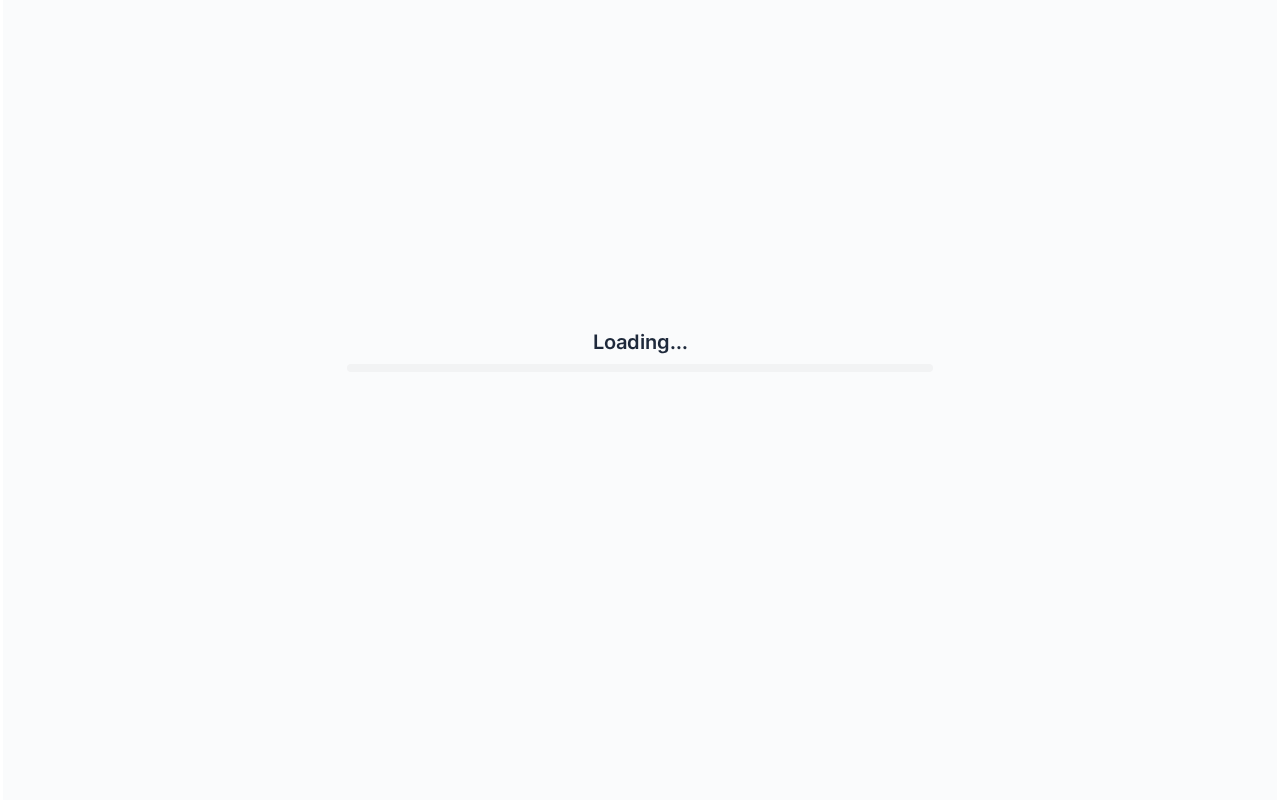 scroll, scrollTop: 0, scrollLeft: 0, axis: both 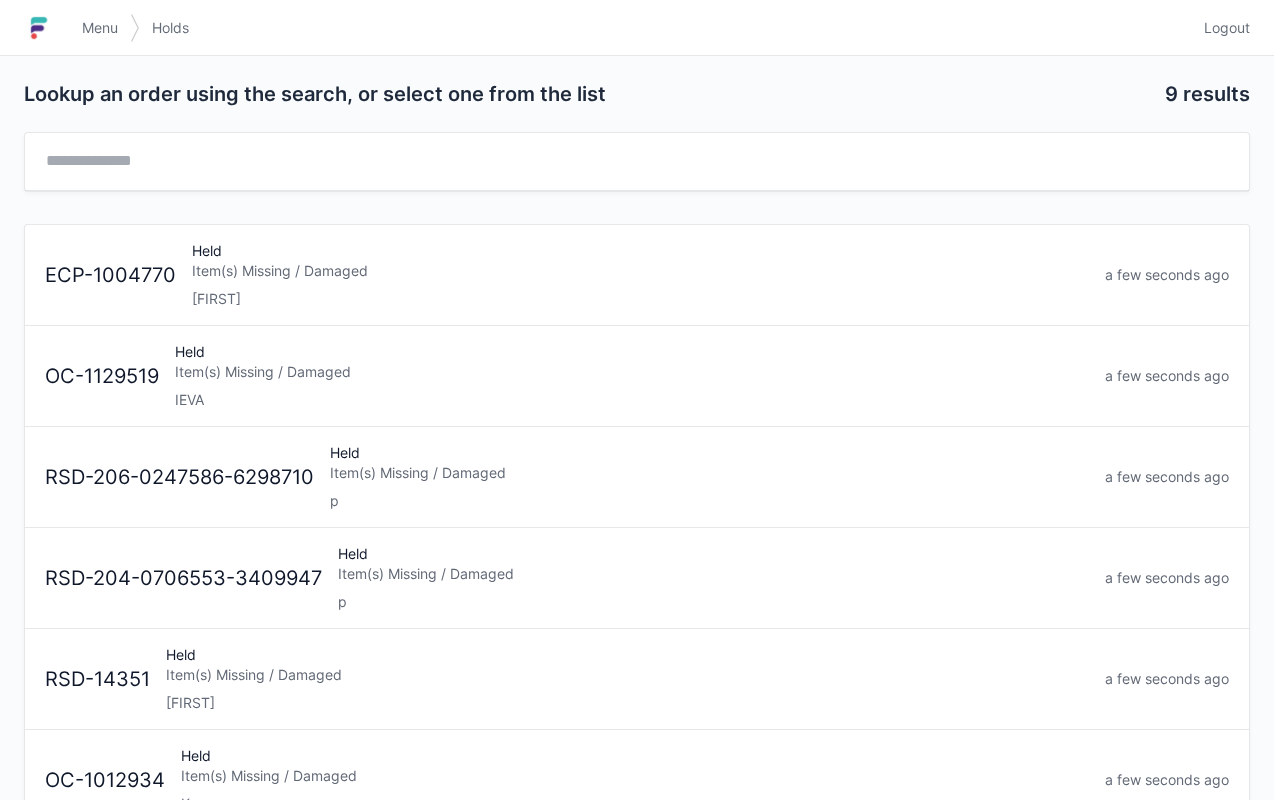 click on "Menu" at bounding box center [100, 28] 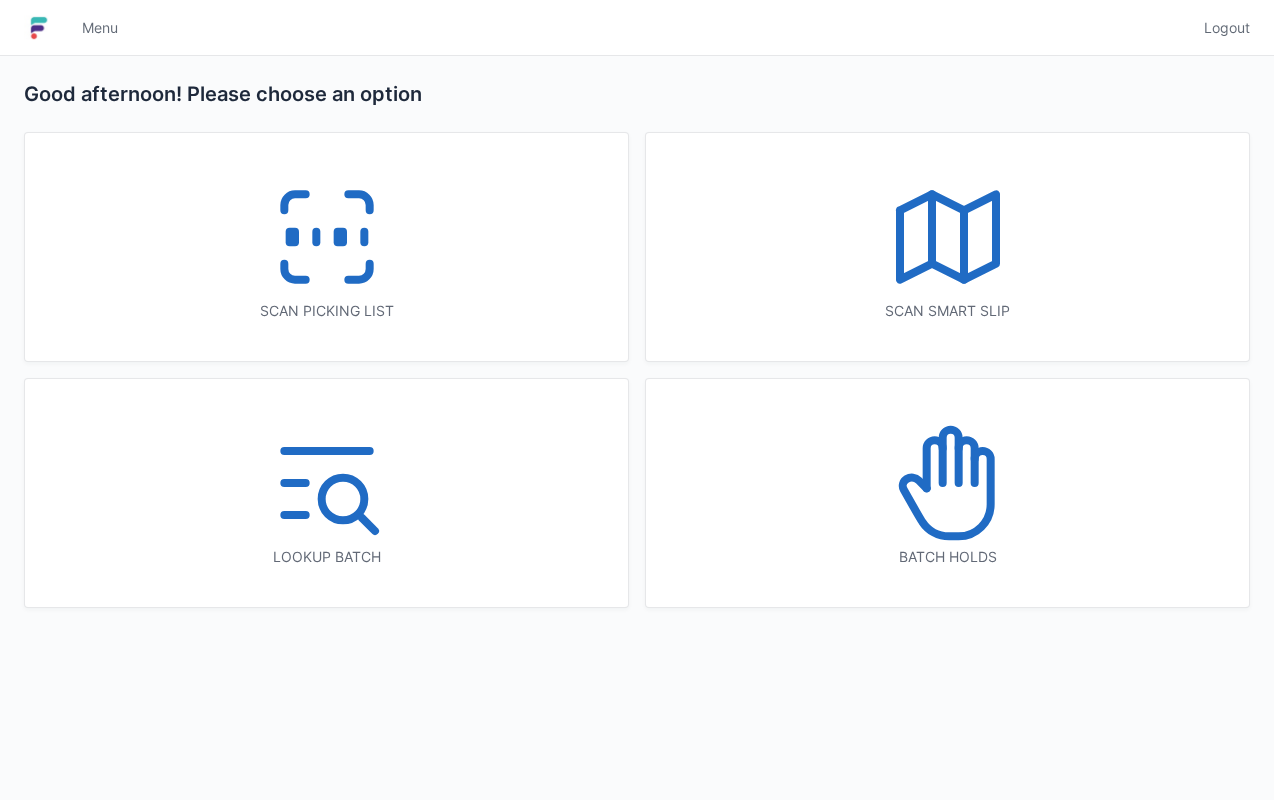scroll, scrollTop: 0, scrollLeft: 0, axis: both 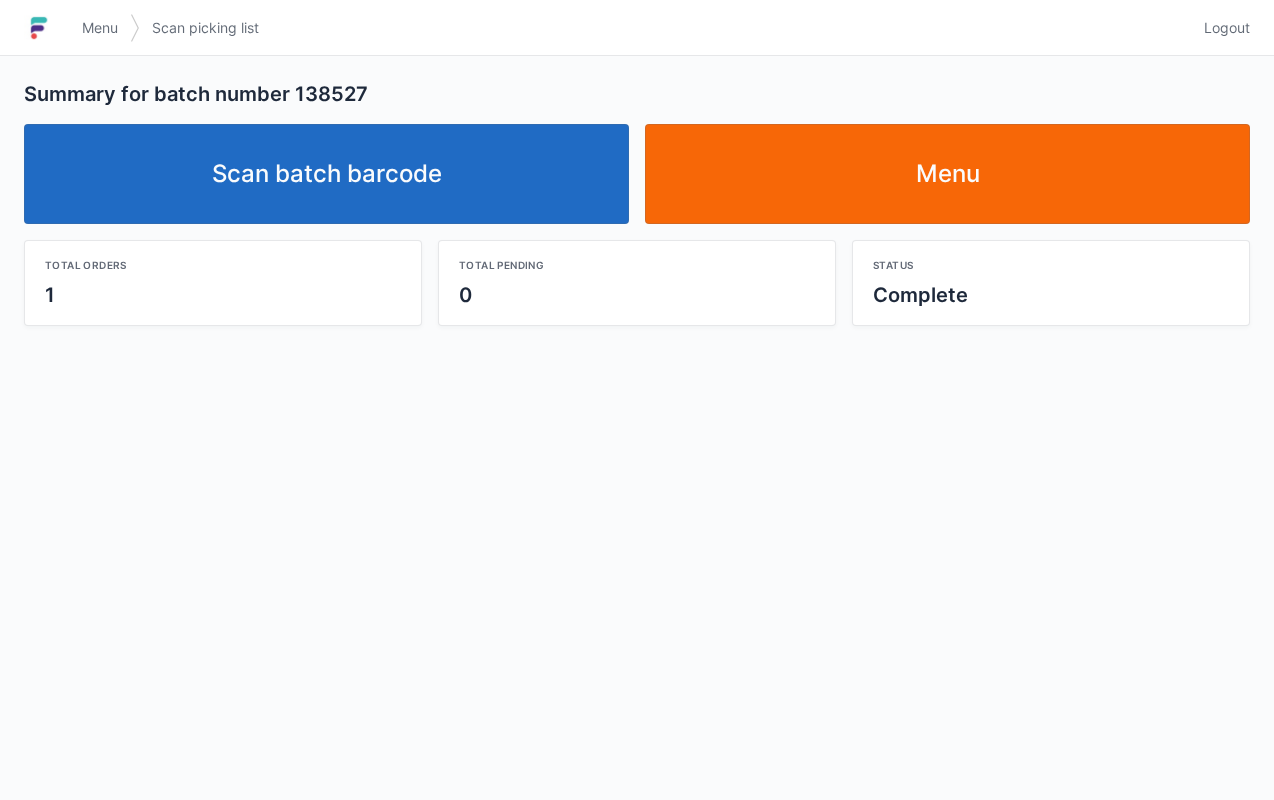 click on "Scan batch barcode" at bounding box center (326, 174) 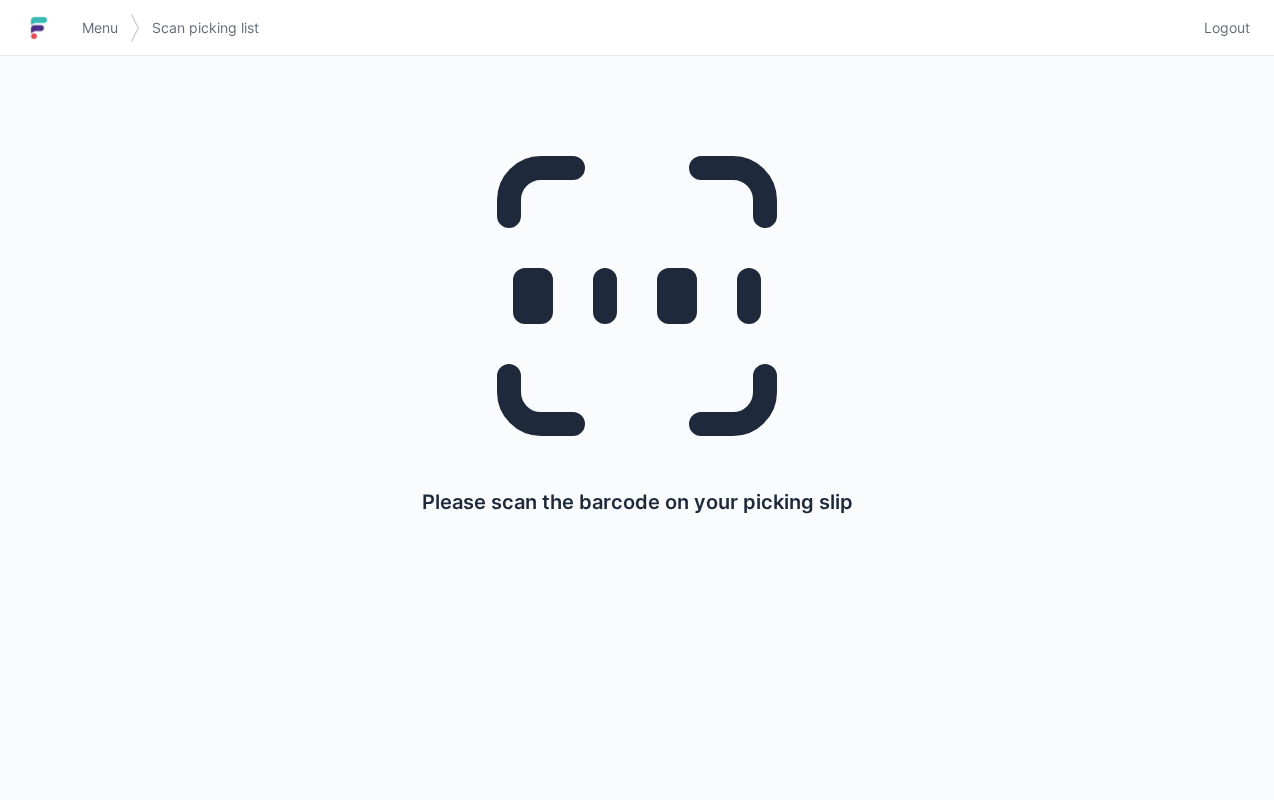 scroll, scrollTop: 0, scrollLeft: 0, axis: both 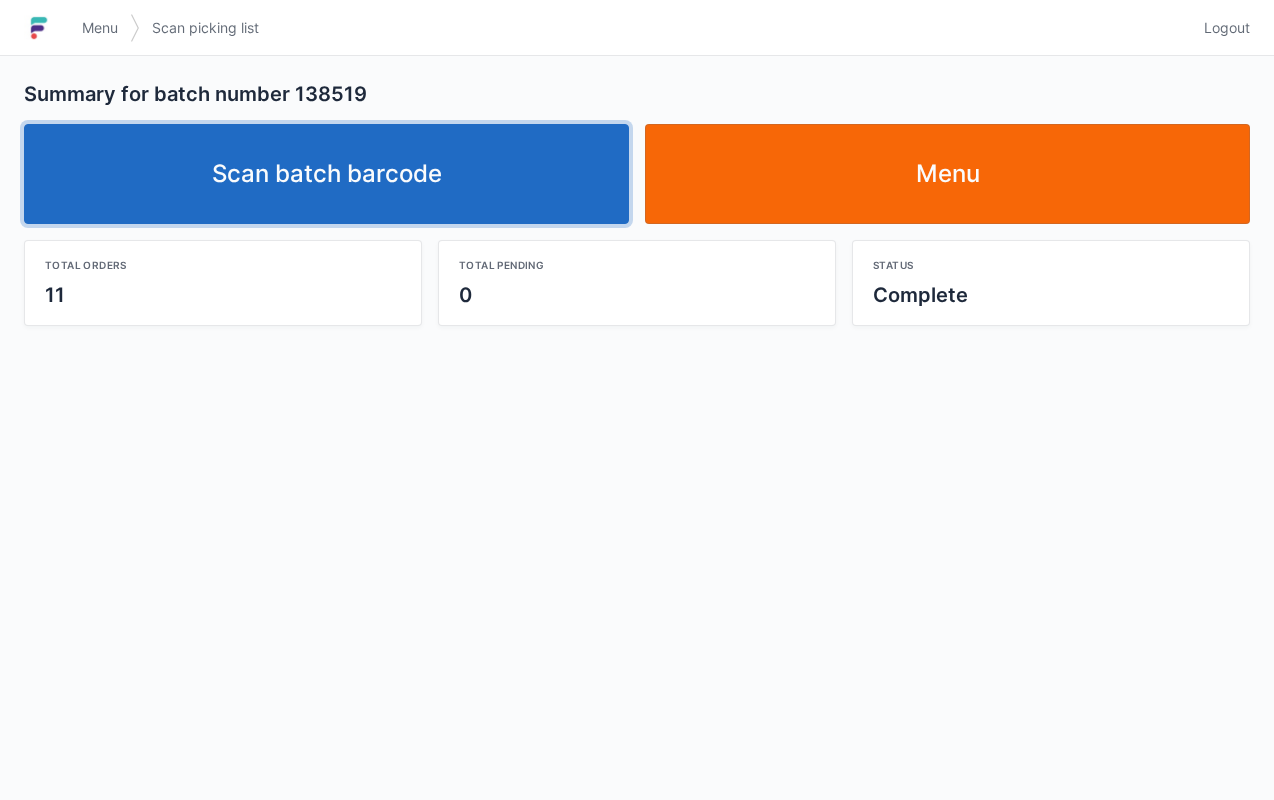 click on "Scan batch barcode" at bounding box center (326, 174) 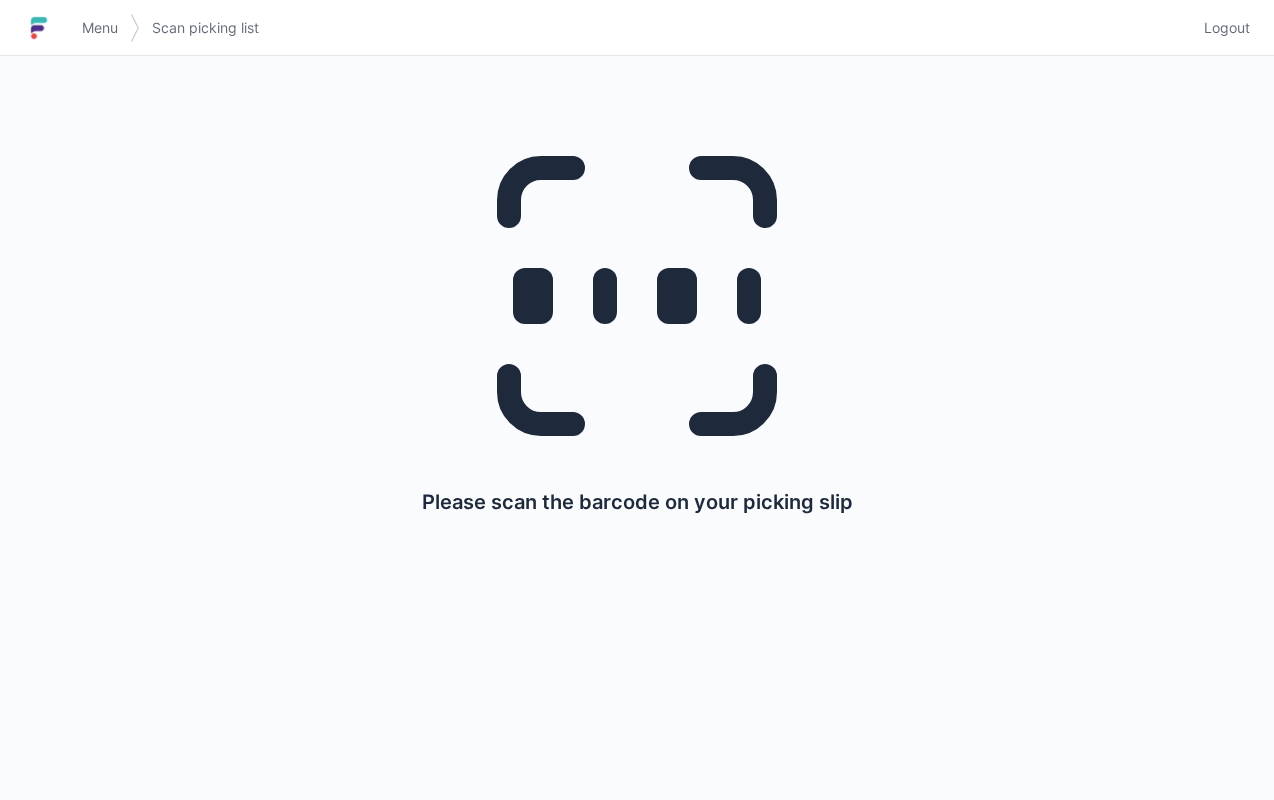 scroll, scrollTop: 0, scrollLeft: 0, axis: both 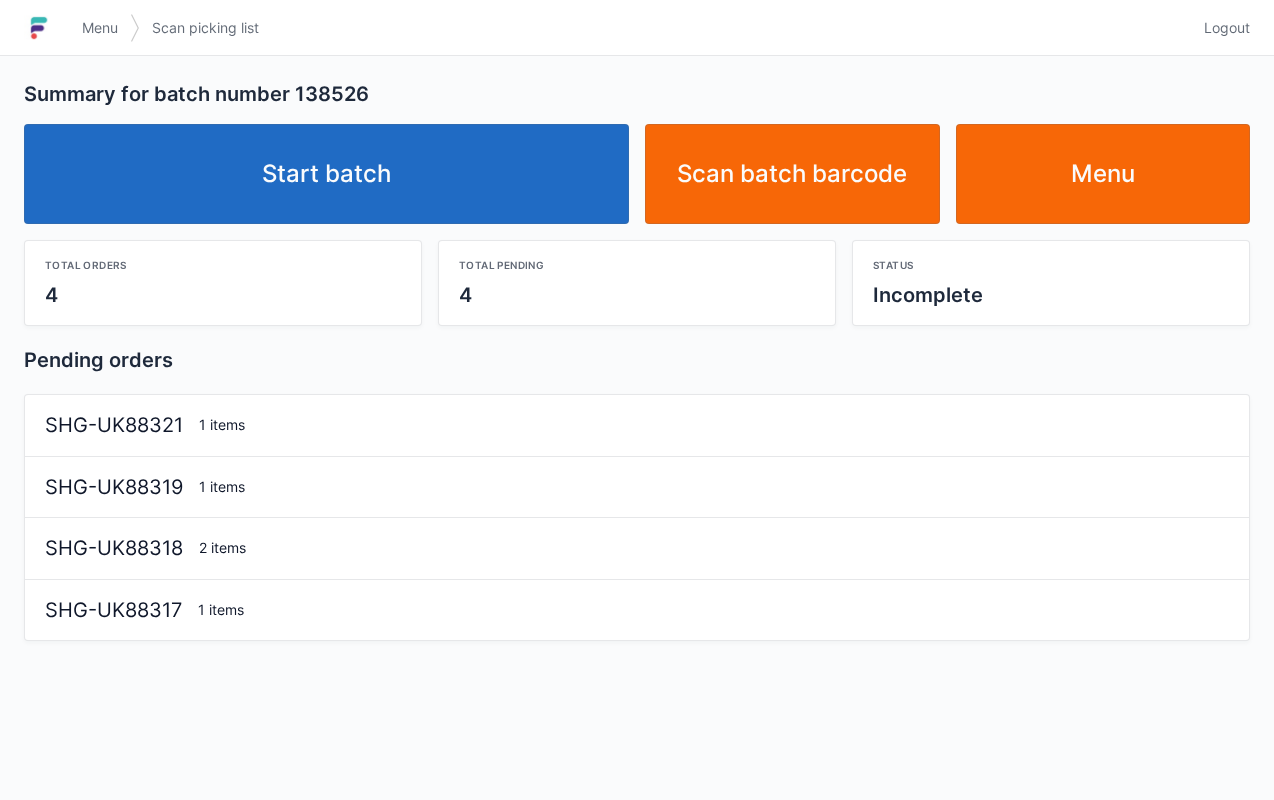 click on "Start batch" at bounding box center (326, 174) 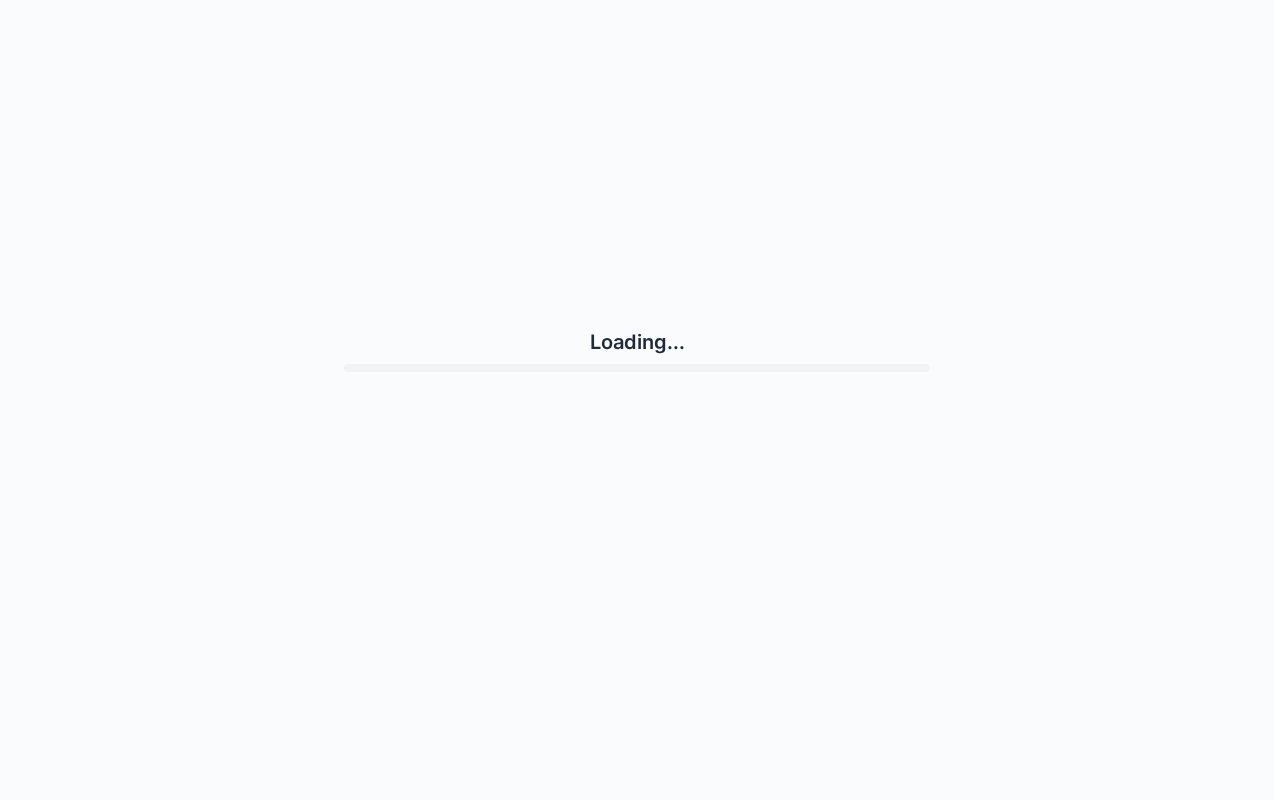 scroll, scrollTop: 0, scrollLeft: 0, axis: both 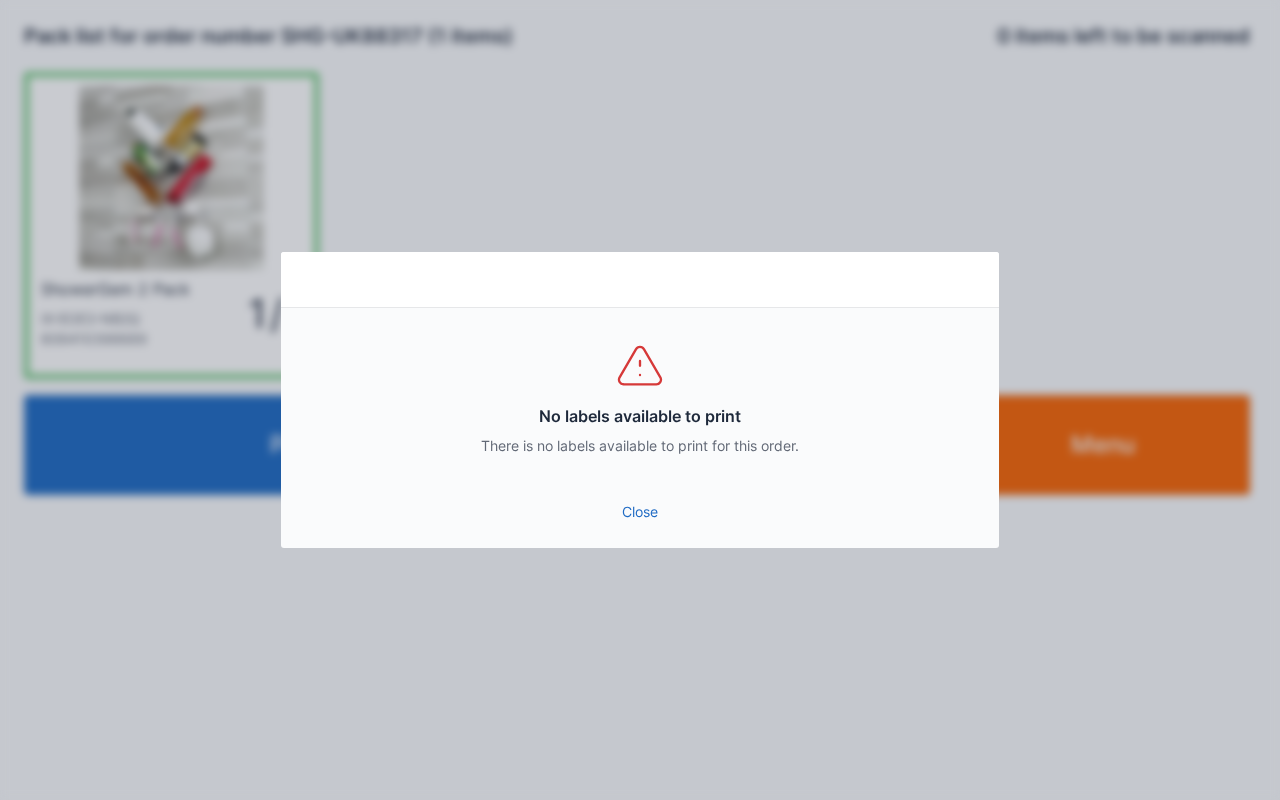 click on "Close" at bounding box center [640, 512] 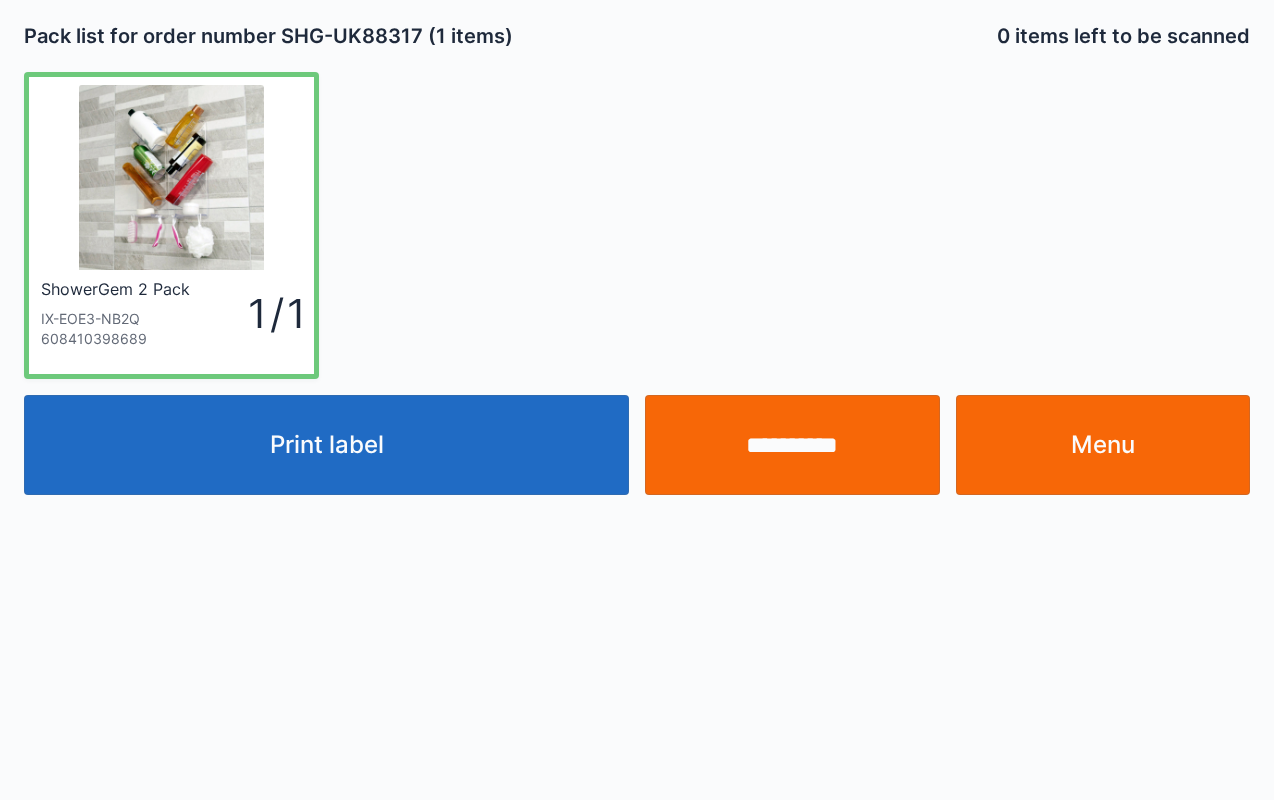 click on "Print label" at bounding box center [326, 445] 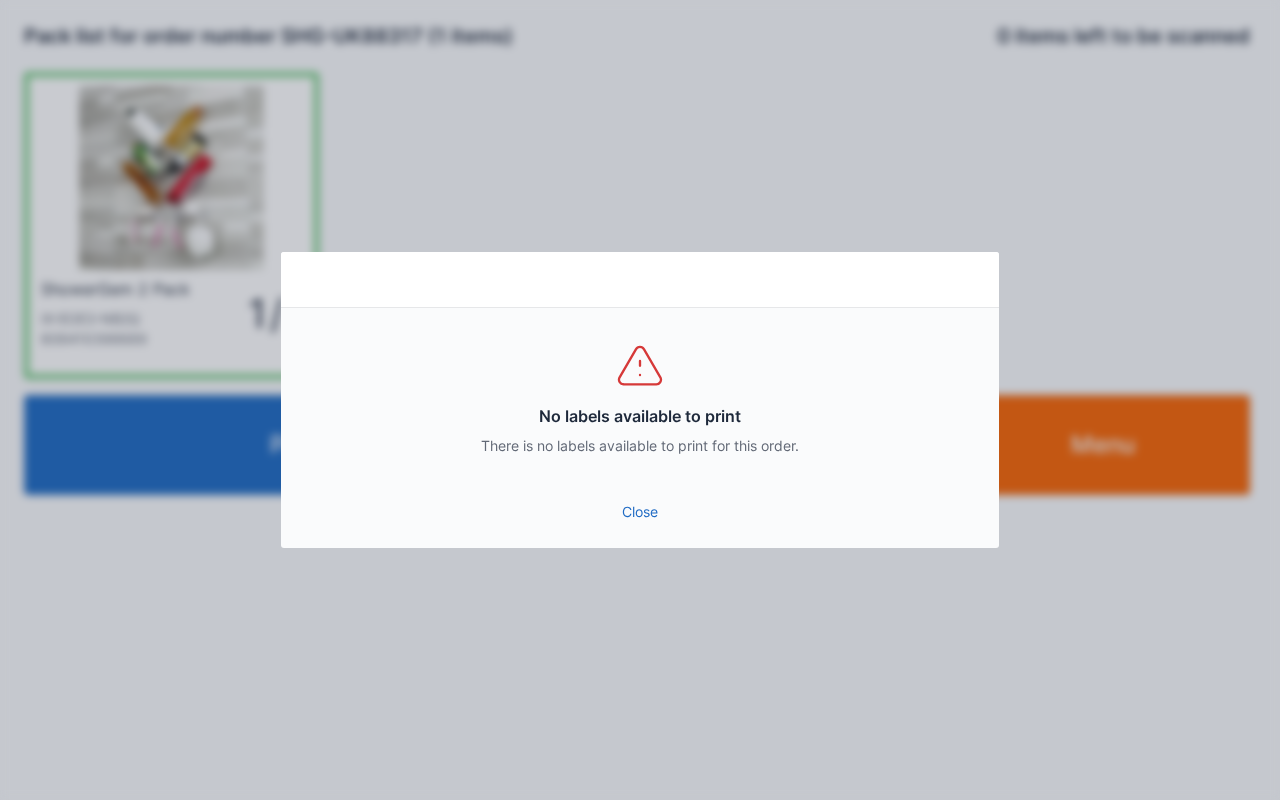 click on "Close" at bounding box center [640, 512] 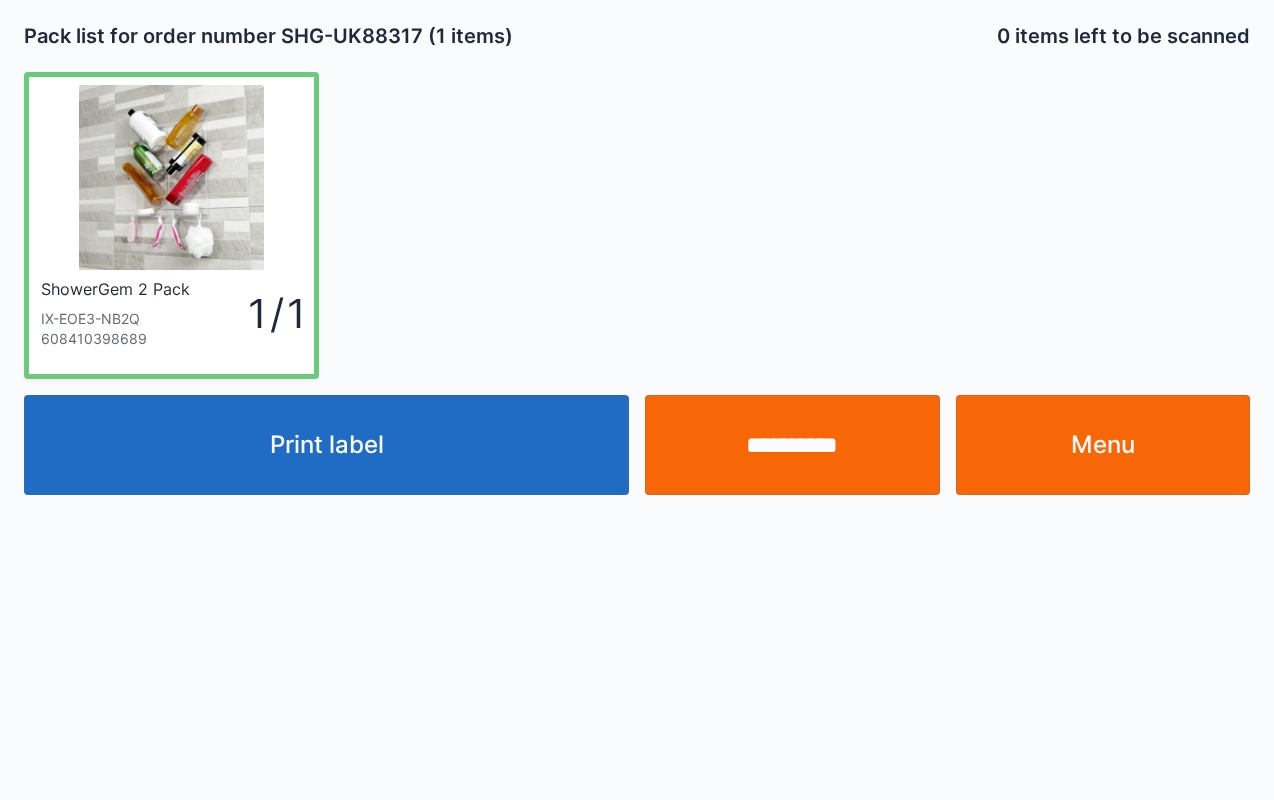 click on "Menu" at bounding box center [1103, 445] 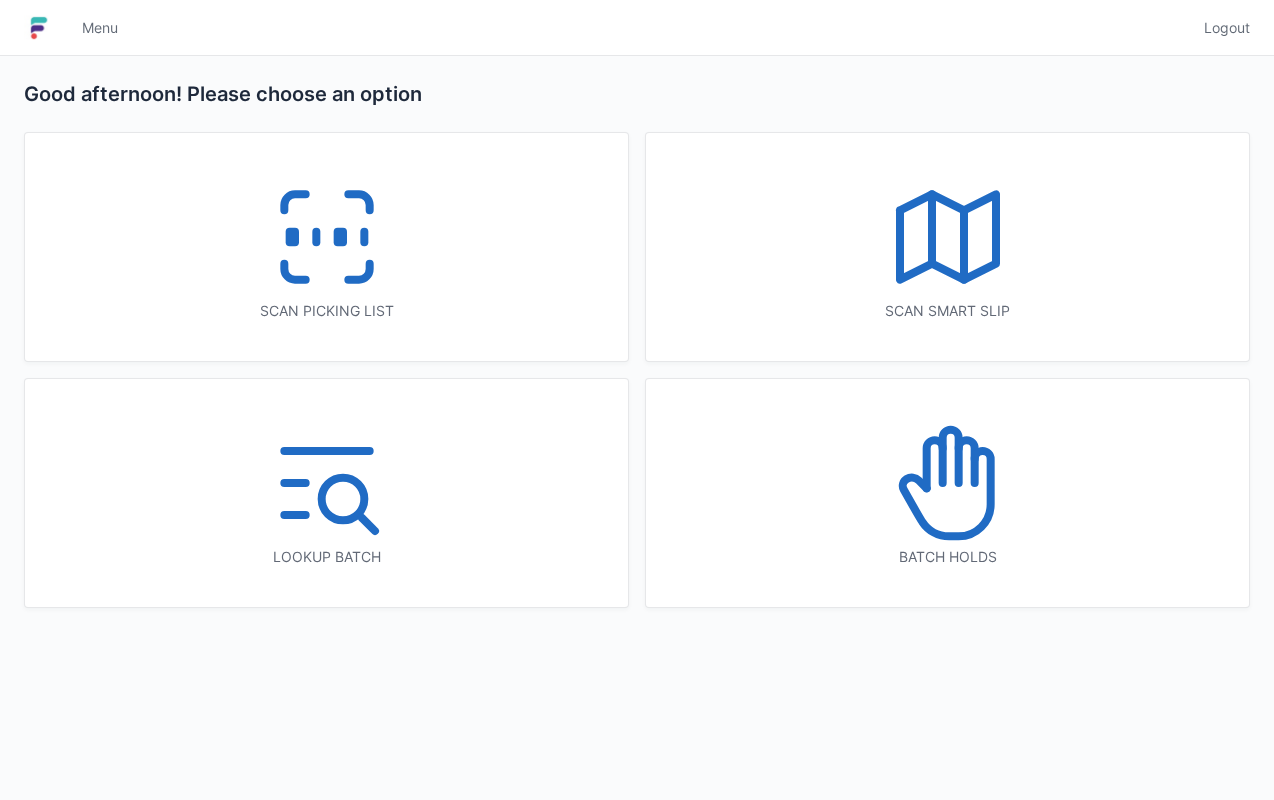 scroll, scrollTop: 0, scrollLeft: 0, axis: both 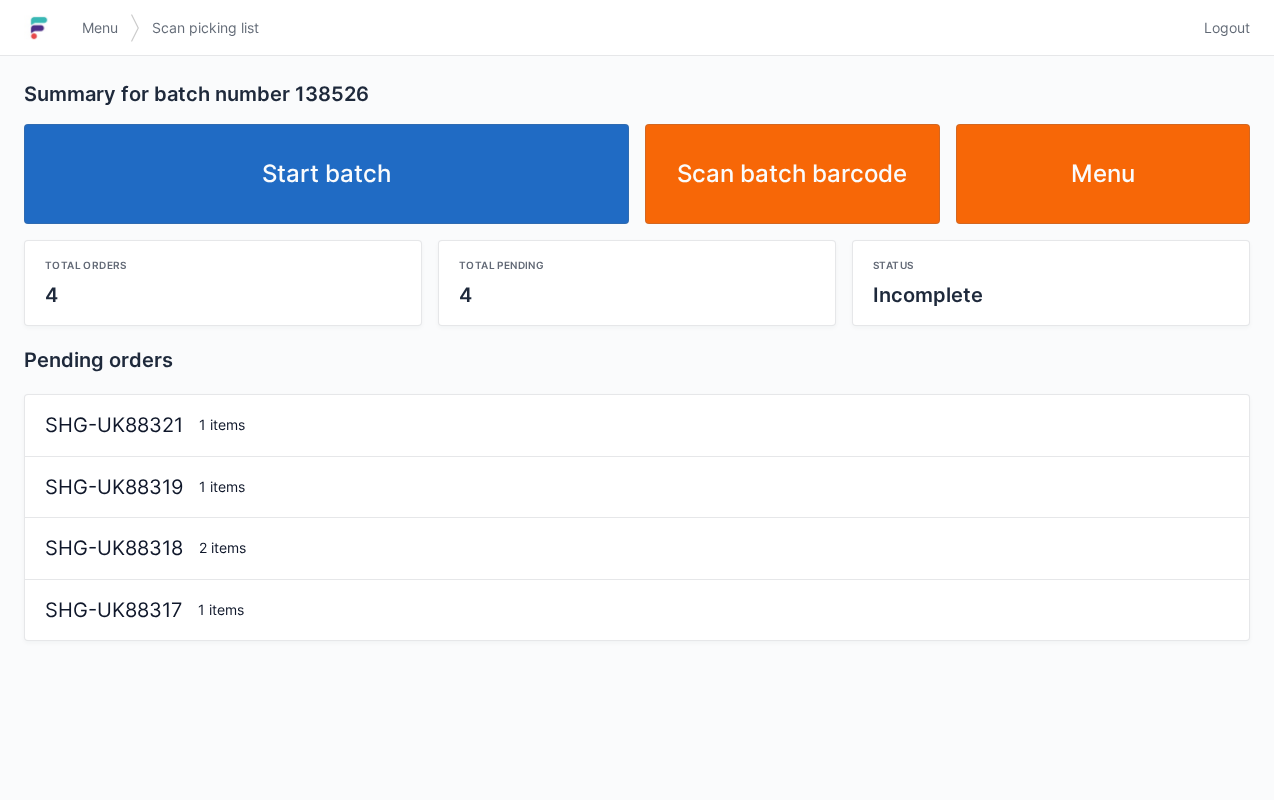 click on "Start batch" at bounding box center (326, 174) 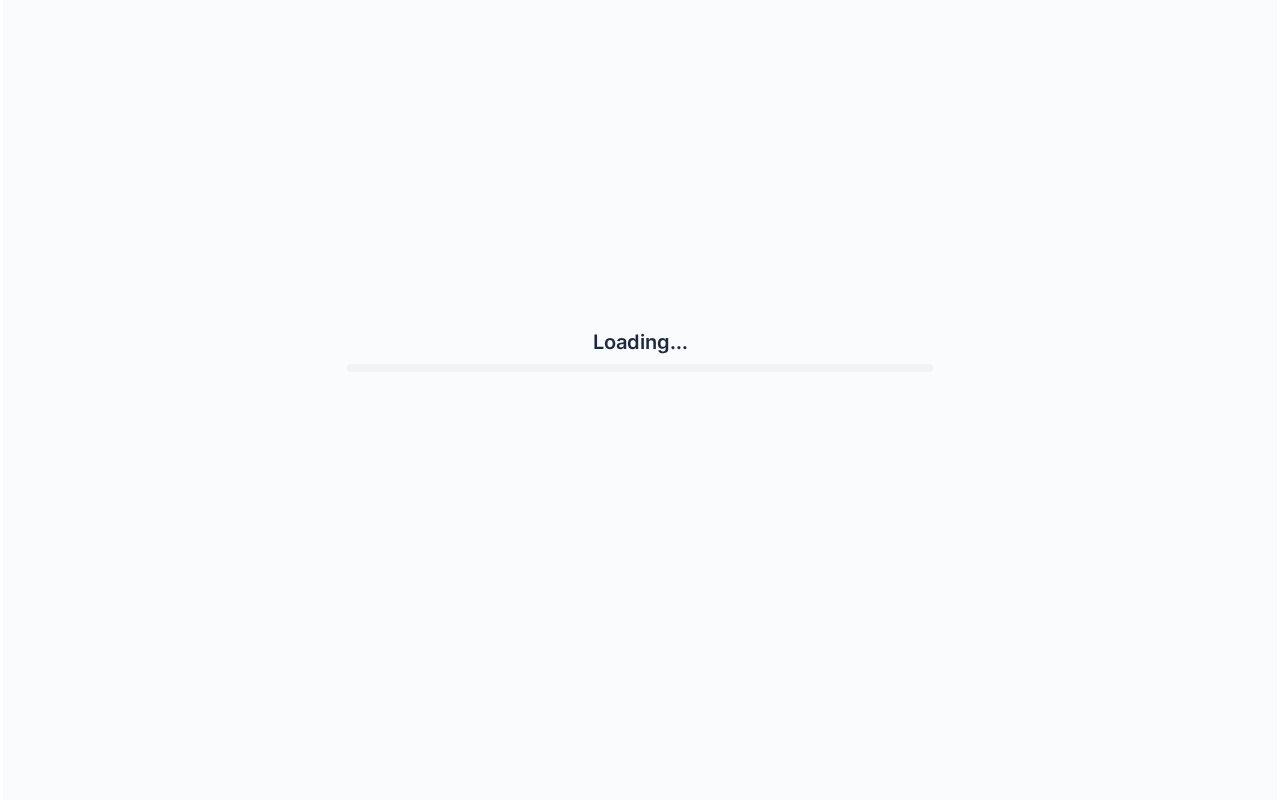 scroll, scrollTop: 0, scrollLeft: 0, axis: both 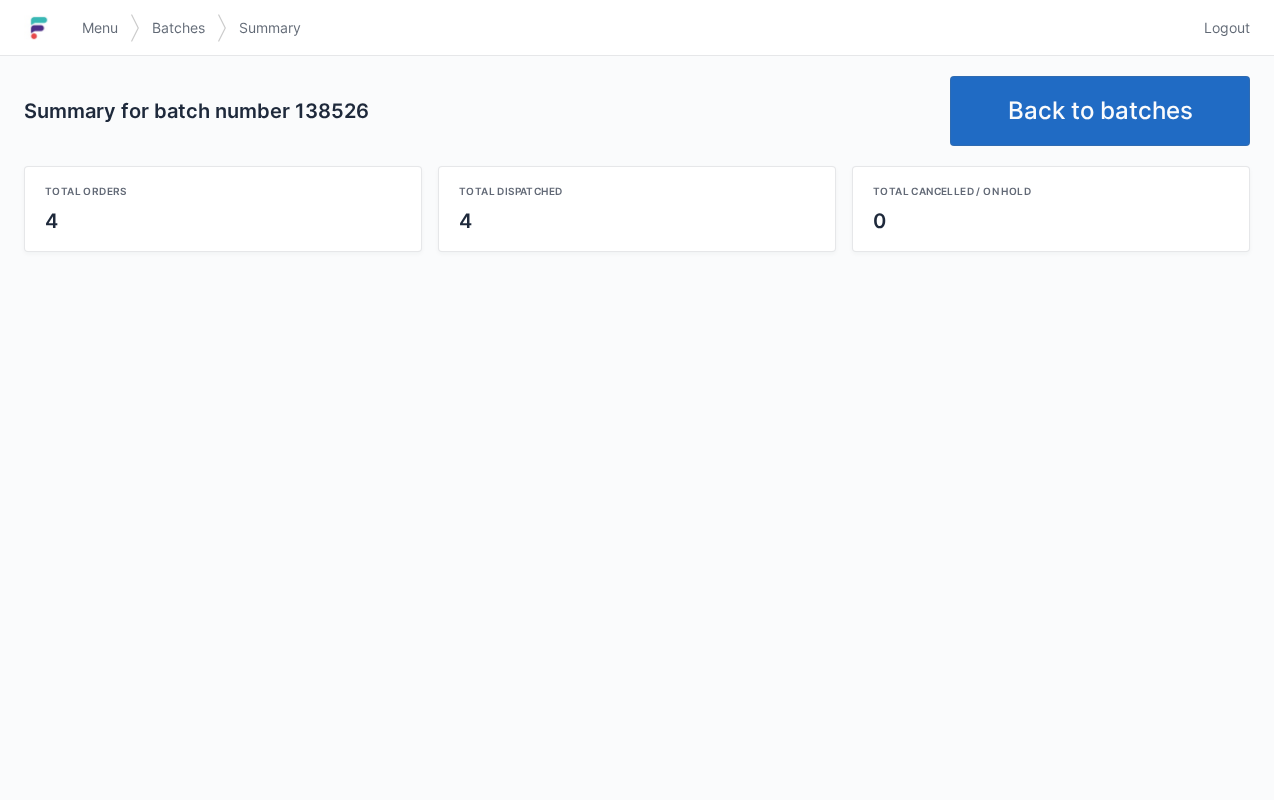 click on "Back to batches" at bounding box center [1100, 111] 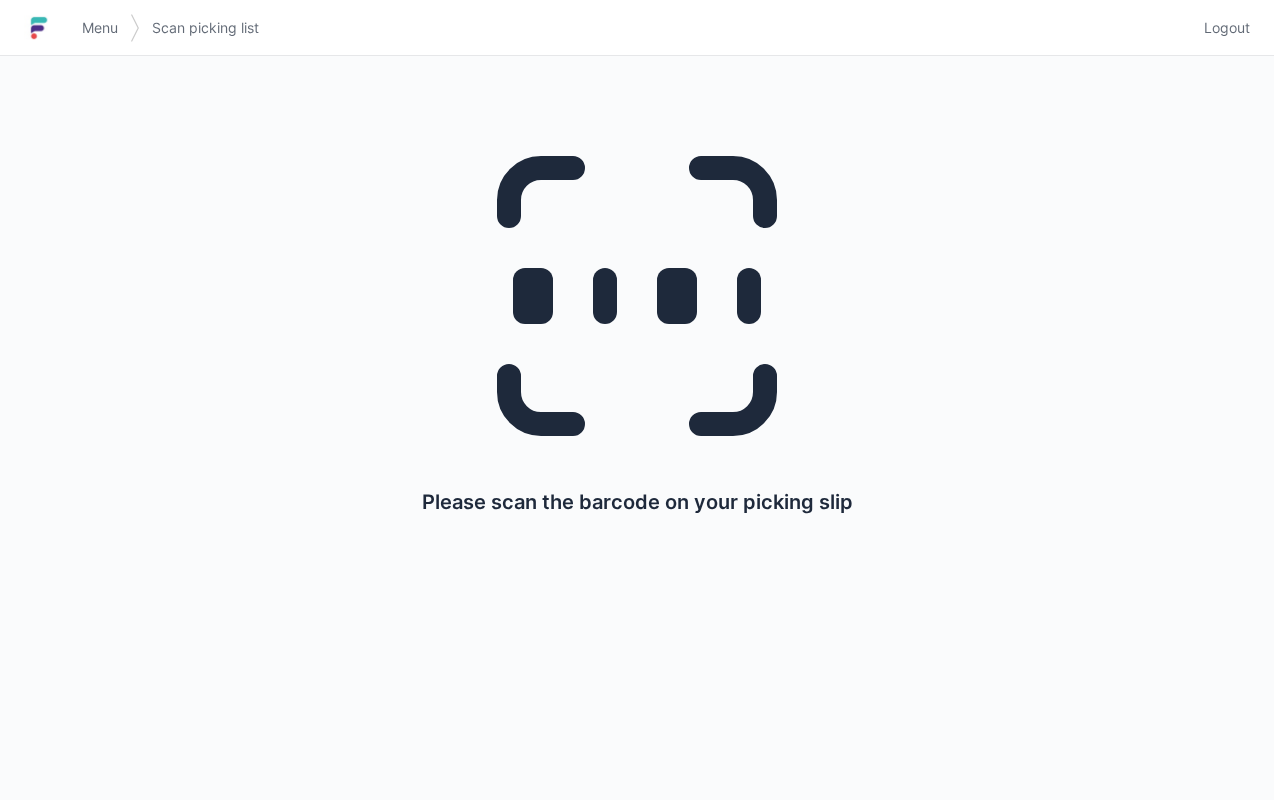 scroll, scrollTop: 0, scrollLeft: 0, axis: both 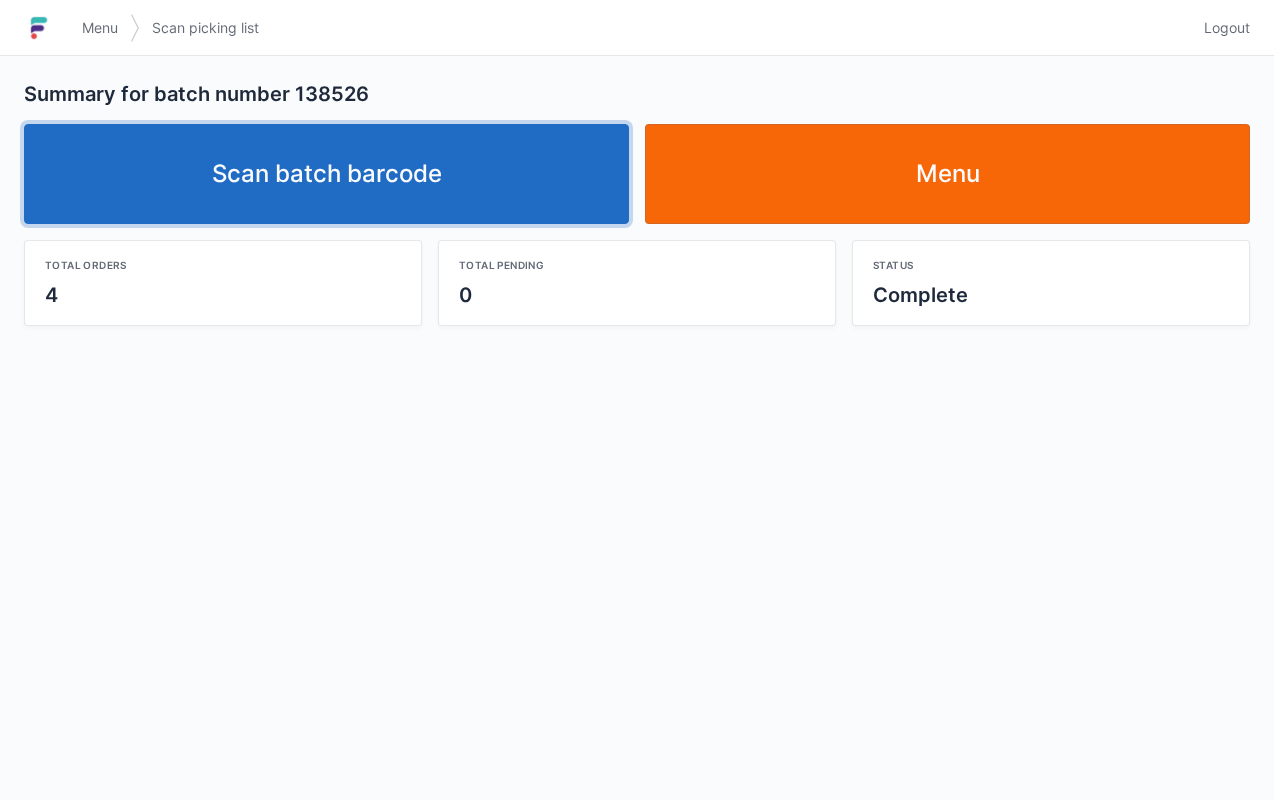 click on "Scan batch barcode" at bounding box center (326, 174) 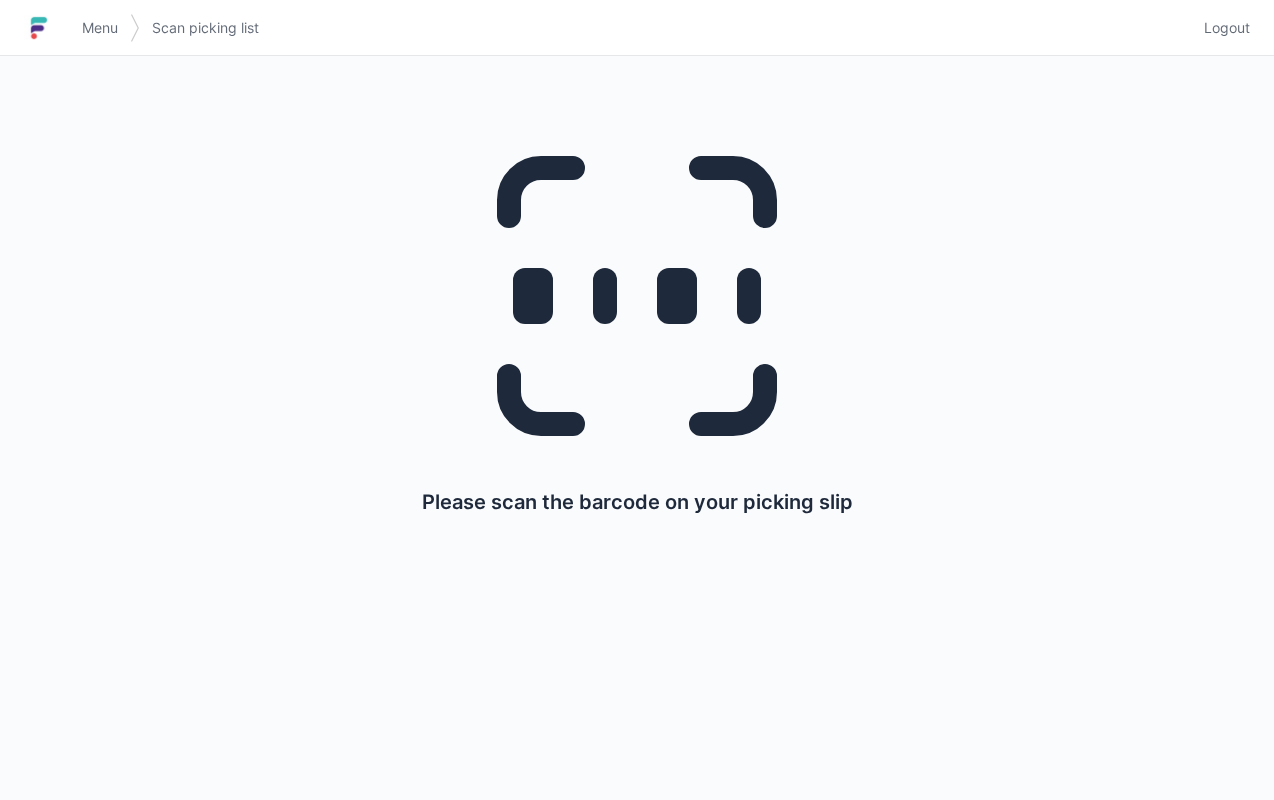 scroll, scrollTop: 0, scrollLeft: 0, axis: both 